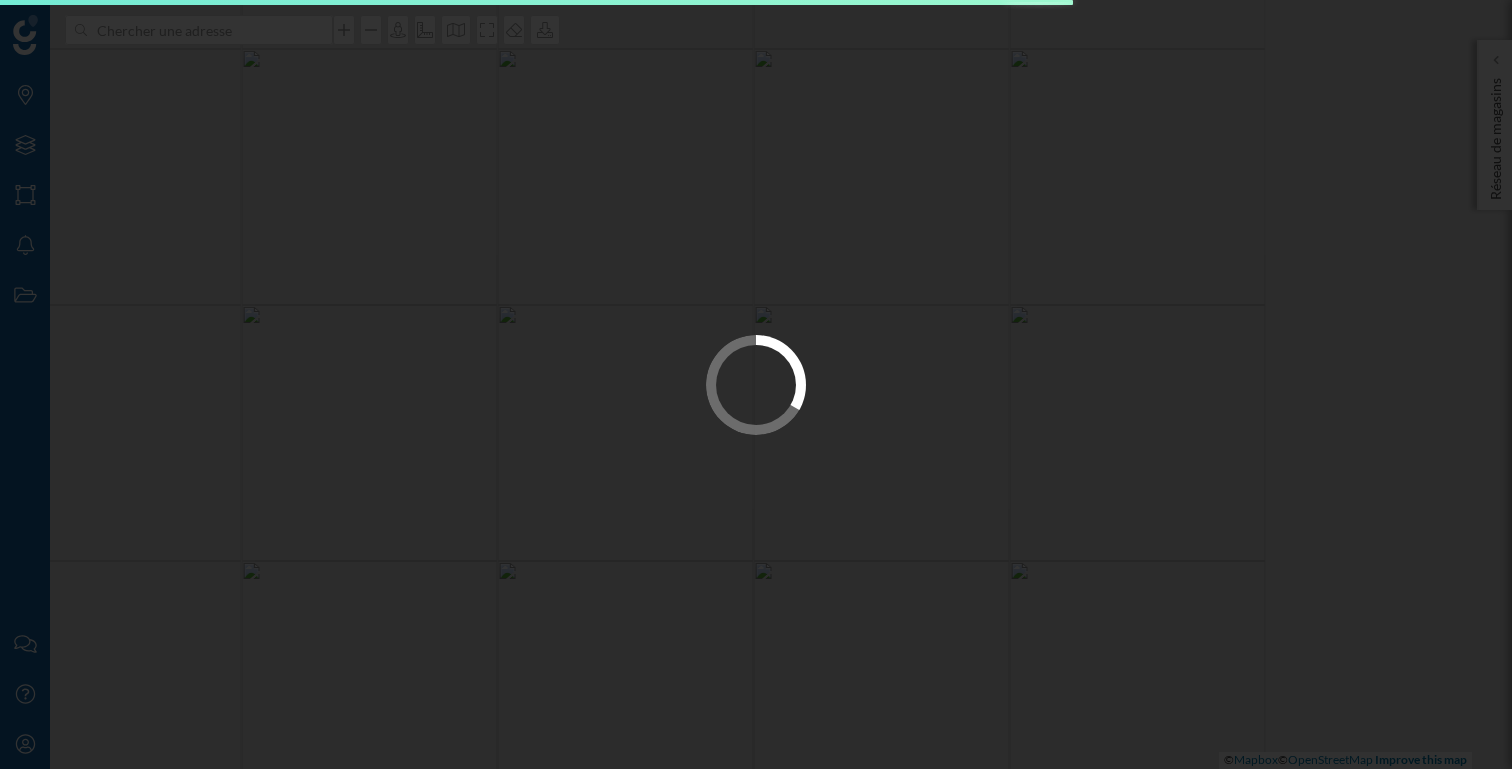 scroll, scrollTop: 0, scrollLeft: 0, axis: both 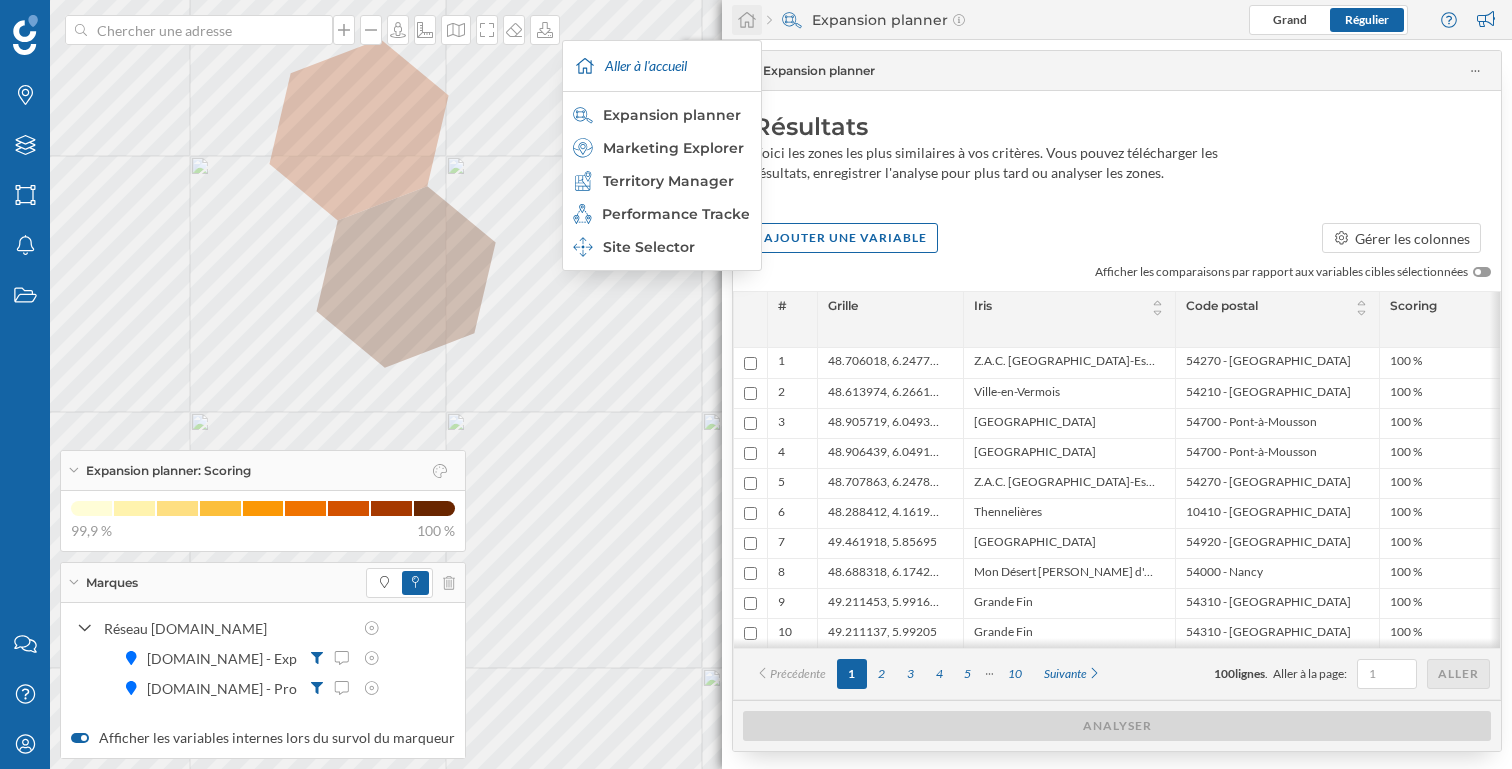 click 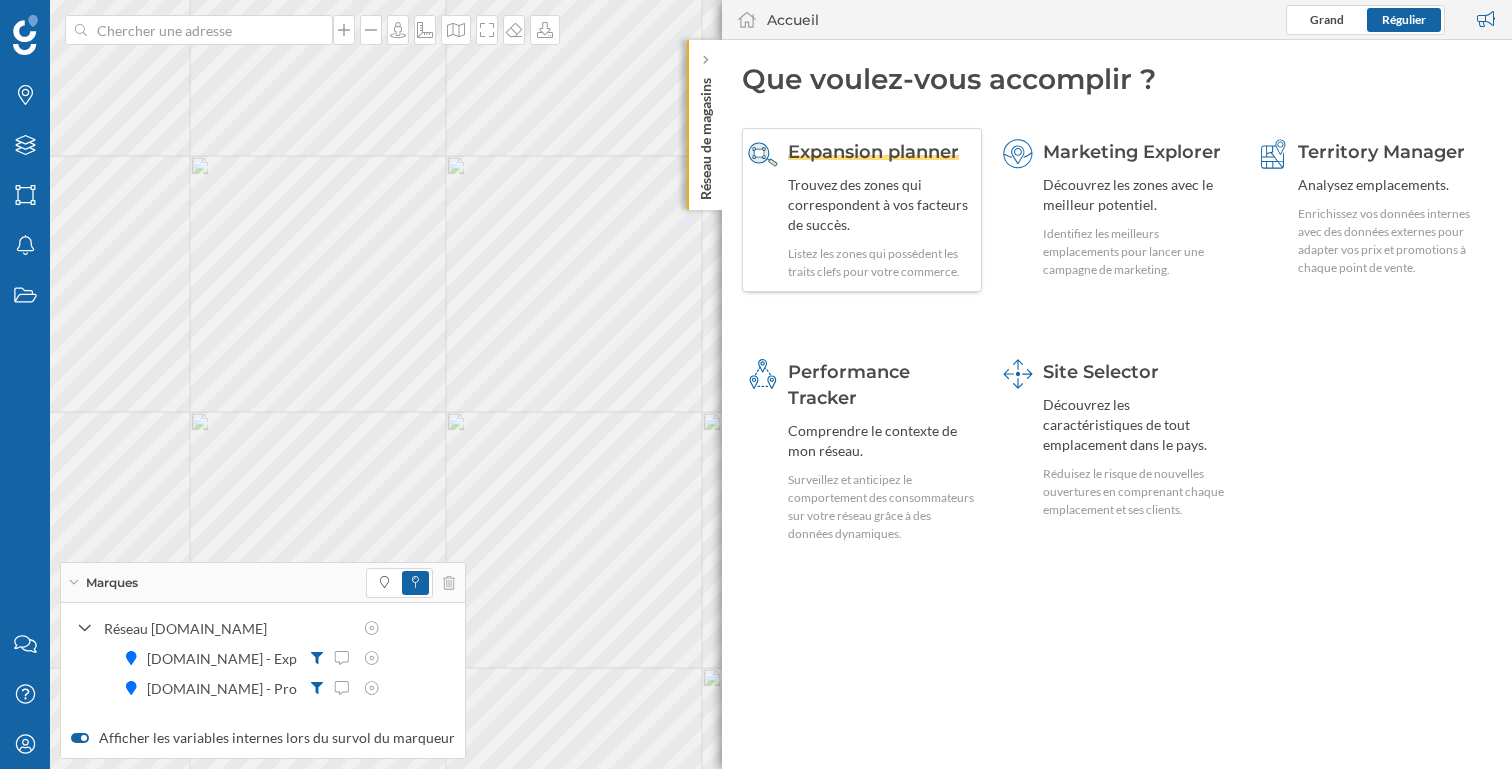 click on "Trouvez des zones qui correspondent à vos facteurs de succès." at bounding box center [882, 205] 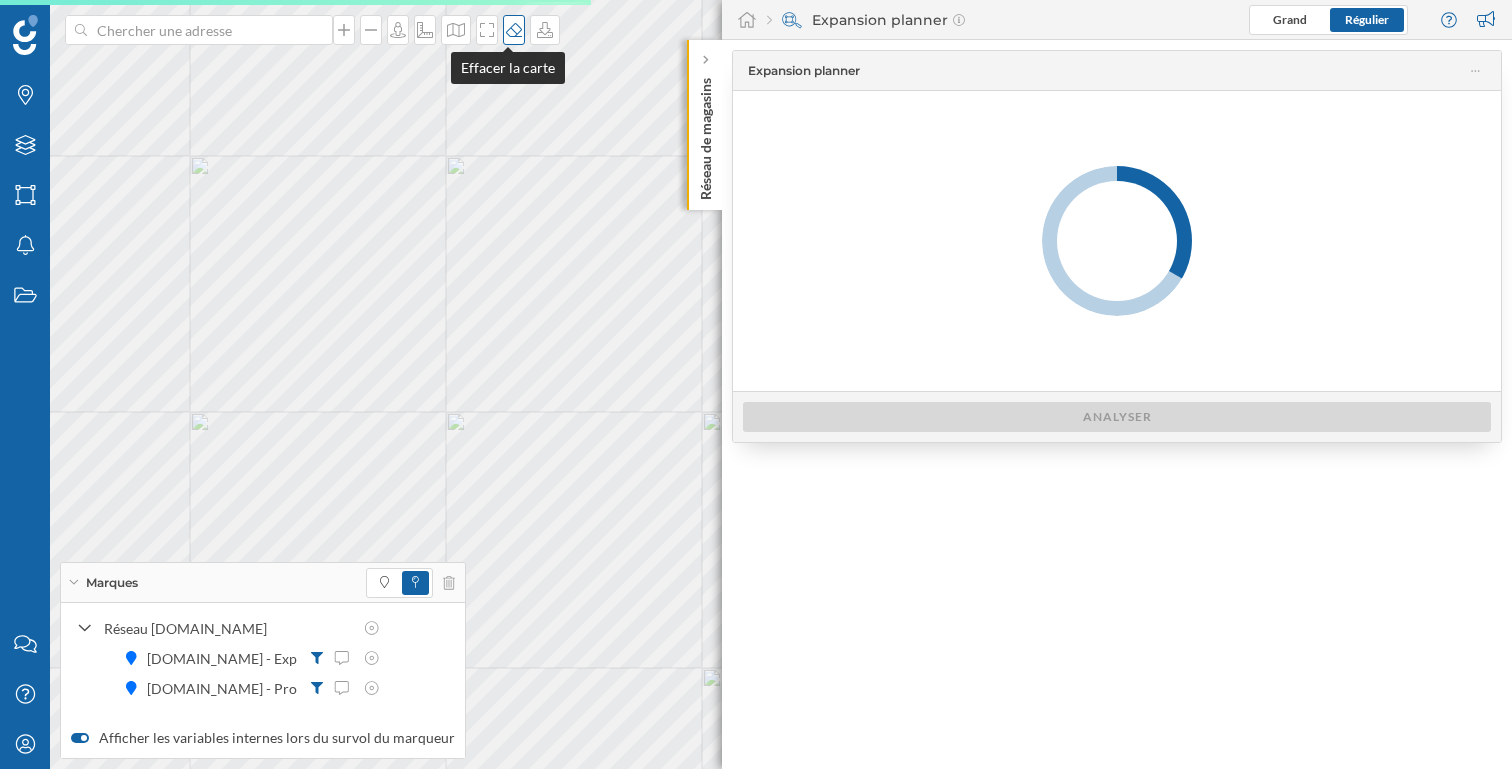 click 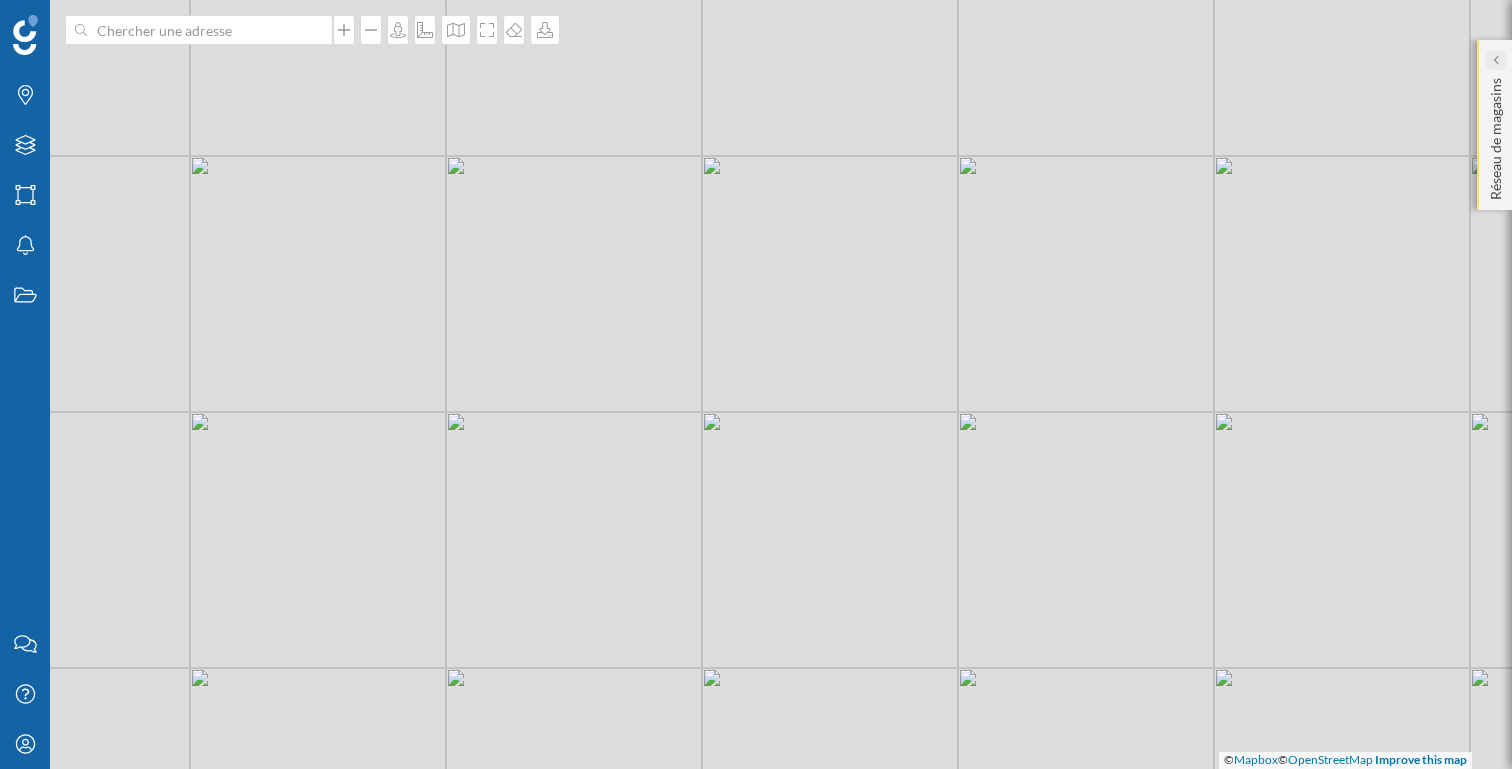 click 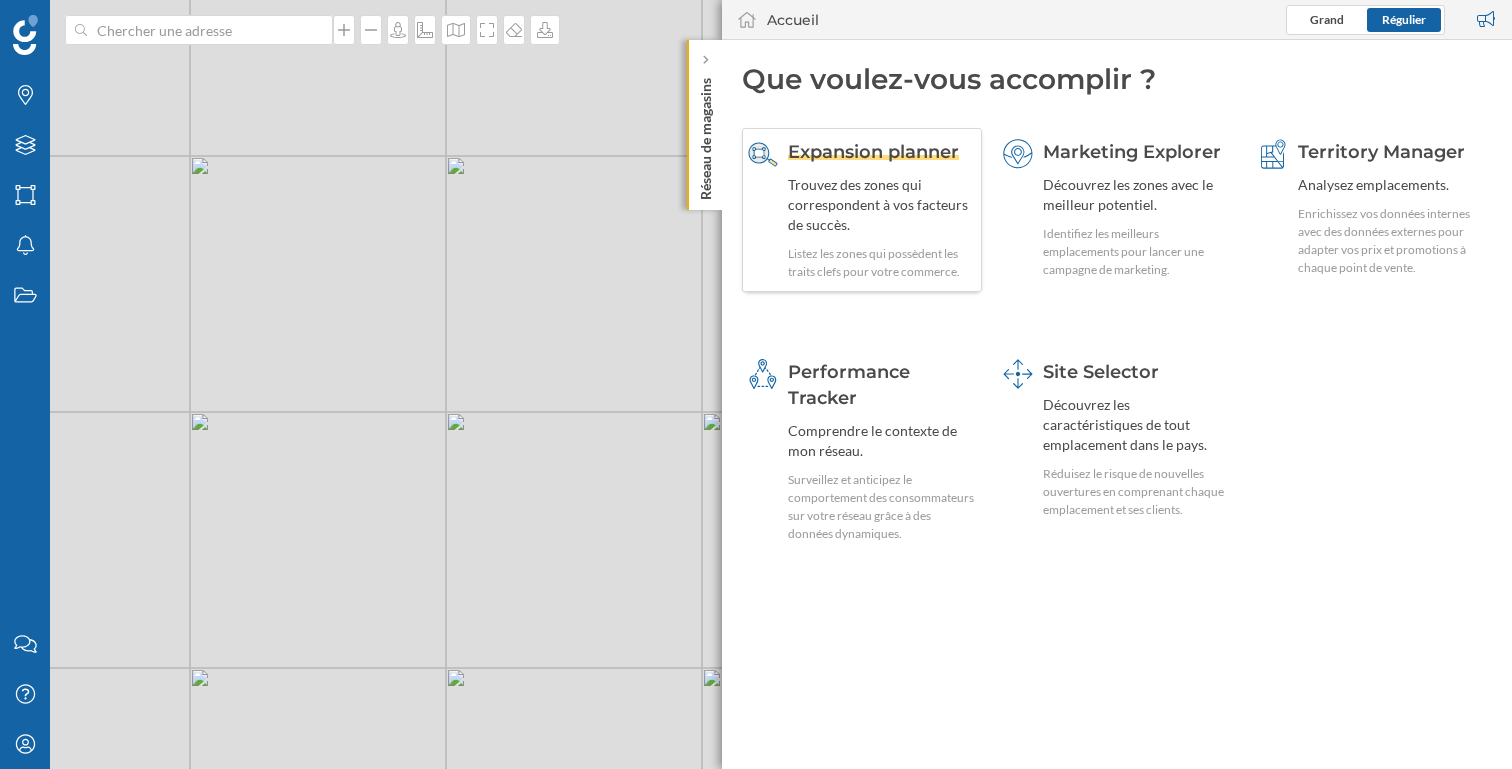 click on "Trouvez des zones qui correspondent à vos facteurs de succès." at bounding box center [882, 205] 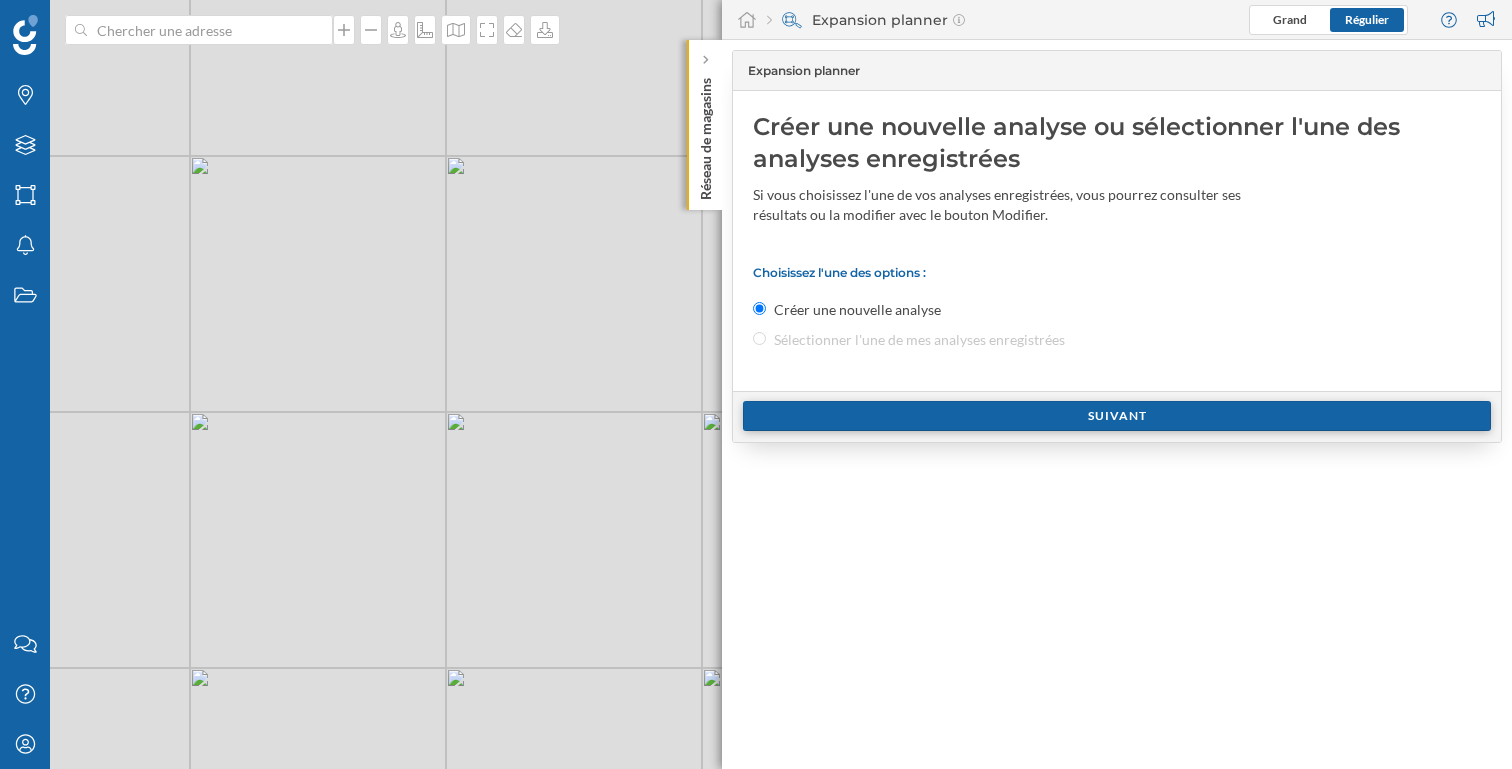 click on "Suivant" at bounding box center [1117, 416] 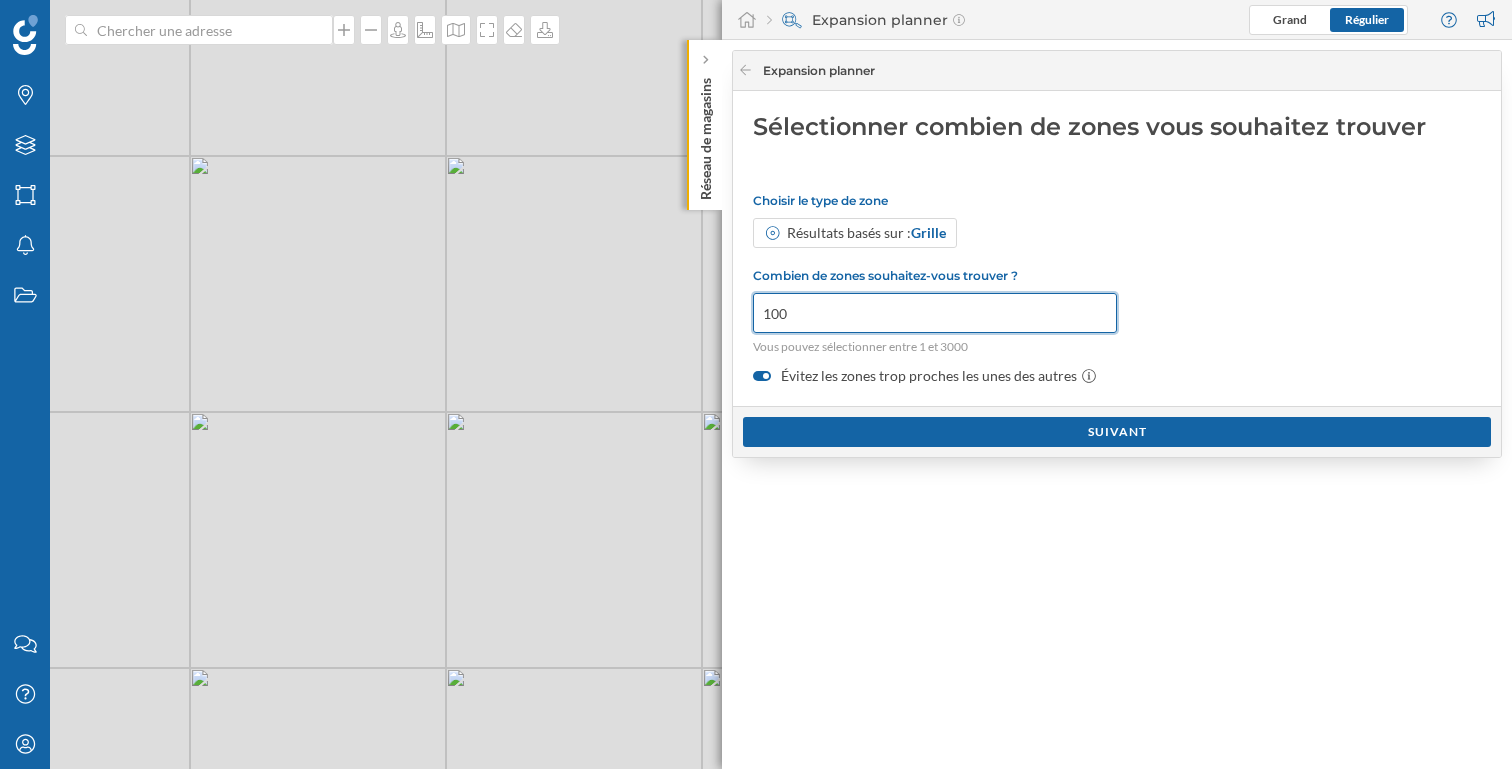 click on "100" at bounding box center (935, 313) 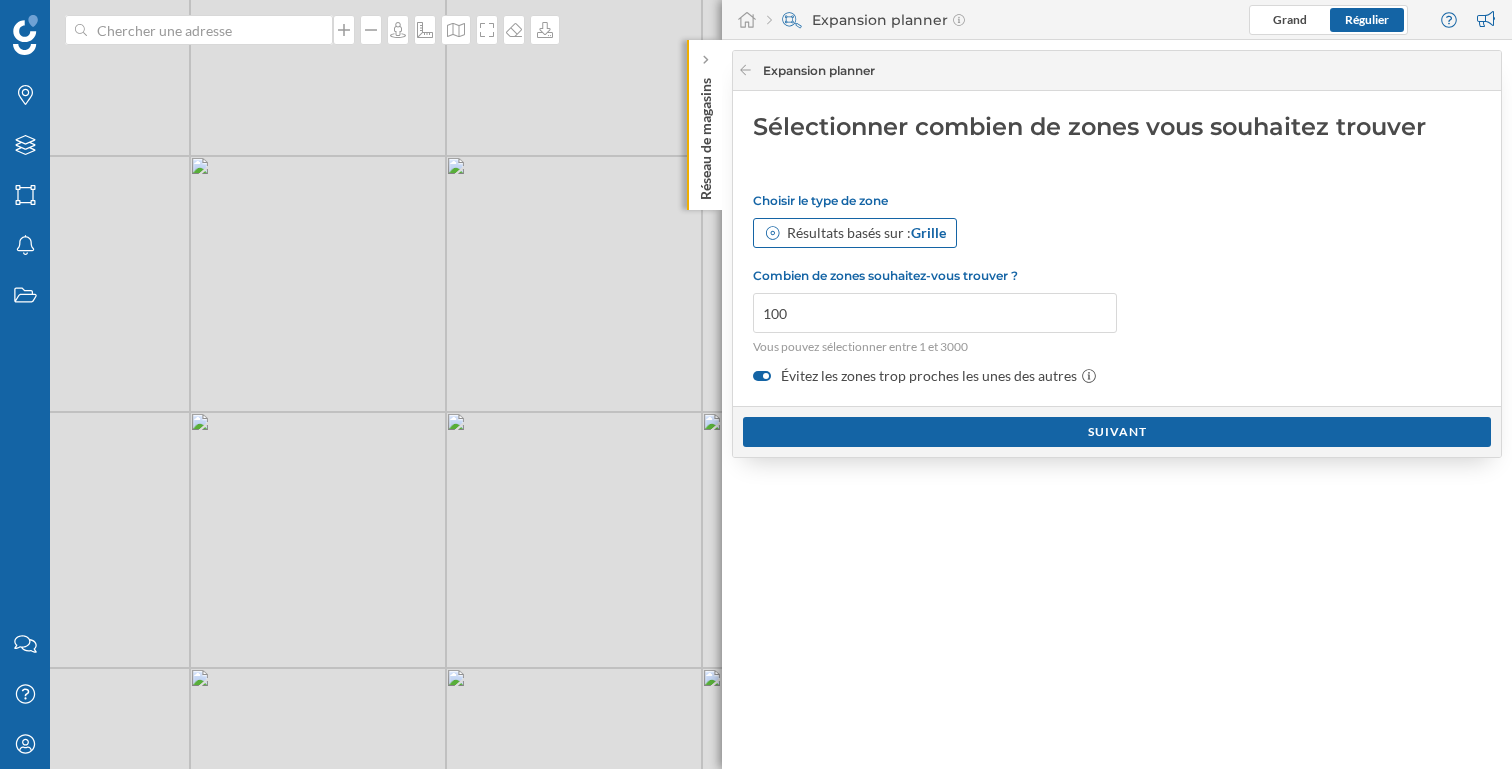 click on "Grille" at bounding box center (928, 232) 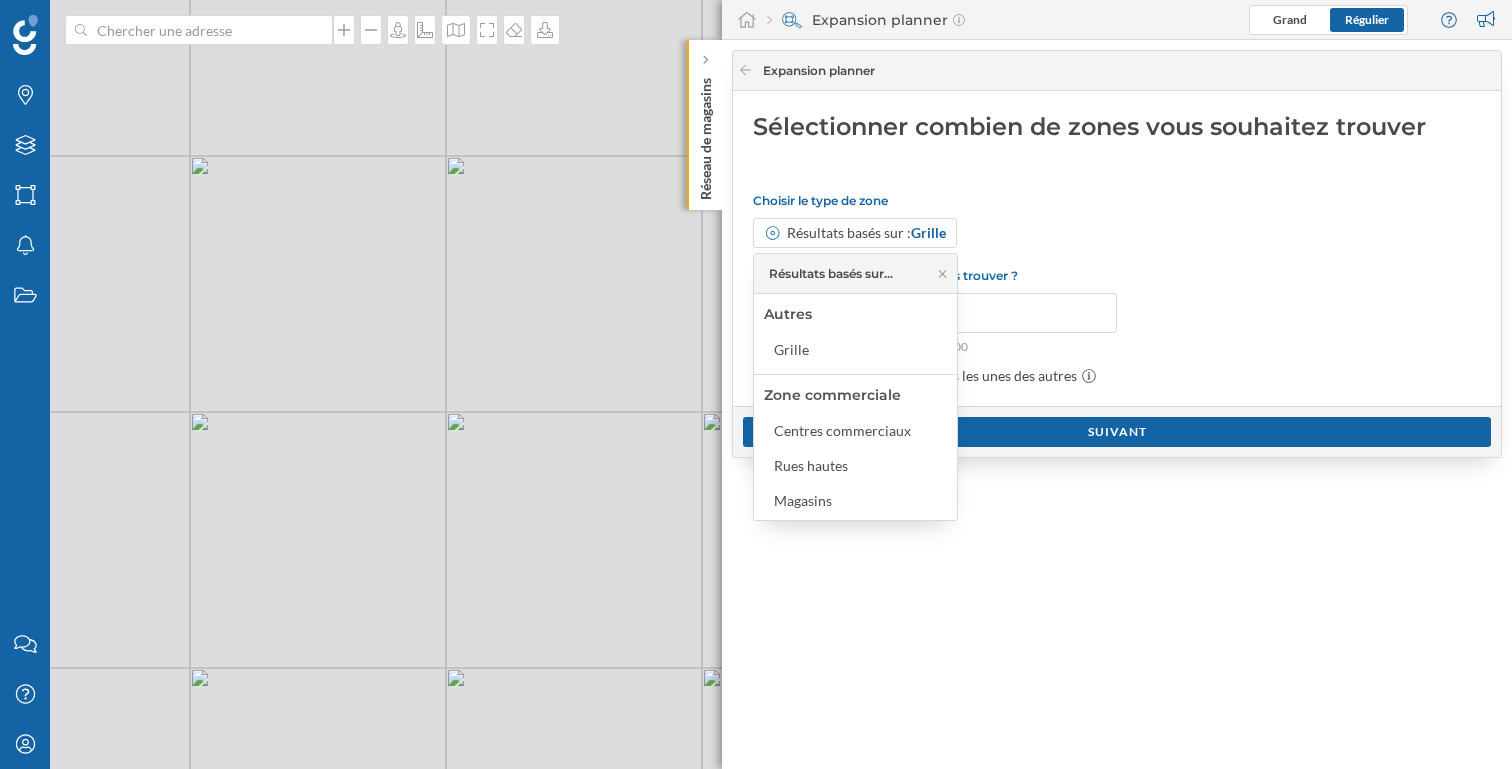 click on "Résultats basés sur :
Grille" at bounding box center (1117, 233) 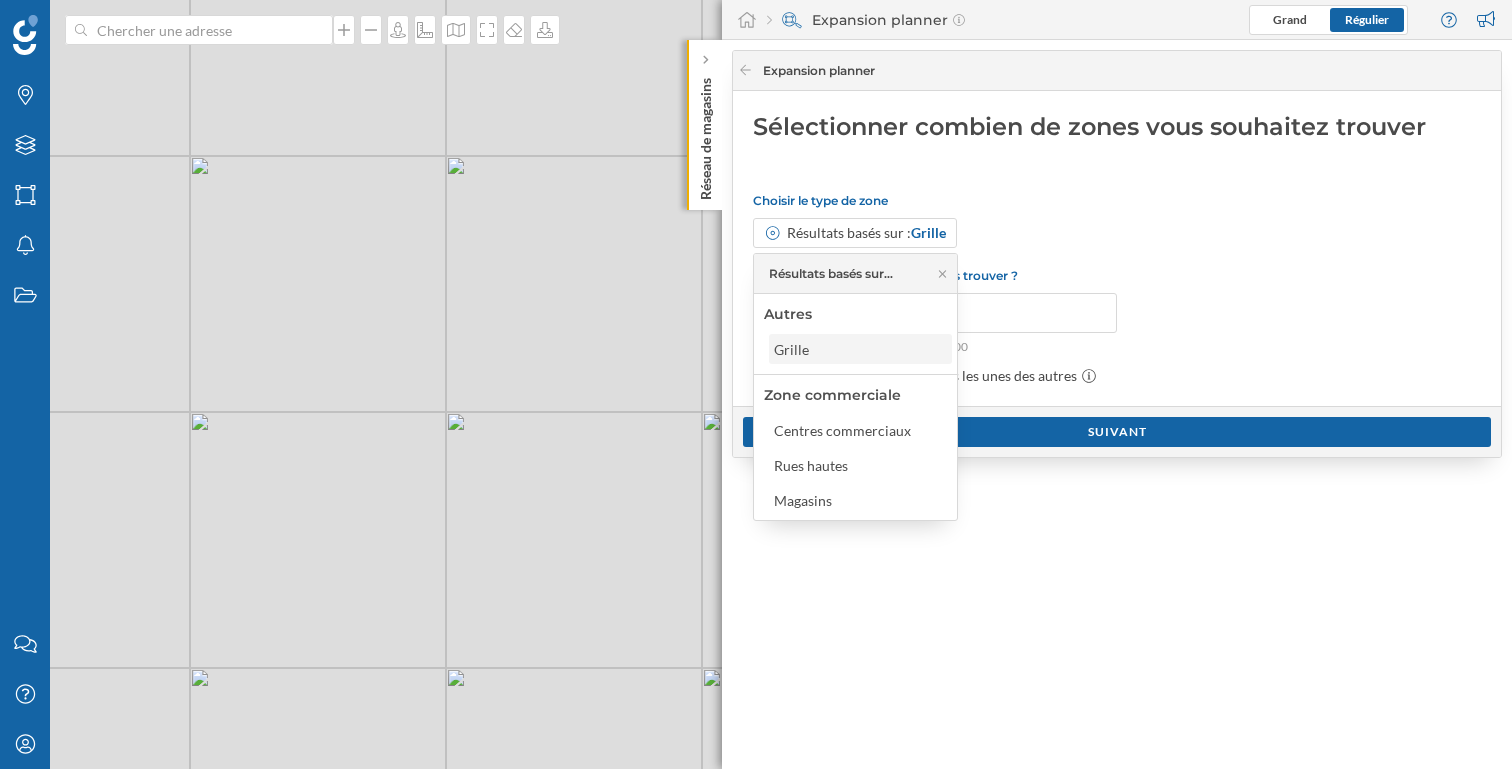 click on "Grille" at bounding box center (859, 349) 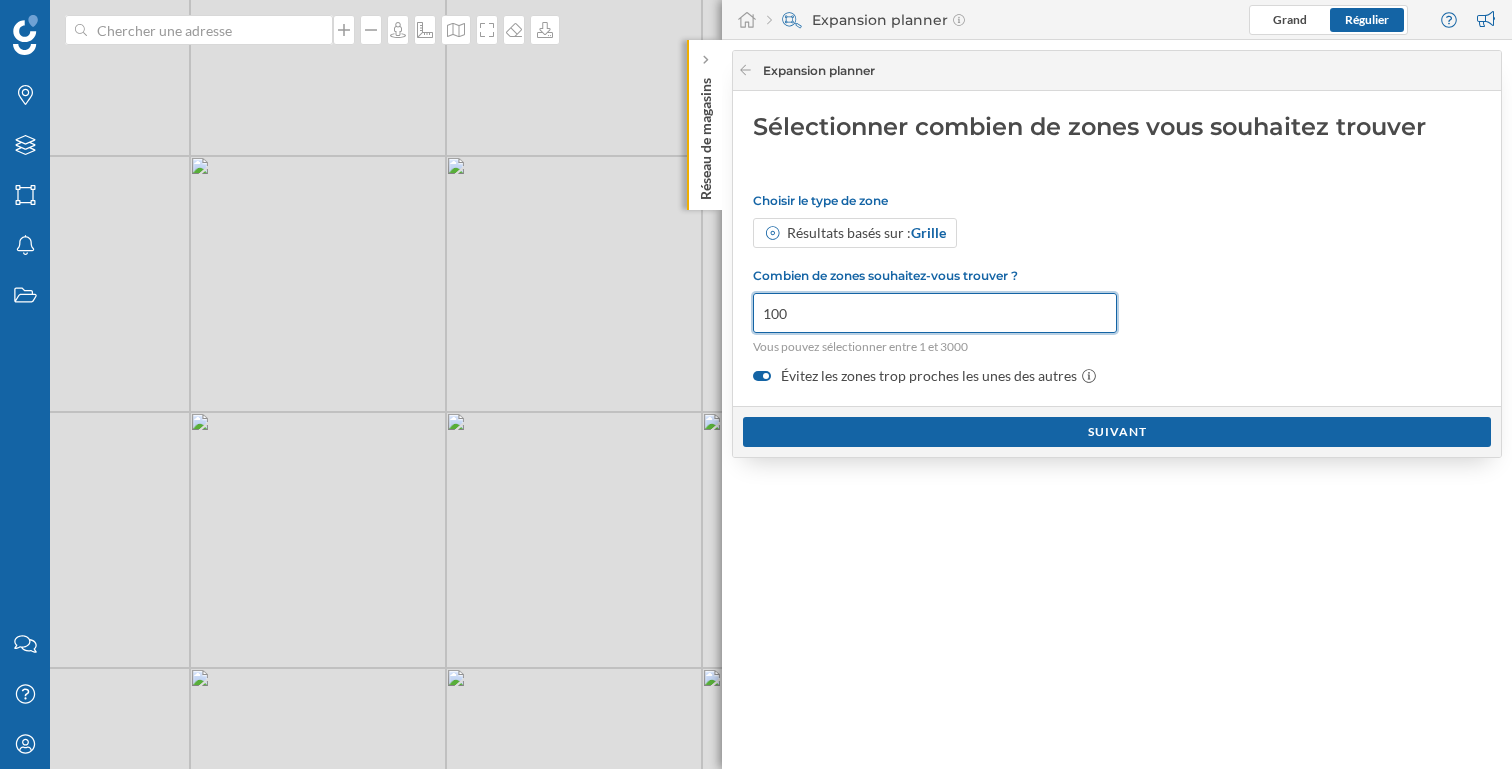 click on "100" at bounding box center [935, 313] 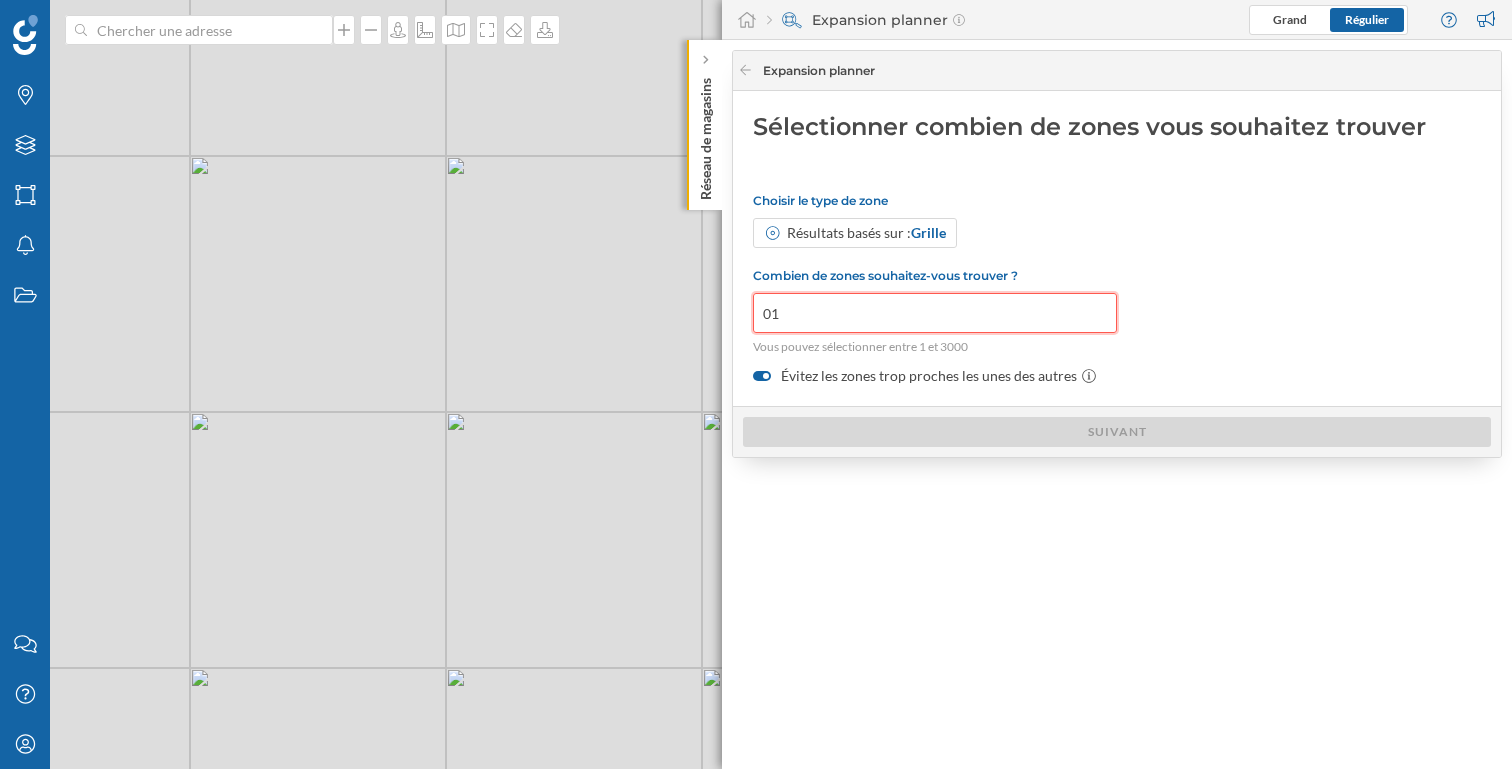 type on "0" 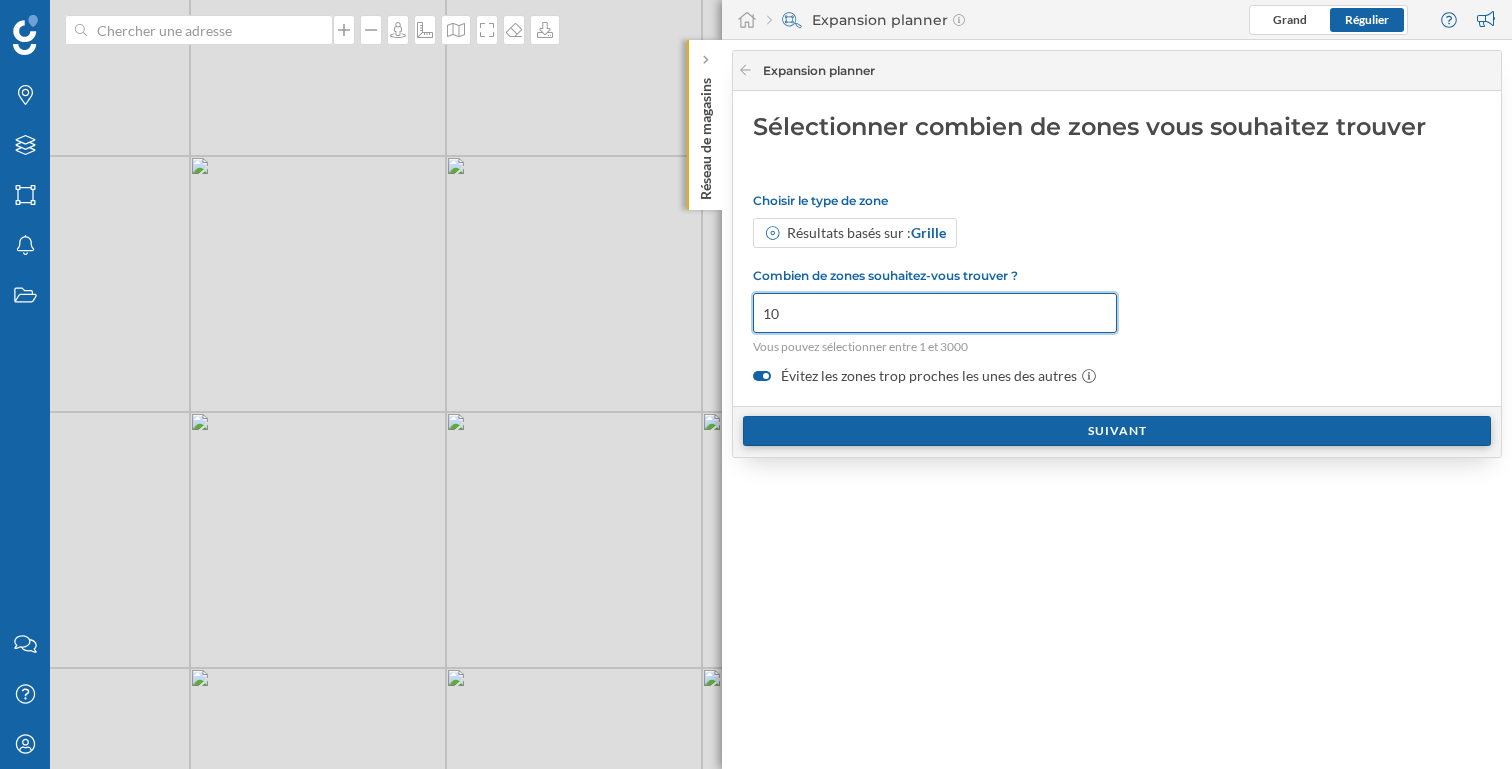 type on "10" 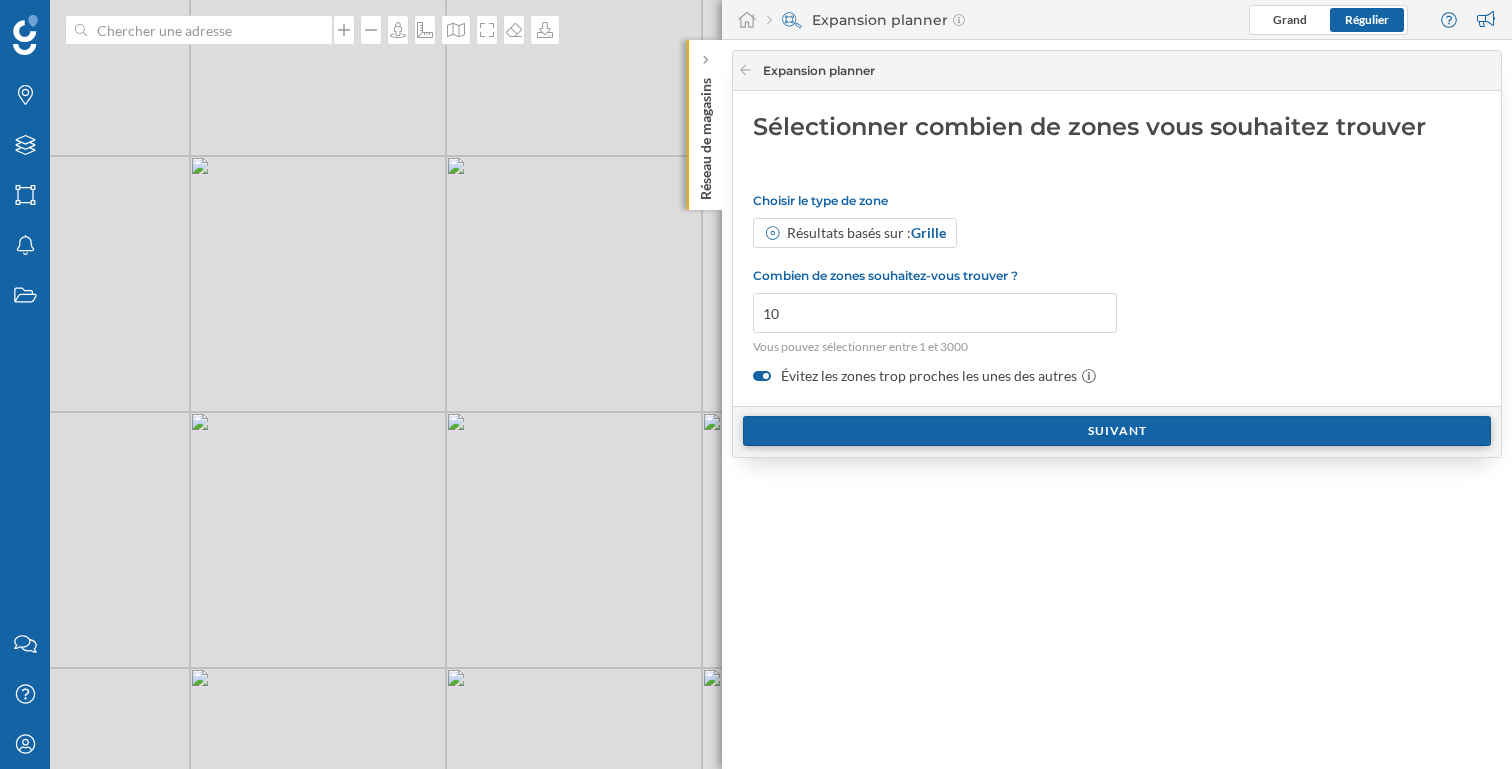 click on "Suivant" at bounding box center (1117, 431) 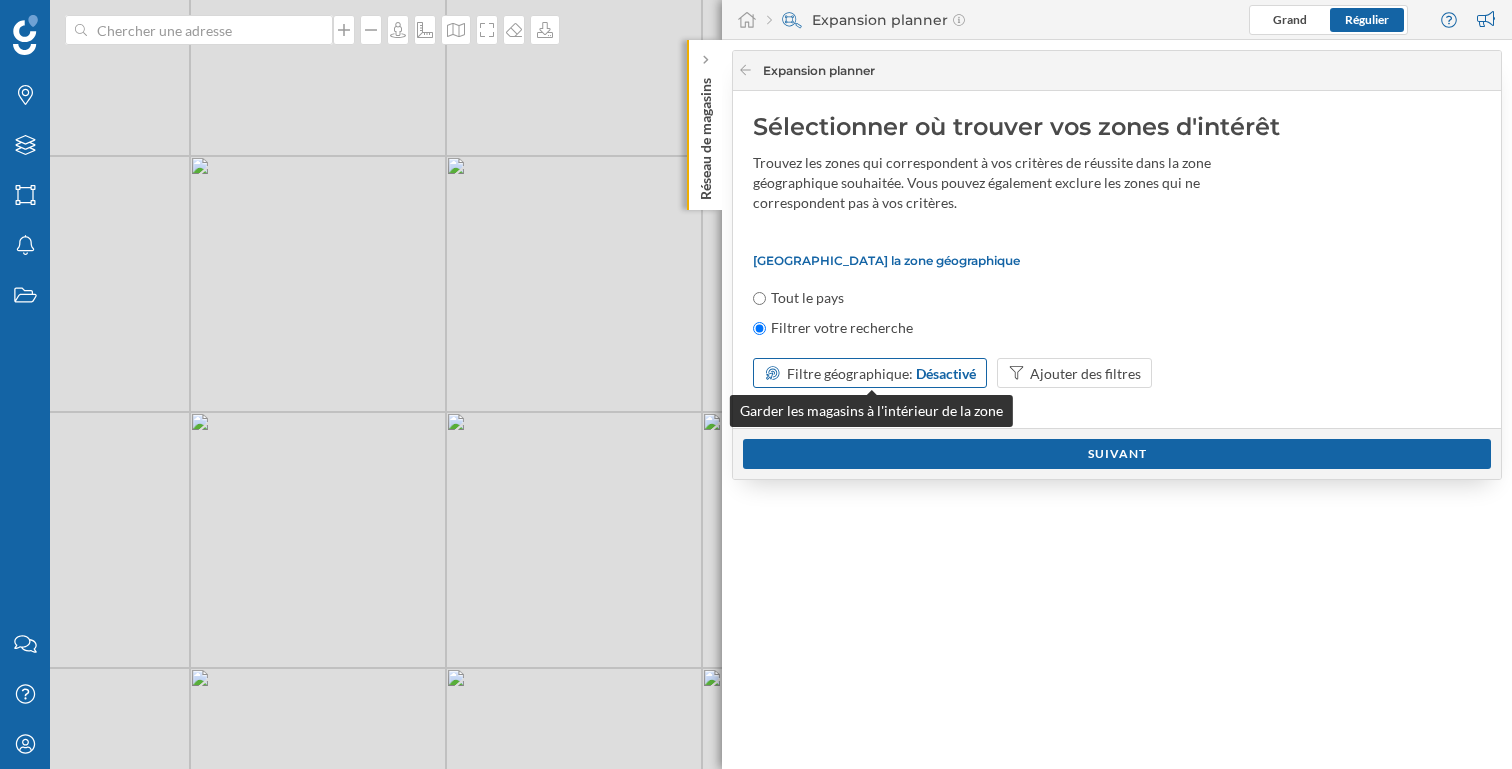 click on "Désactivé" at bounding box center [946, 373] 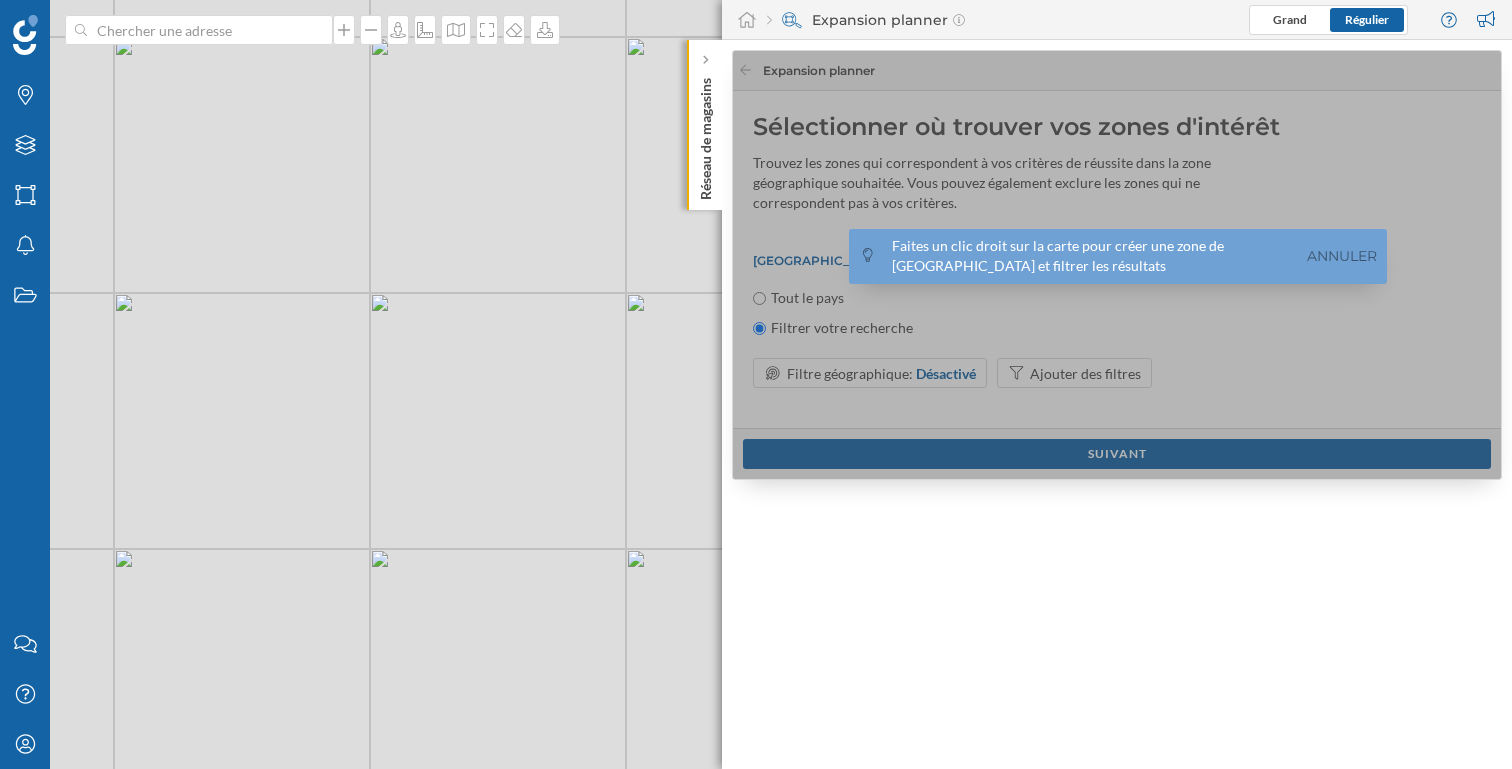 drag, startPoint x: 376, startPoint y: 444, endPoint x: 547, endPoint y: 327, distance: 207.19556 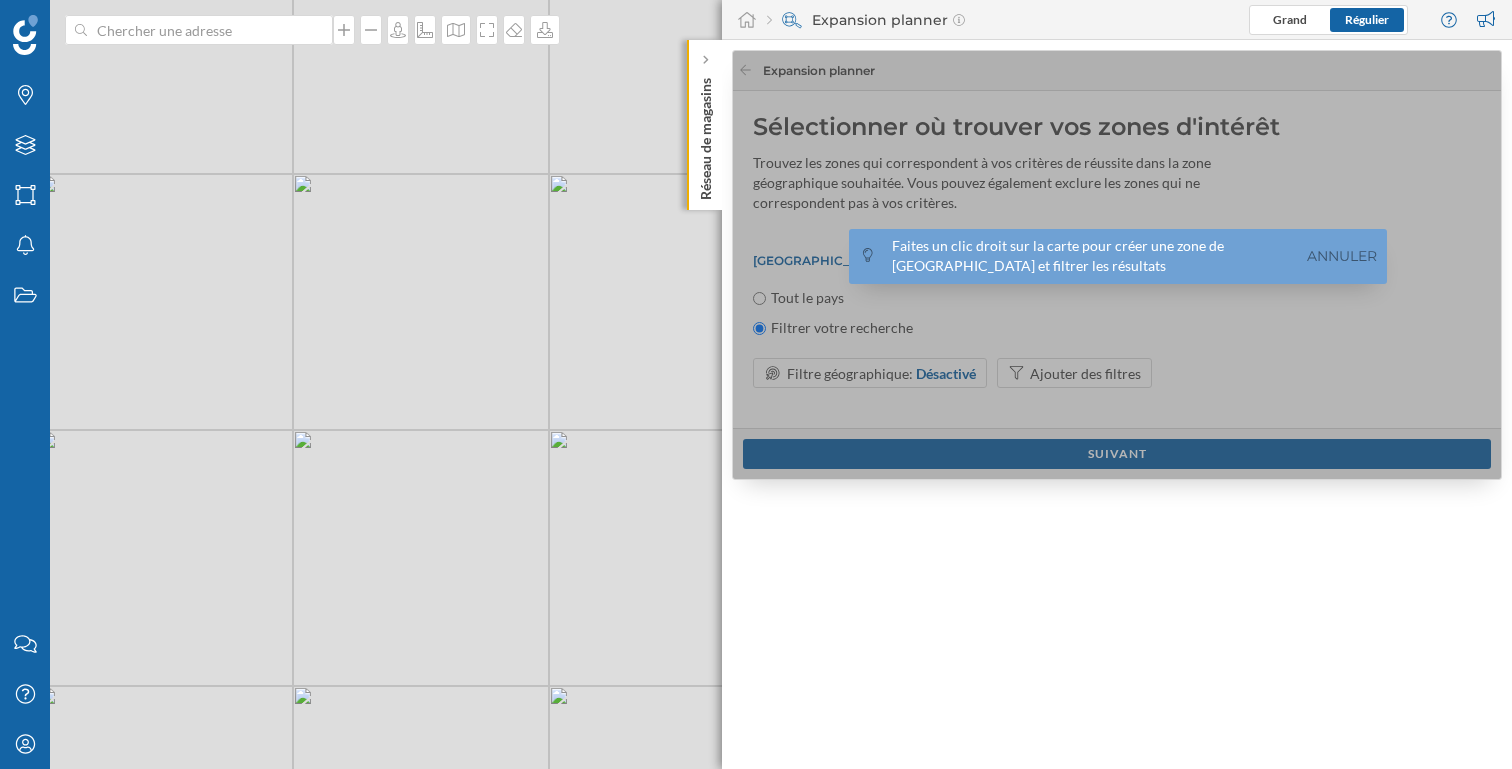 drag, startPoint x: 582, startPoint y: 113, endPoint x: 581, endPoint y: 244, distance: 131.00381 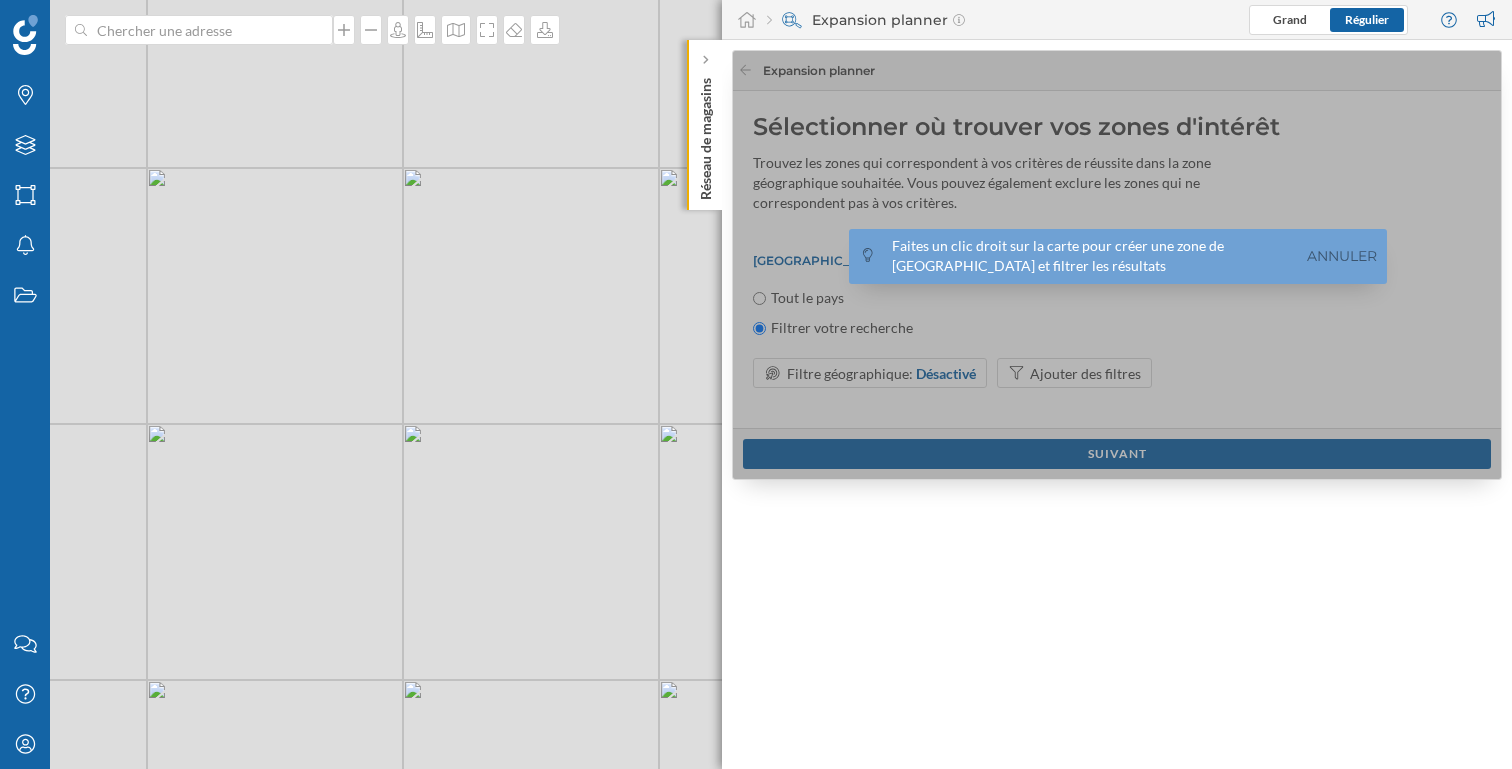 drag, startPoint x: 611, startPoint y: 316, endPoint x: 466, endPoint y: 312, distance: 145.05516 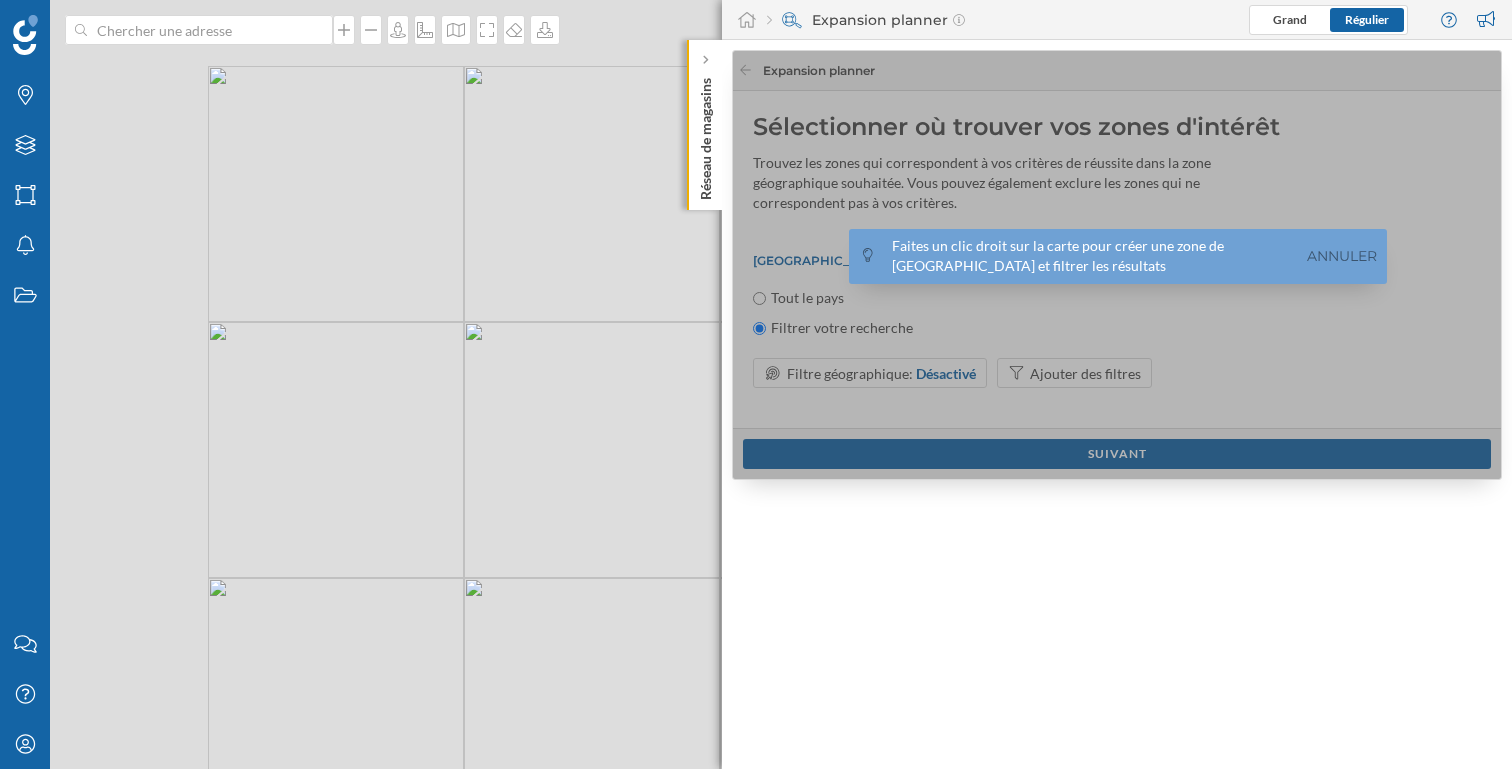 drag, startPoint x: 364, startPoint y: 209, endPoint x: 580, endPoint y: 390, distance: 281.8102 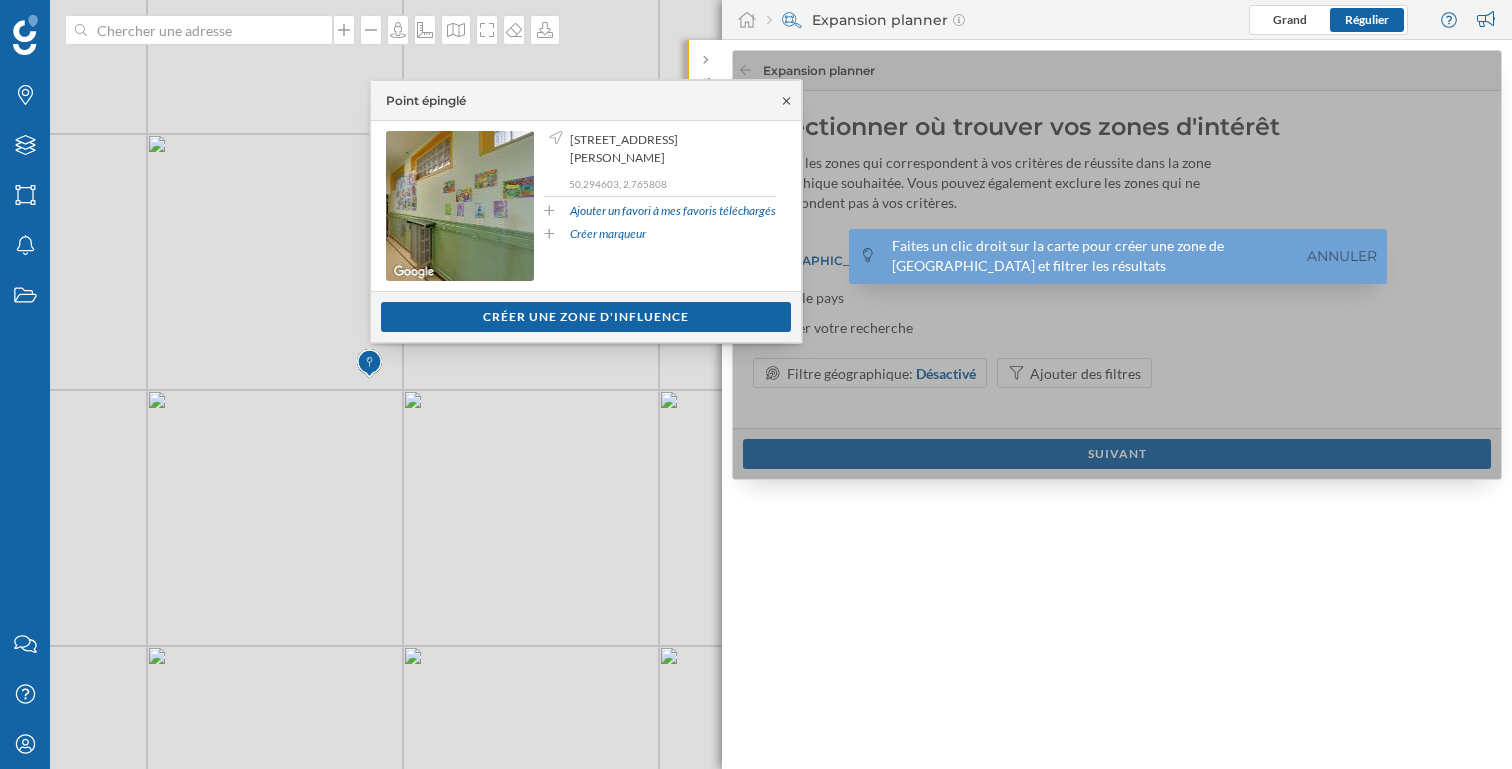 click 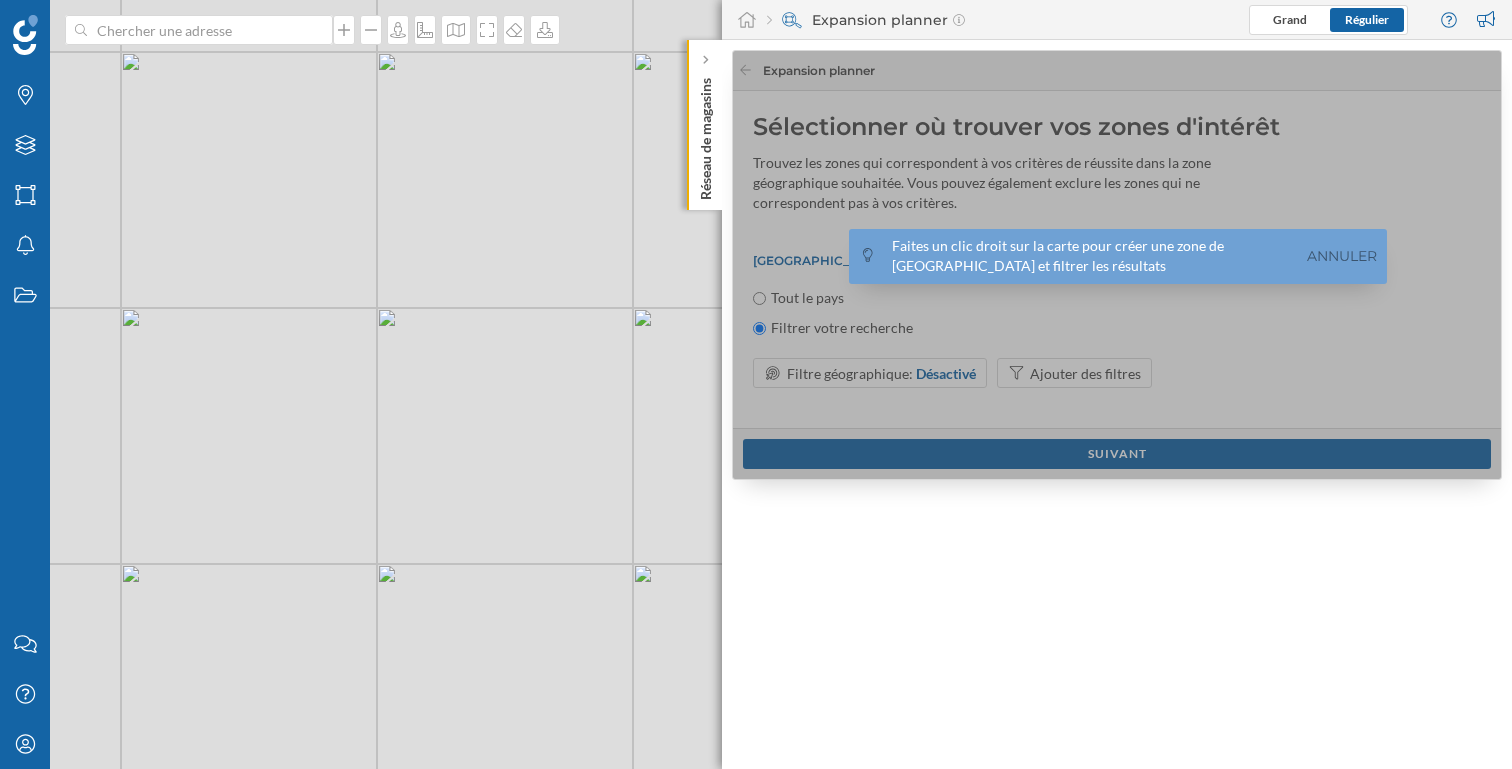 drag, startPoint x: 476, startPoint y: 544, endPoint x: 408, endPoint y: 215, distance: 335.95386 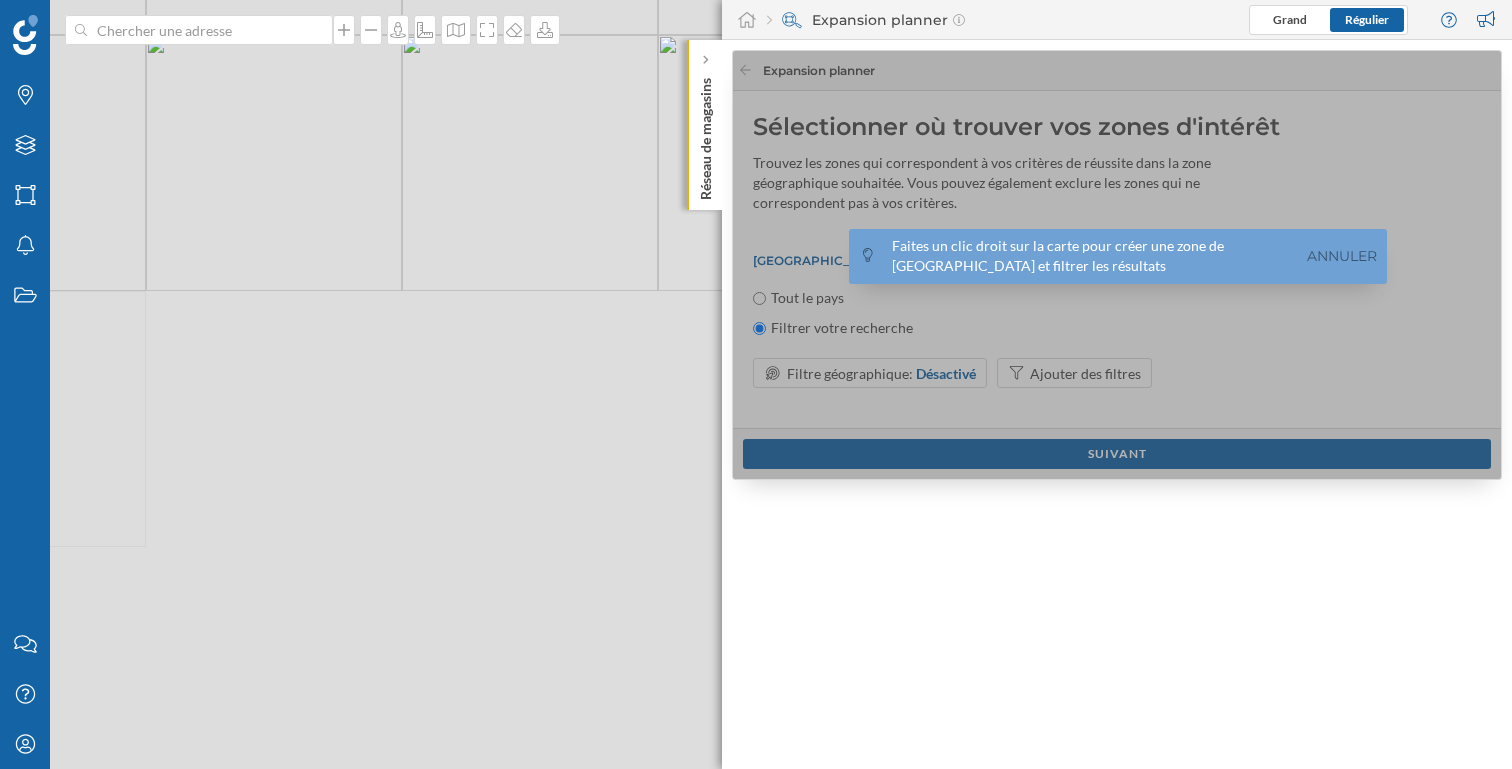 drag, startPoint x: 457, startPoint y: 644, endPoint x: 294, endPoint y: 150, distance: 520.1971 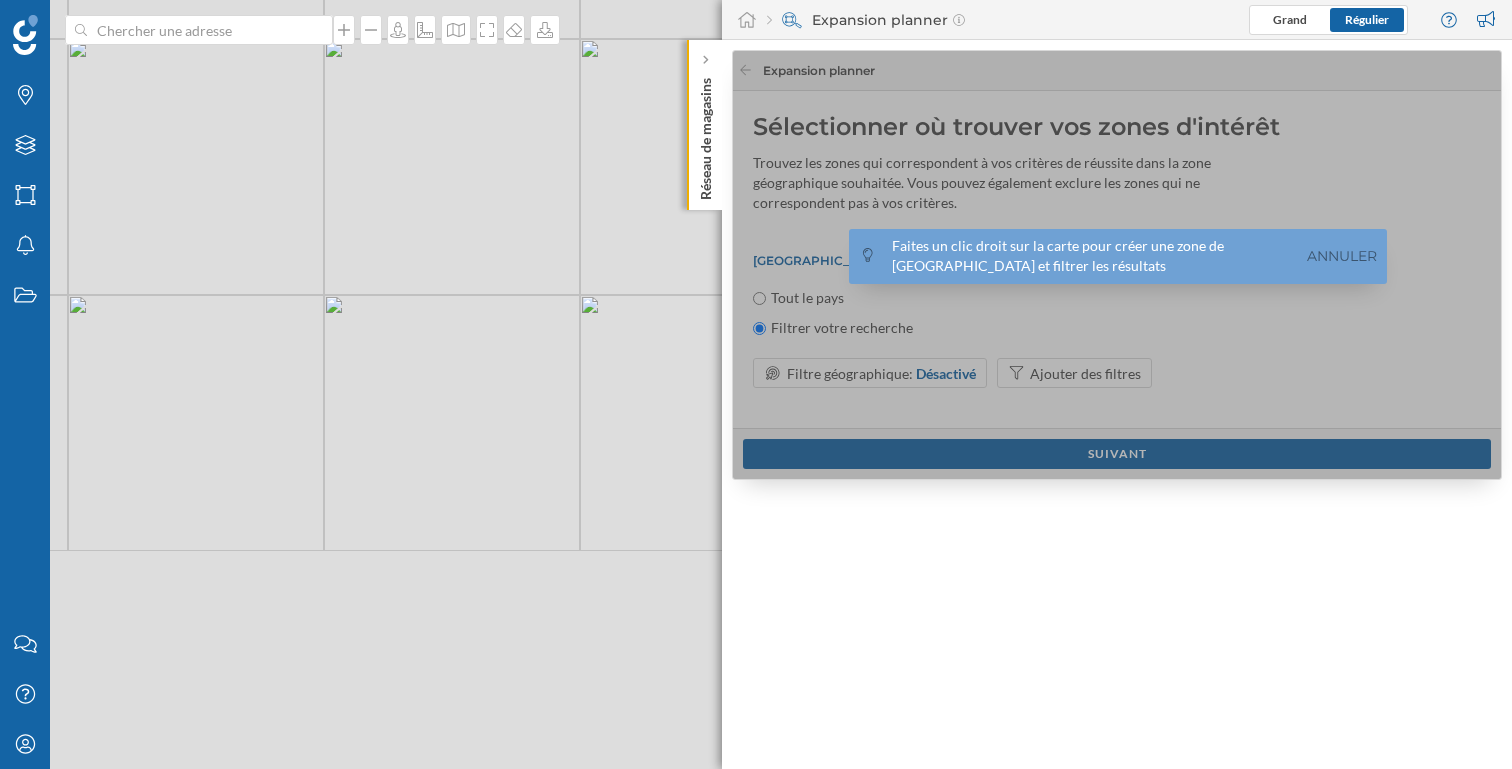 drag, startPoint x: 446, startPoint y: 481, endPoint x: 323, endPoint y: 139, distance: 363.446 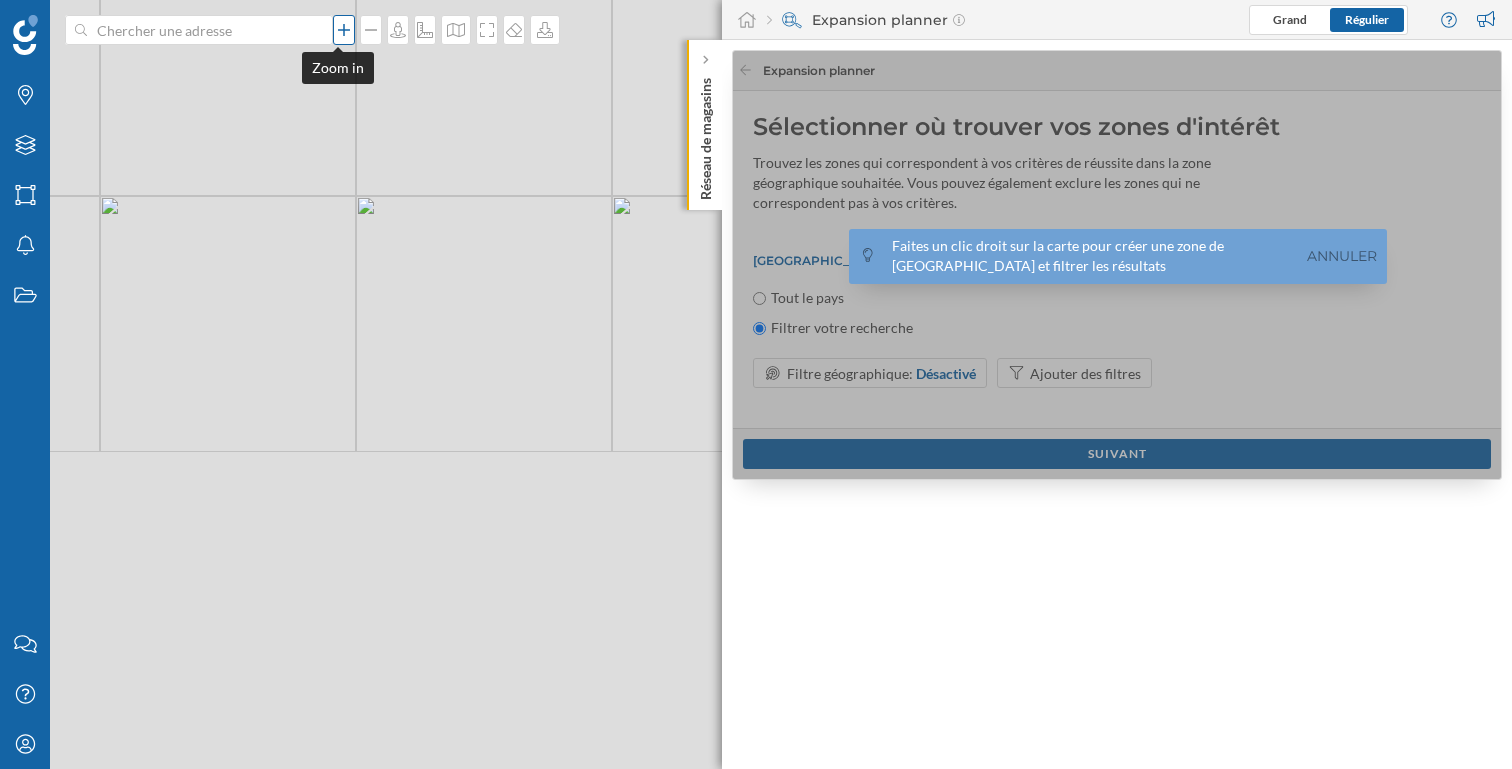 drag, startPoint x: 439, startPoint y: 408, endPoint x: 344, endPoint y: 18, distance: 401.40378 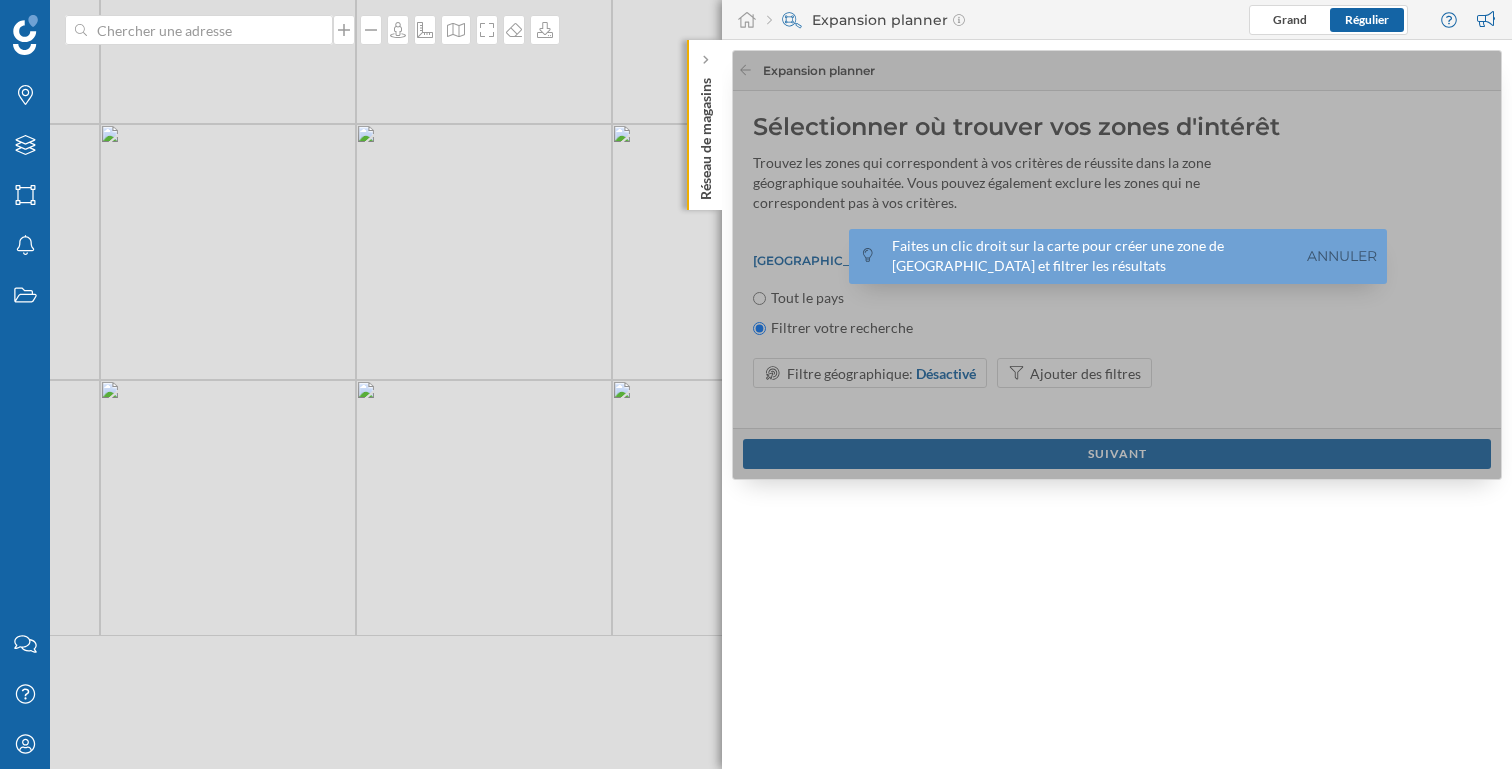 drag, startPoint x: 480, startPoint y: 466, endPoint x: 480, endPoint y: -43, distance: 509 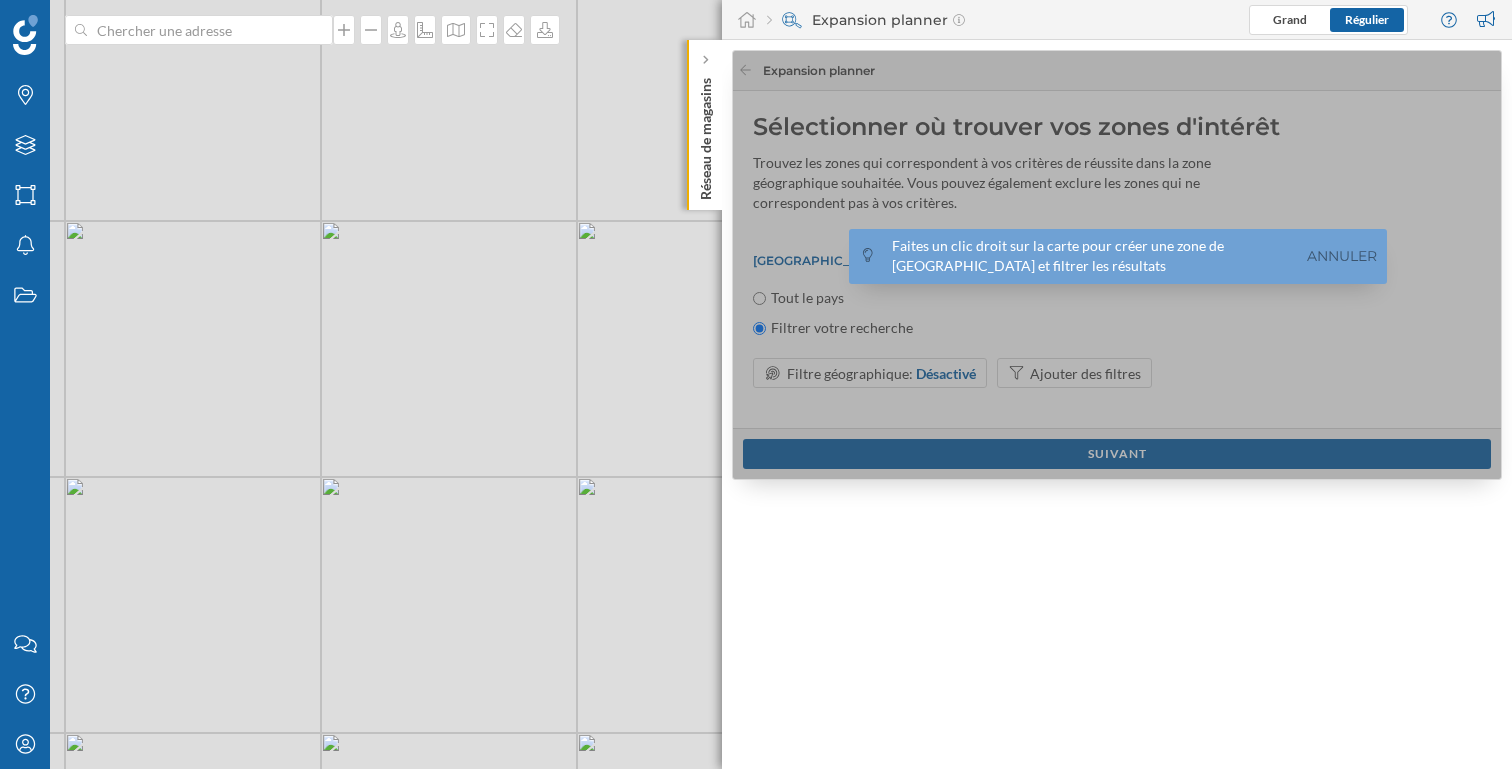 drag, startPoint x: 547, startPoint y: 442, endPoint x: 511, endPoint y: 480, distance: 52.34501 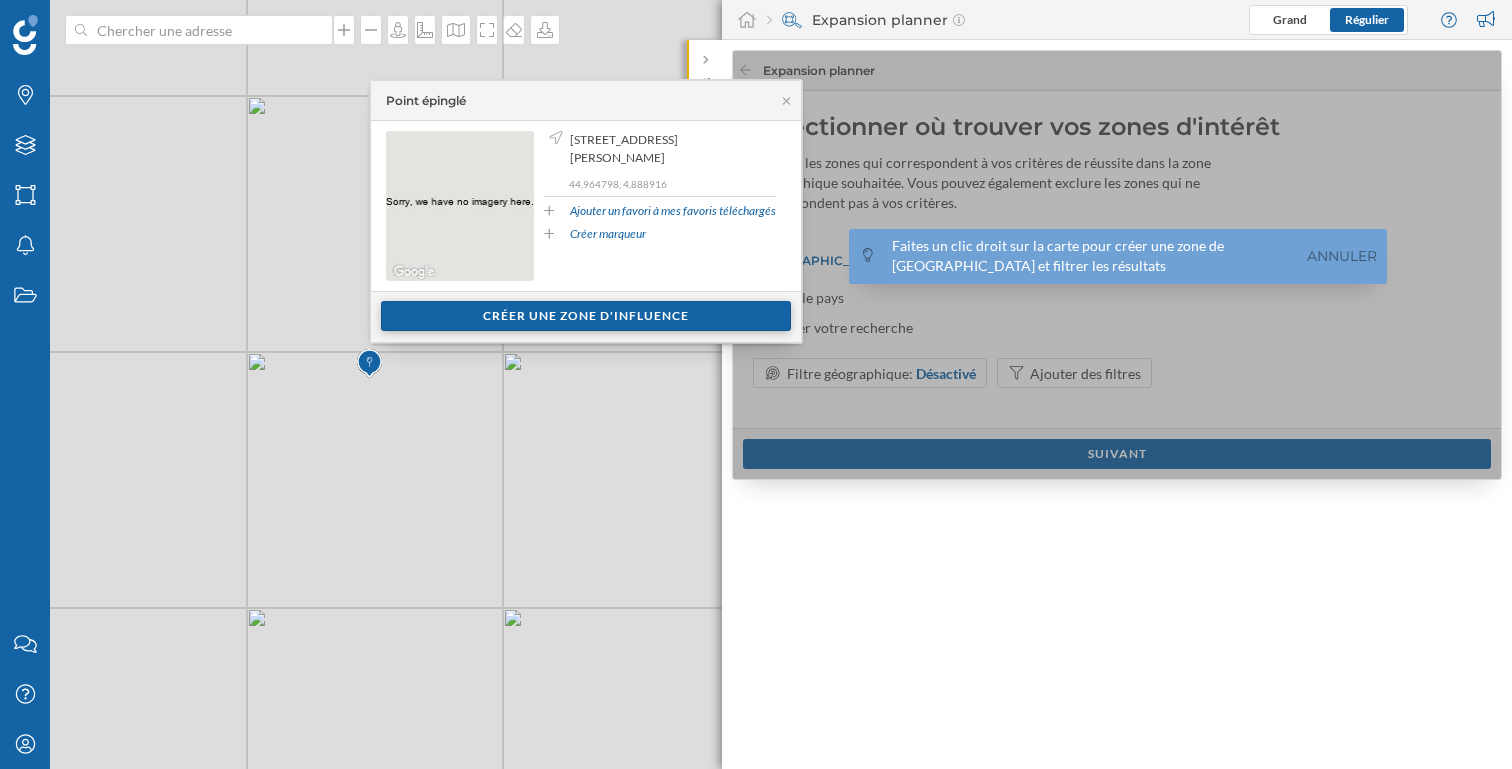 click on "Créer une zone d'influence" at bounding box center [586, 316] 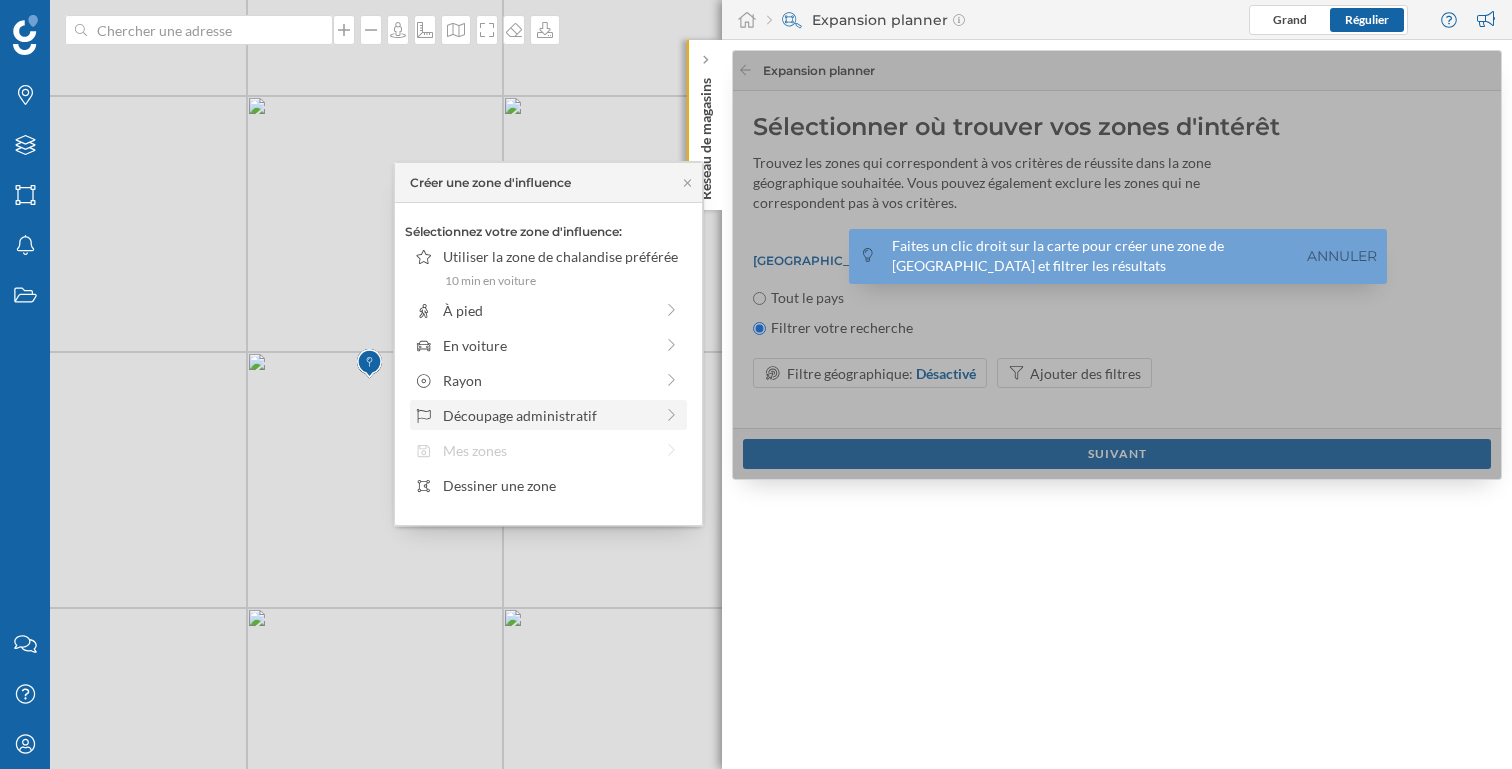 click on "Découpage administratif" at bounding box center [548, 415] 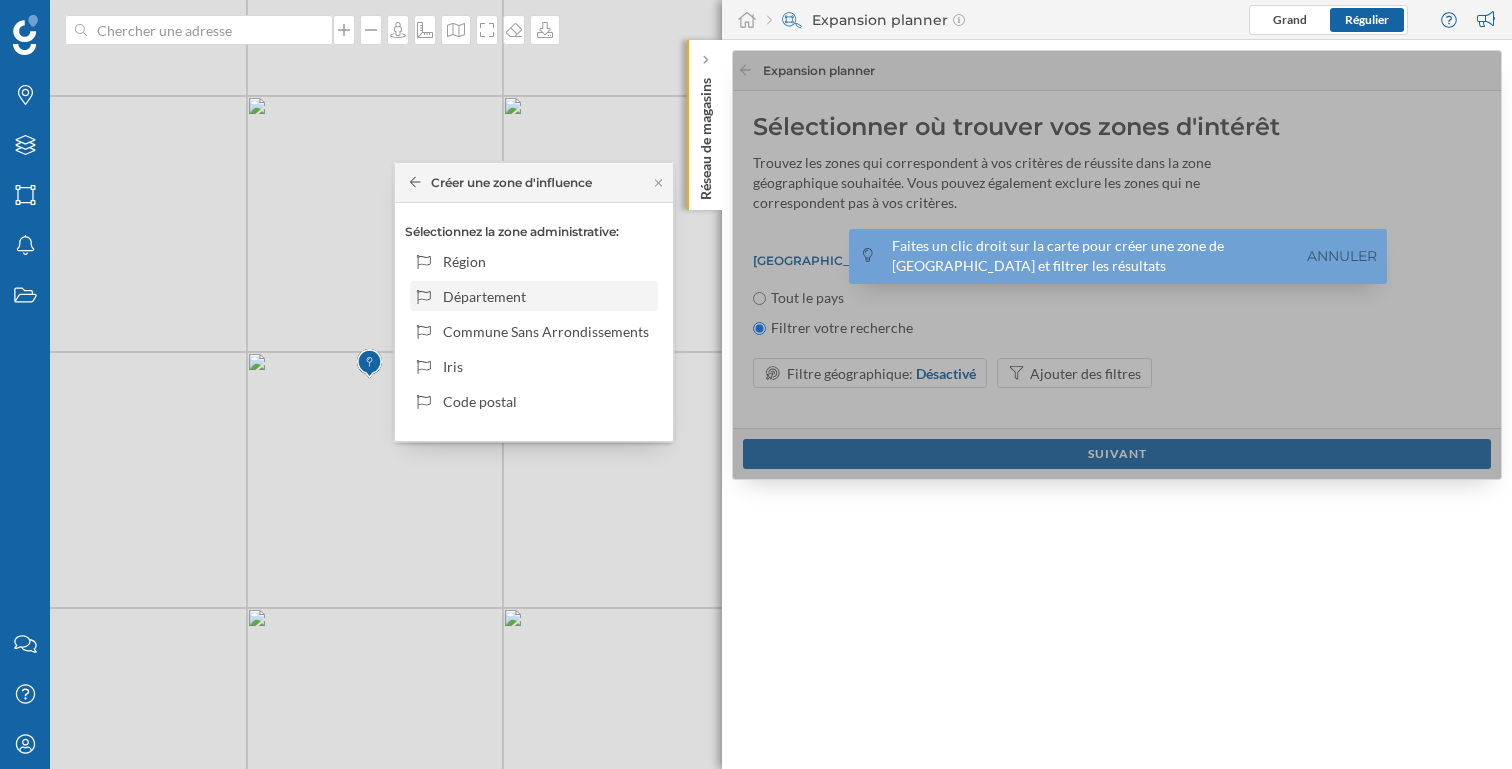 click on "Département" at bounding box center [547, 296] 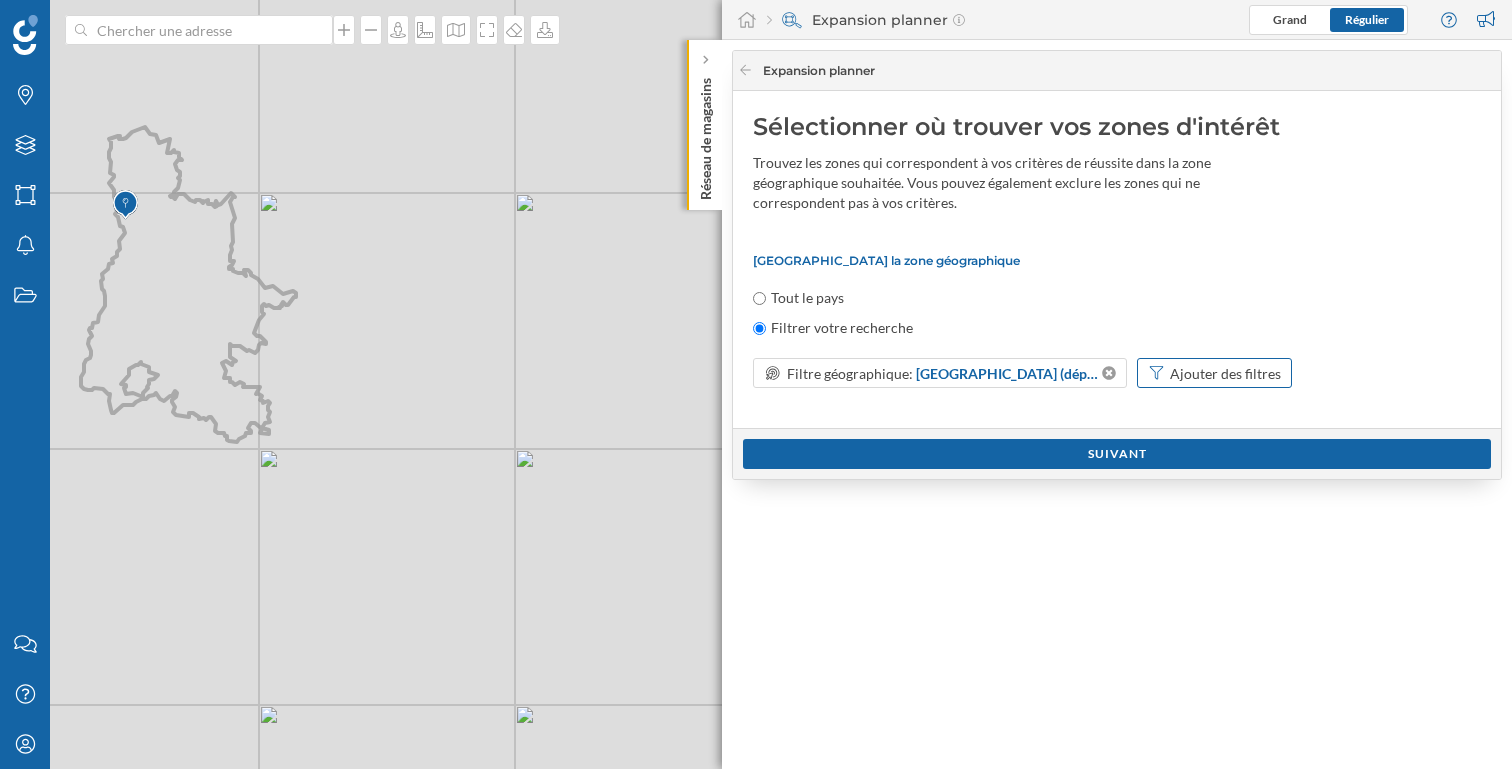 click on "Ajouter des filtres" at bounding box center (1225, 373) 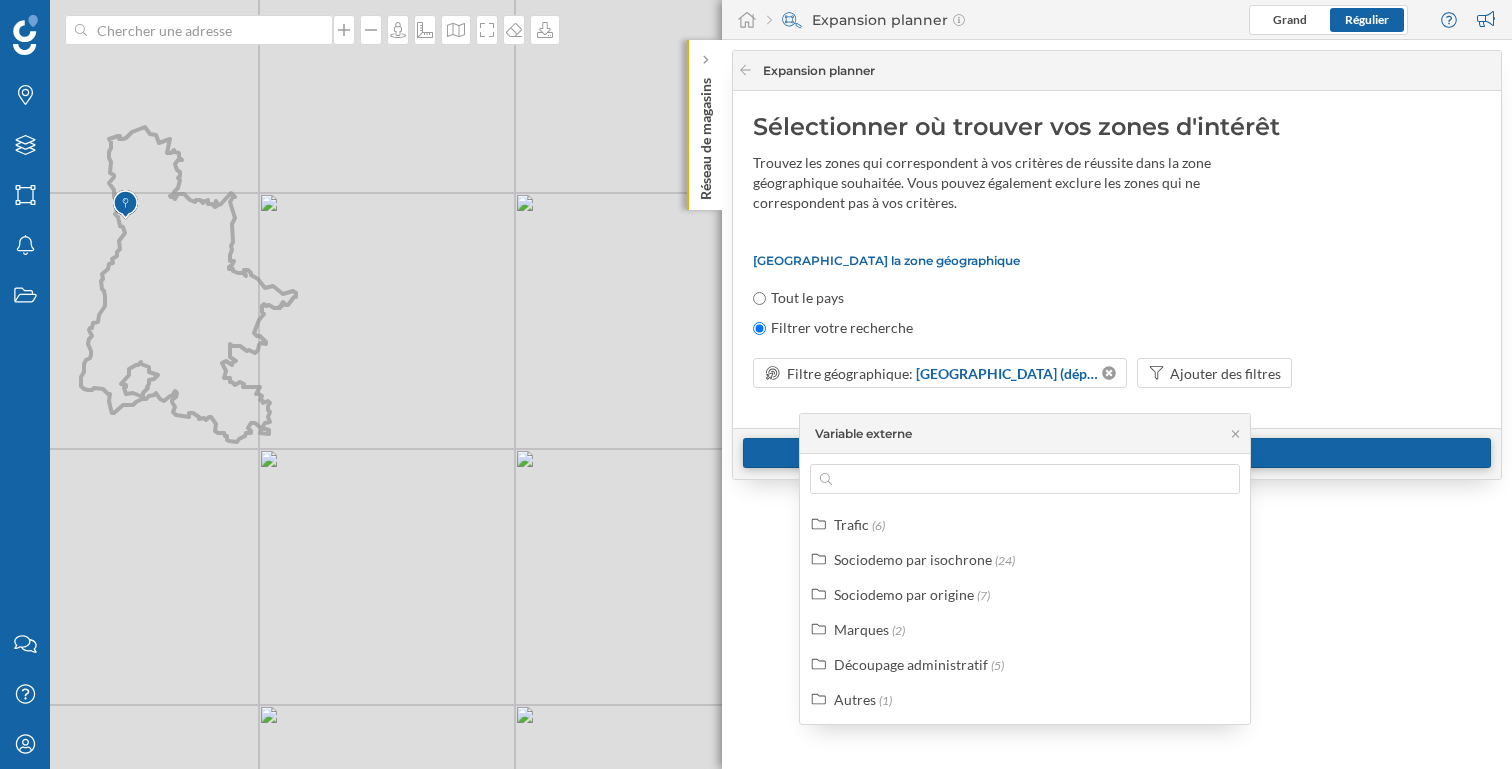 click on "Suivant" at bounding box center [1117, 453] 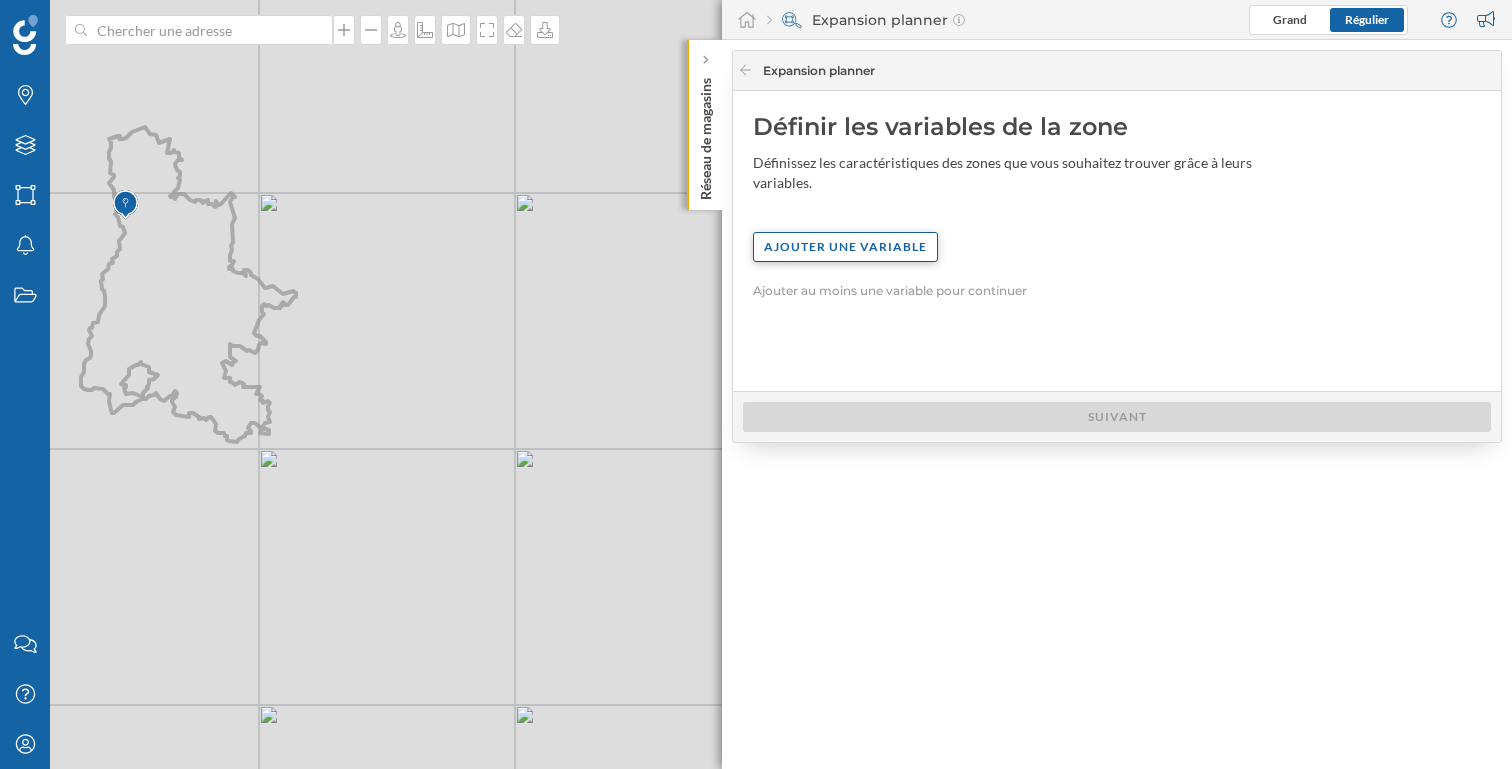 click on "Ajouter une variable" at bounding box center [845, 247] 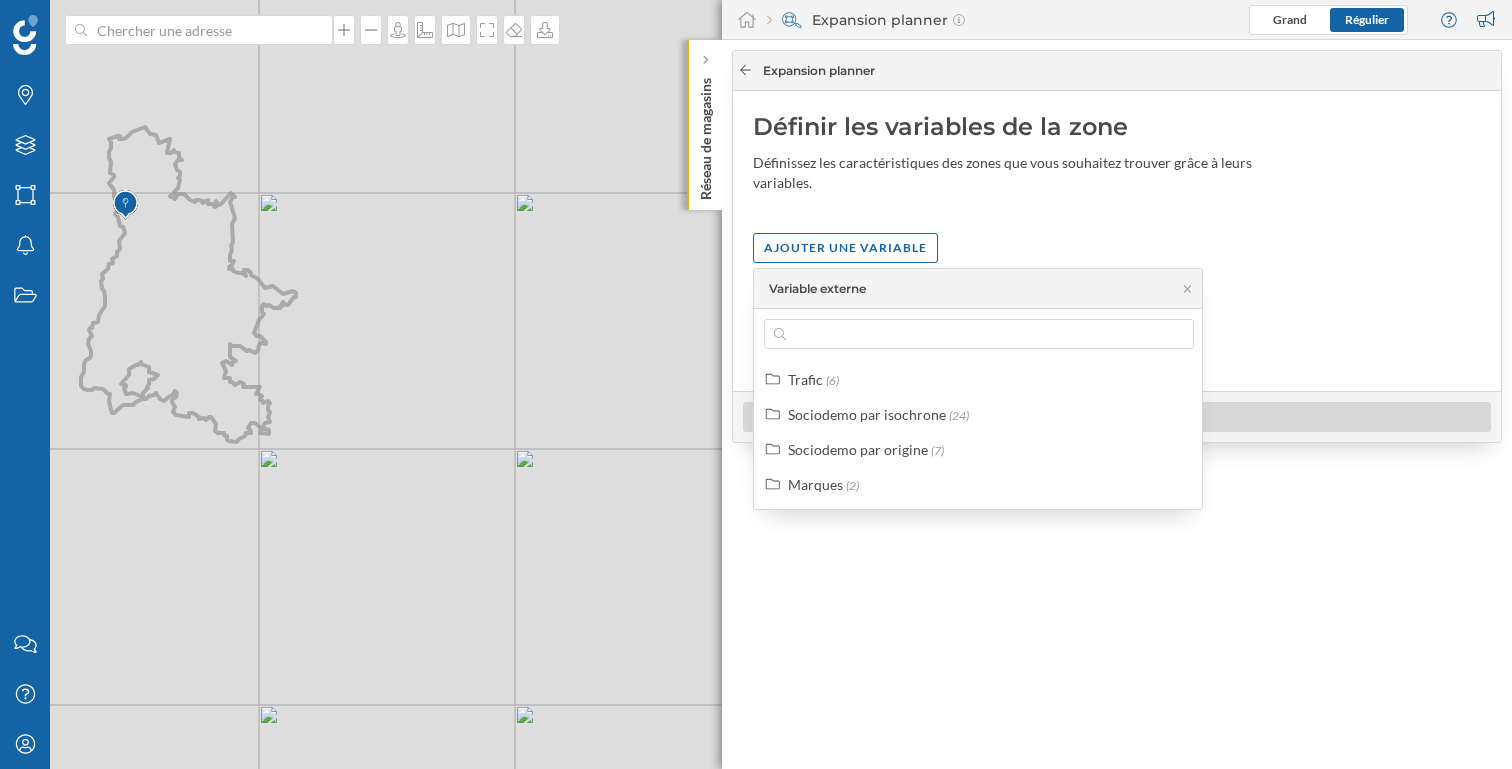 click 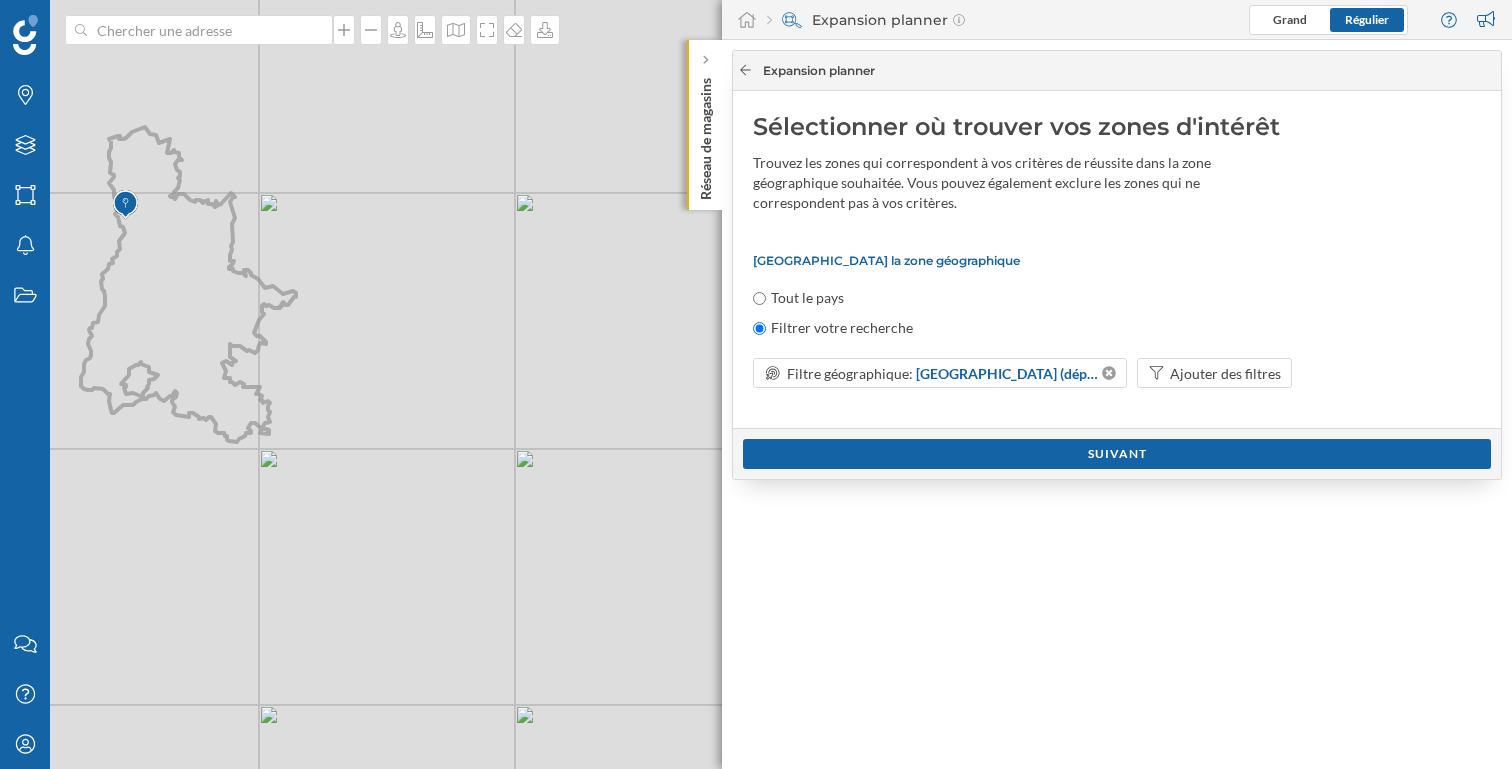 click 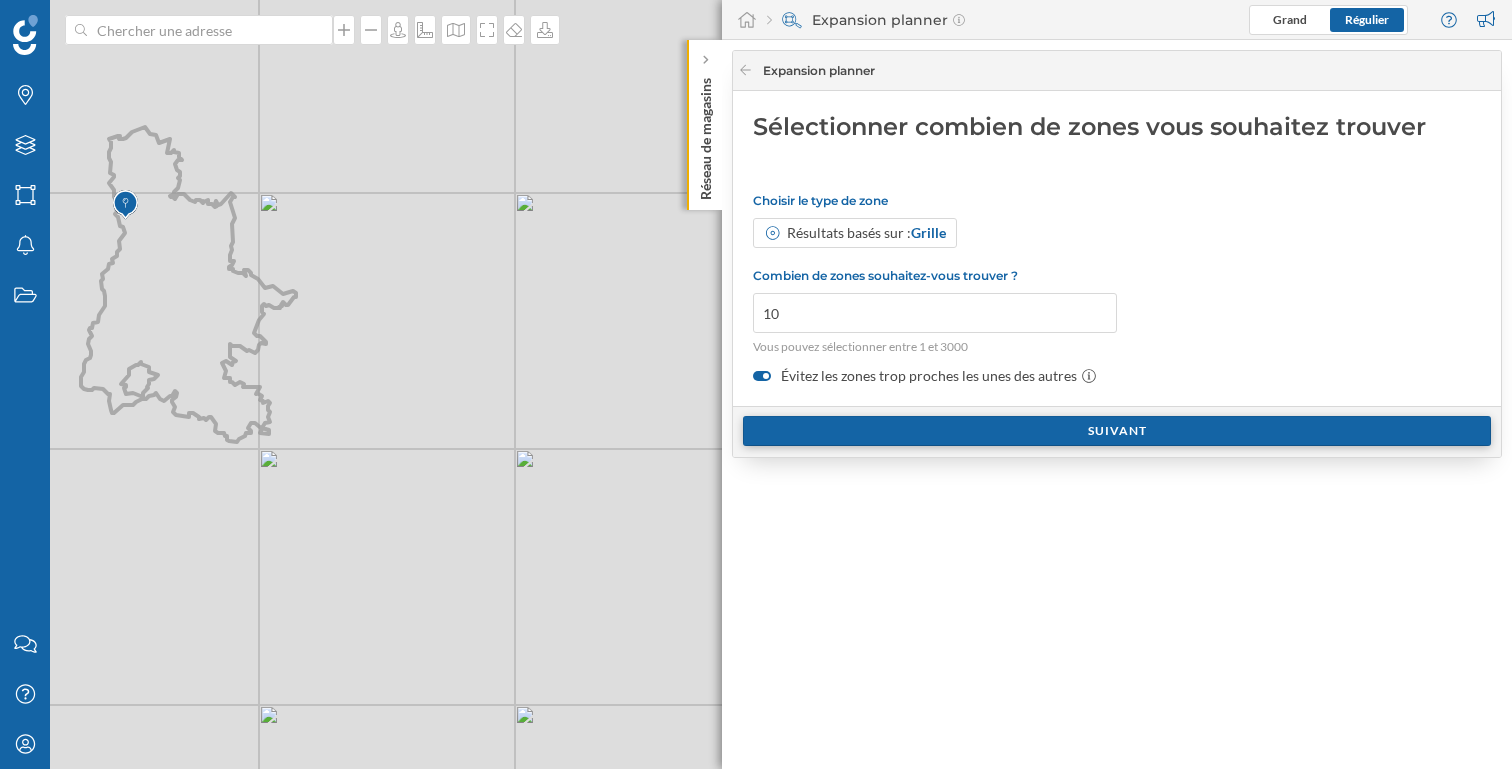 click on "Suivant" at bounding box center (1117, 431) 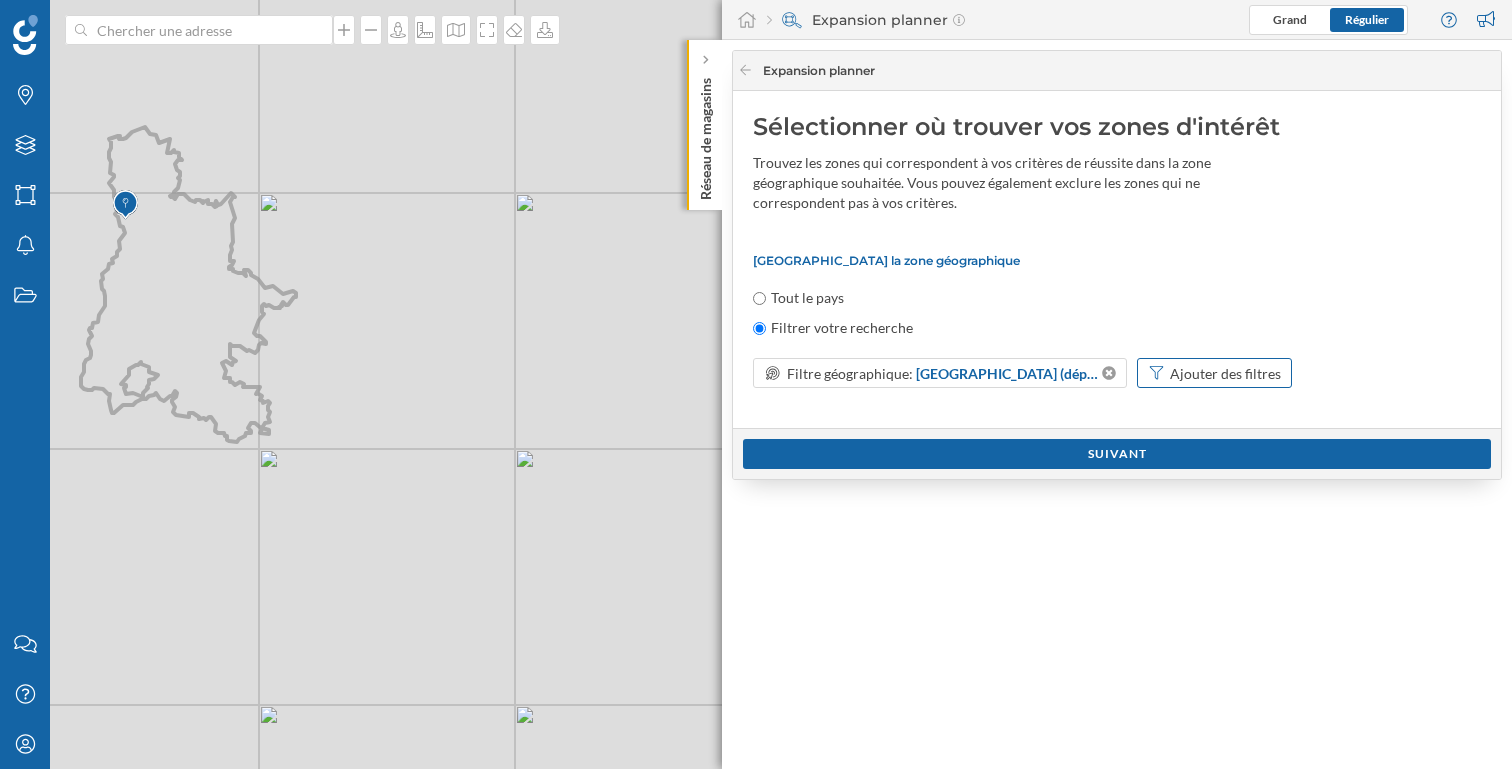 click on "Ajouter des filtres" at bounding box center (1225, 373) 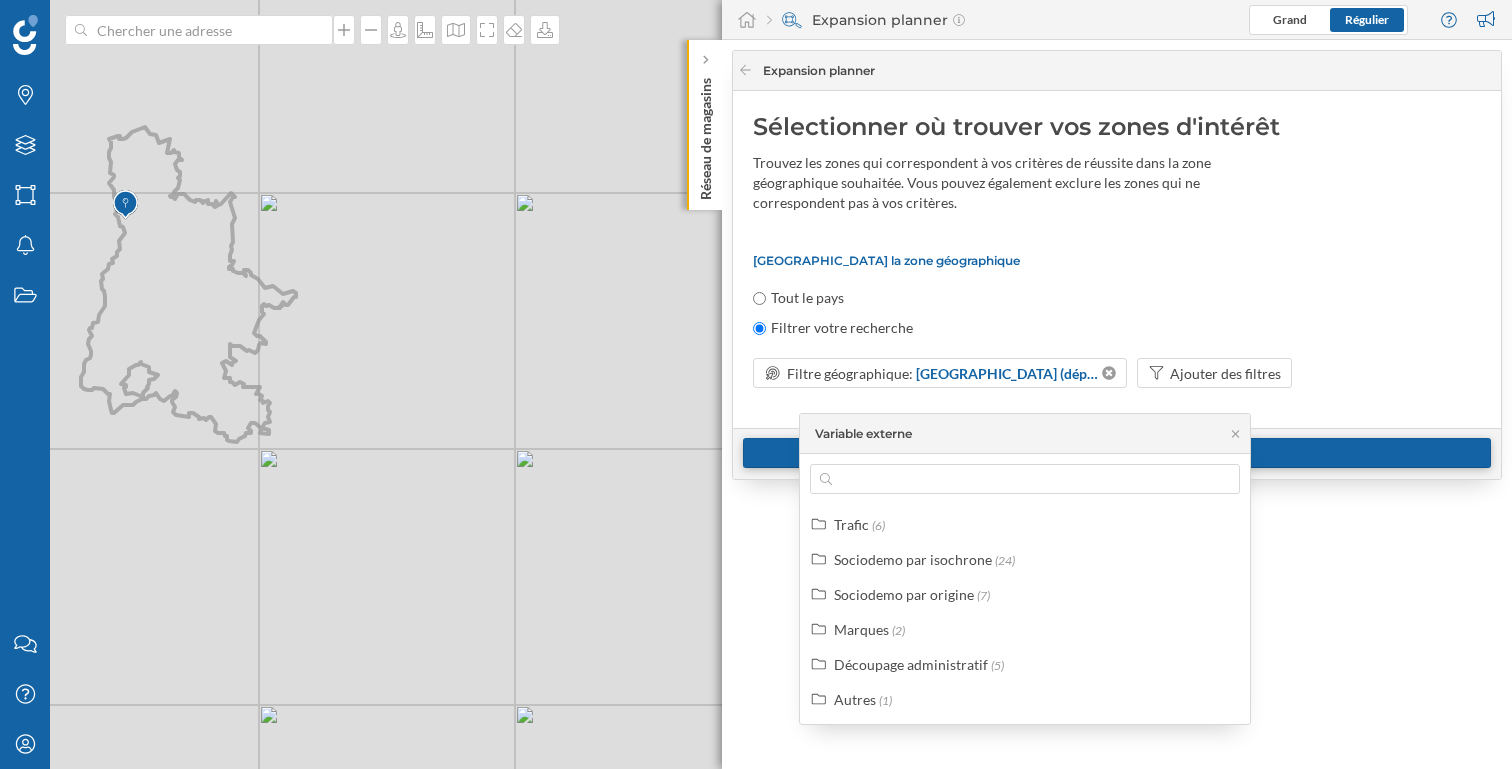 click on "Suivant" at bounding box center (1117, 453) 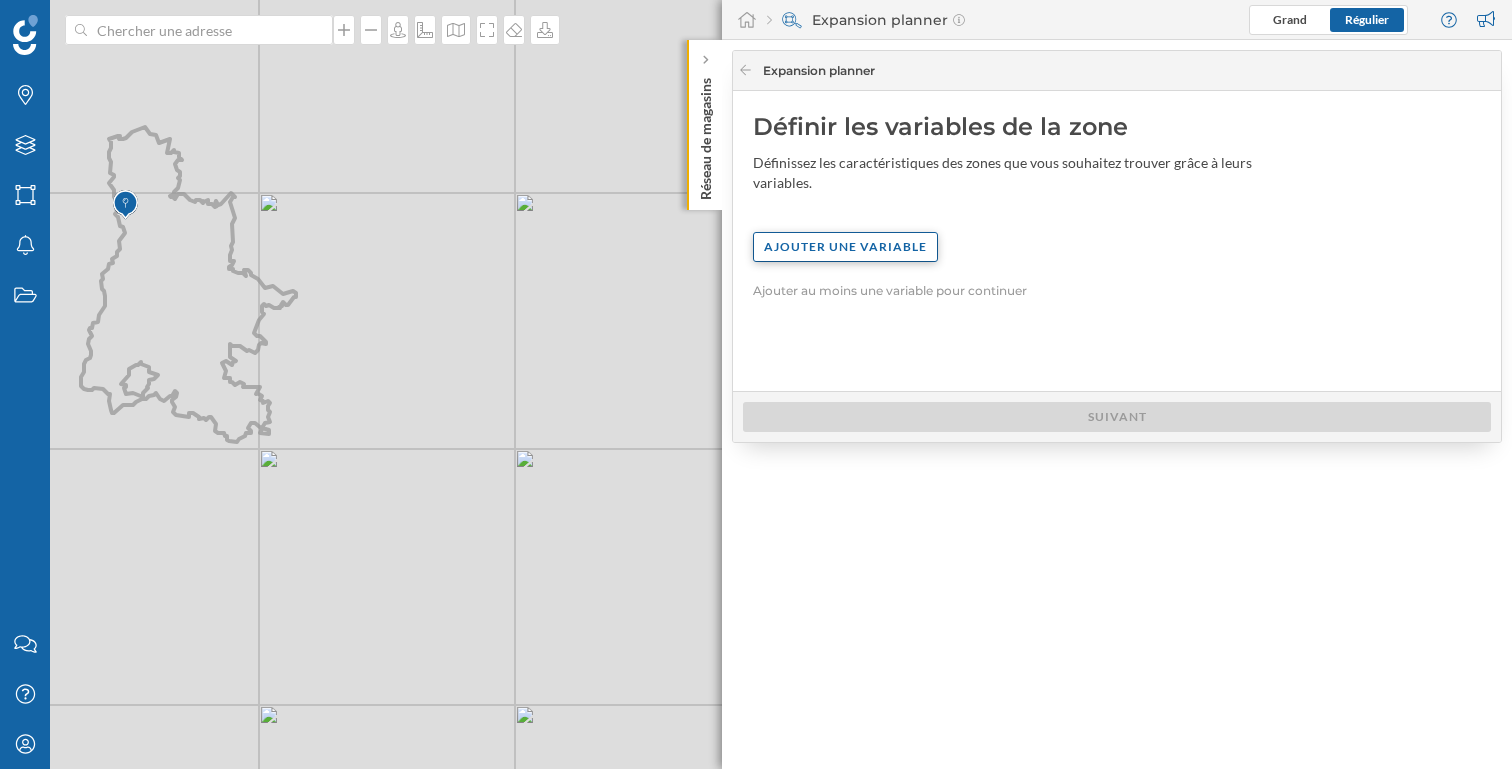 click on "Ajouter une variable" at bounding box center [845, 247] 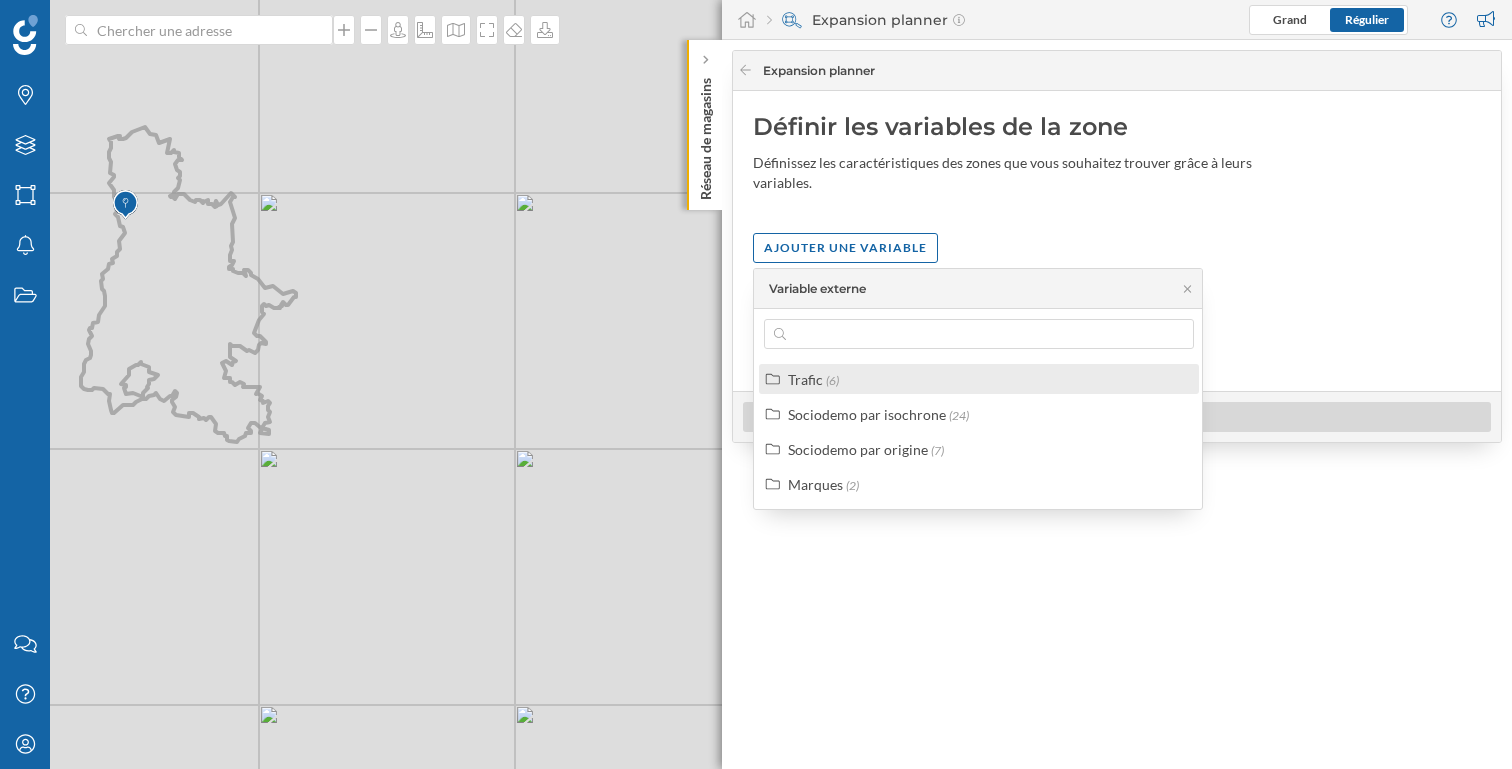 click on "Trafic
(6)" at bounding box center (987, 379) 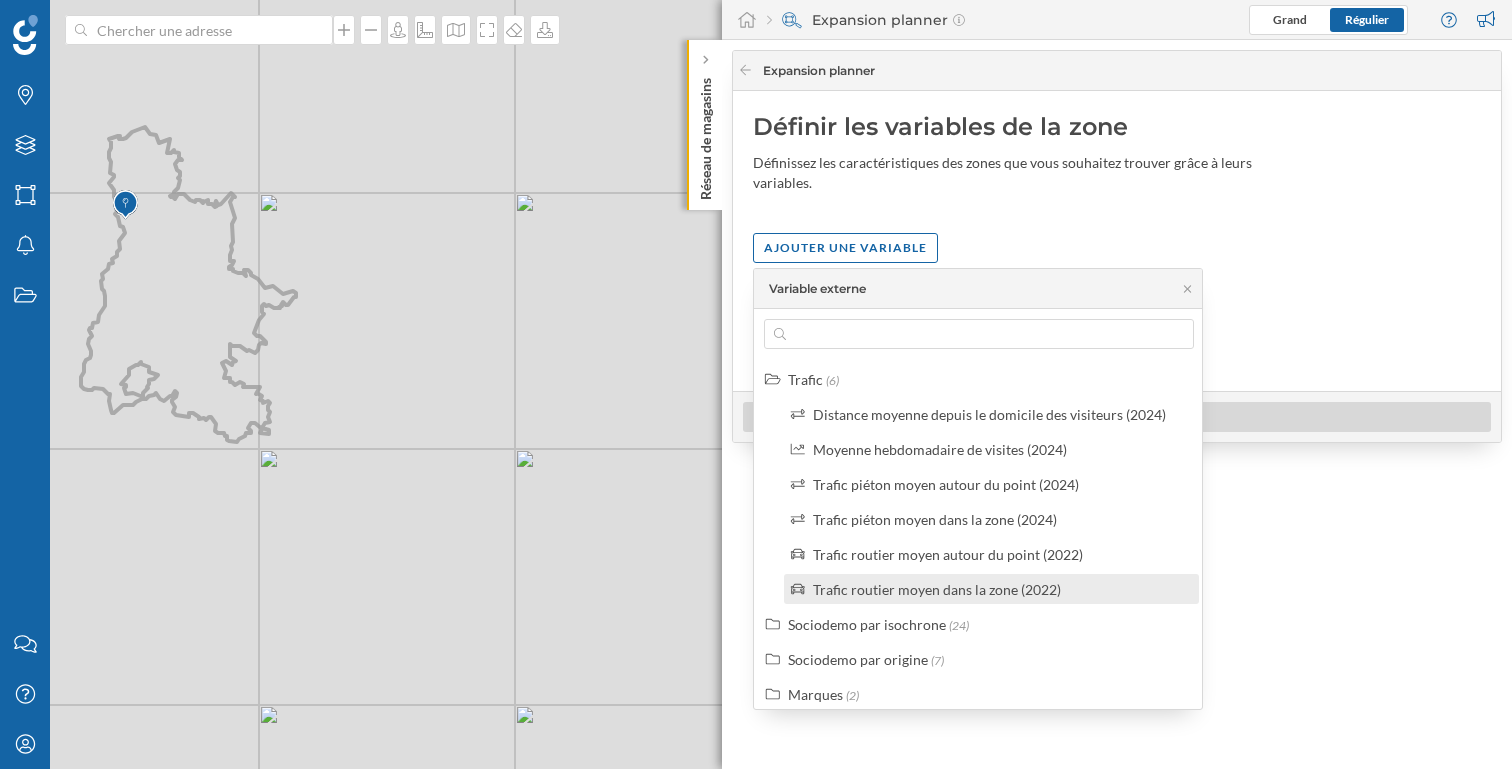 click on "Trafic routier moyen dans la zone (2022)" at bounding box center [937, 589] 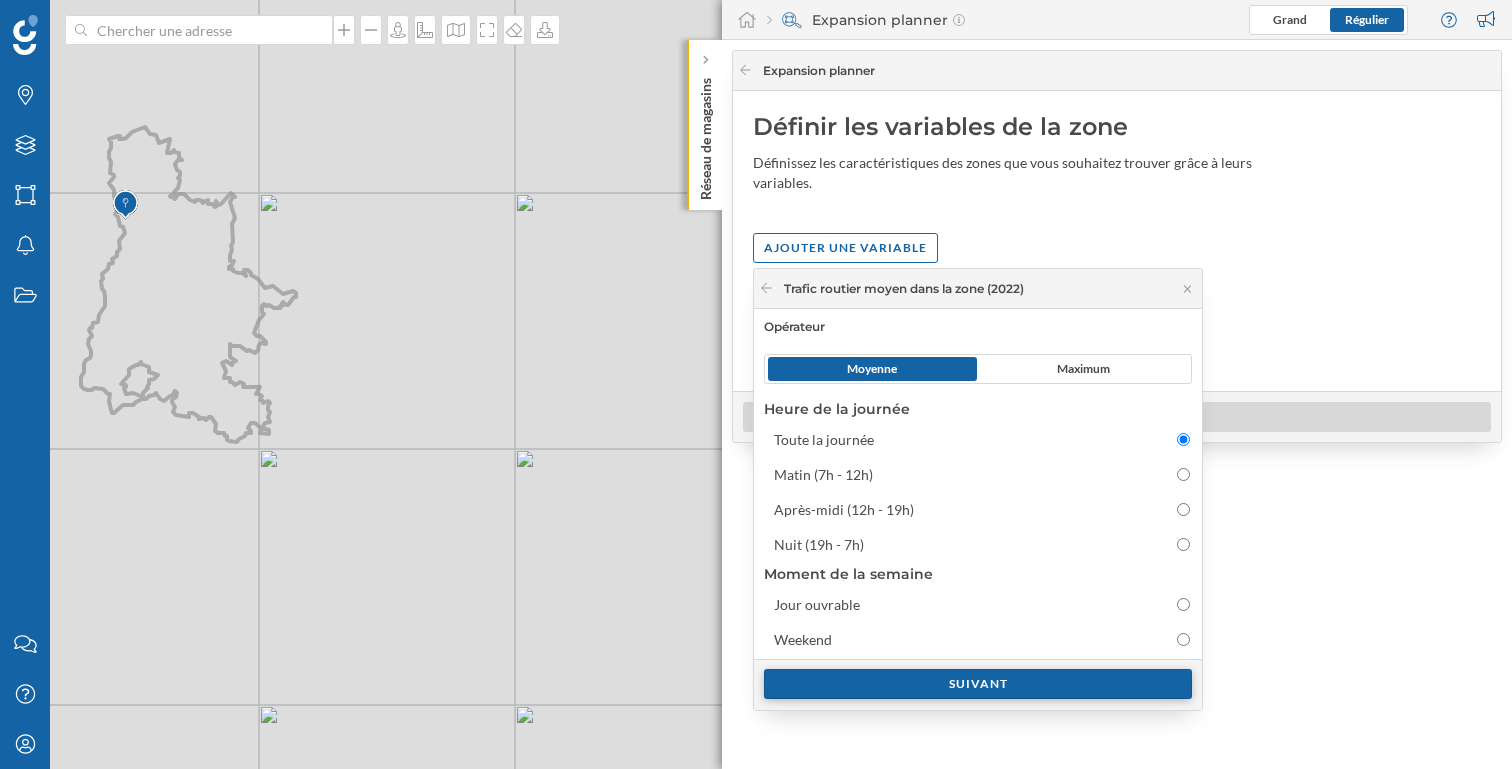 click on "Suivant" at bounding box center (978, 684) 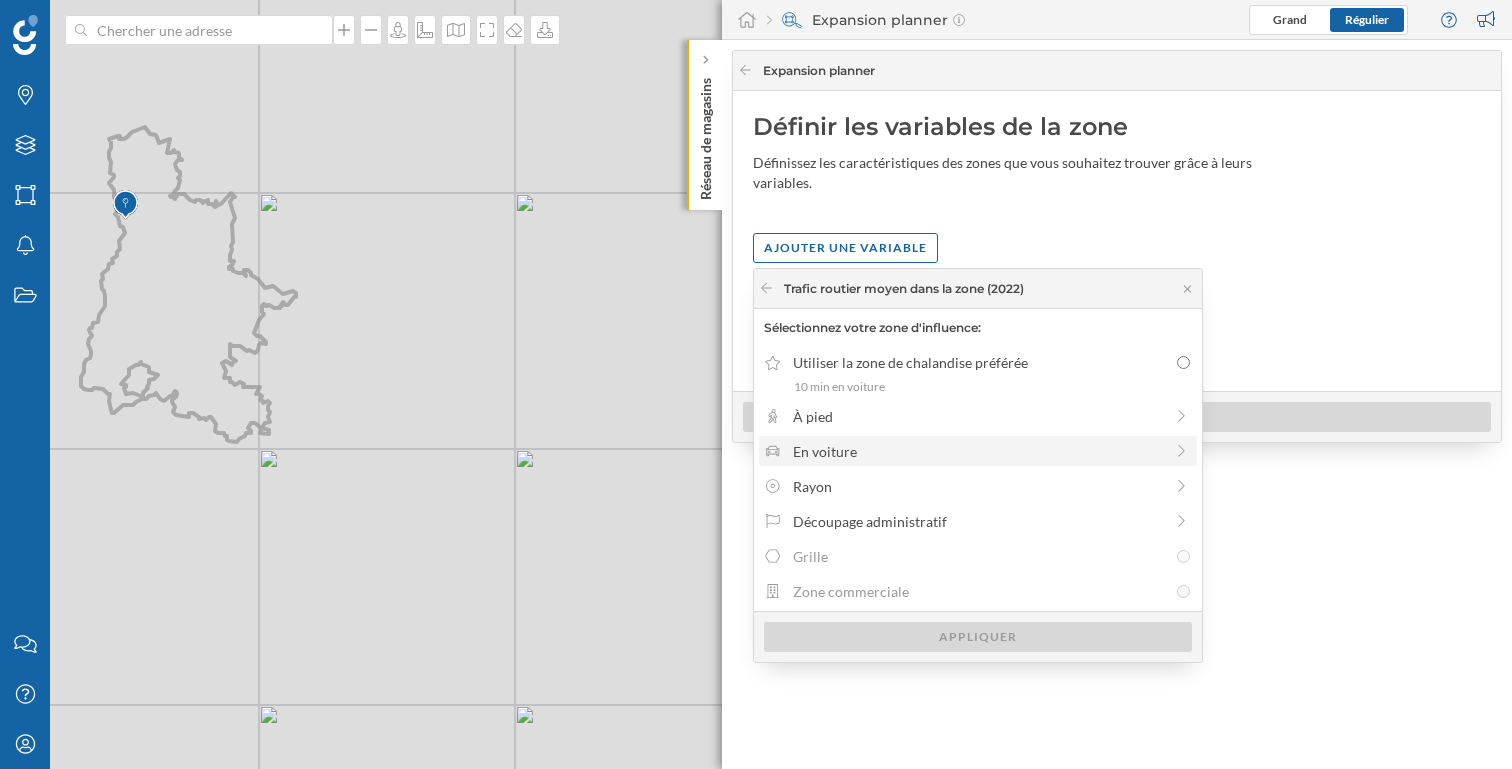 click on "En voiture" at bounding box center (978, 451) 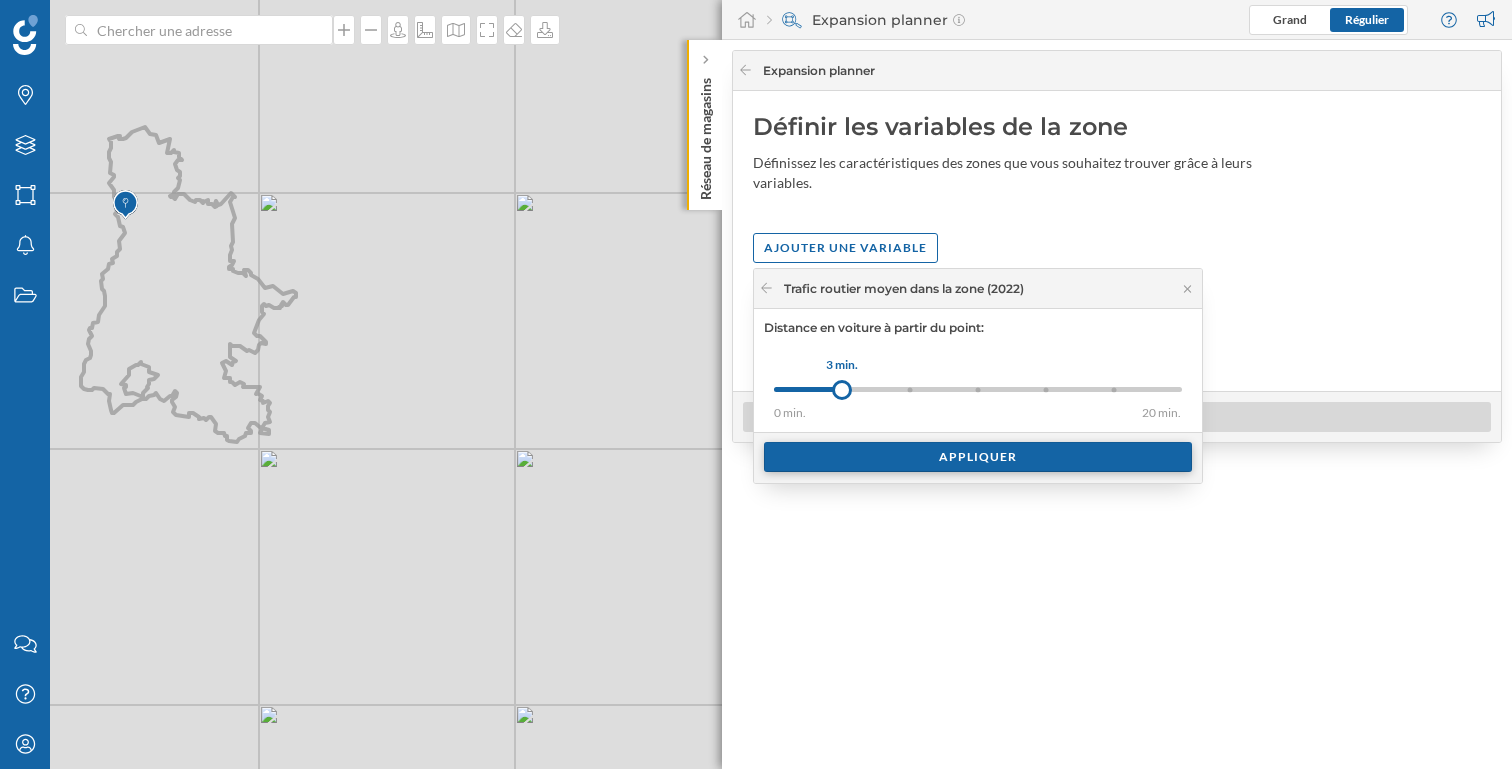 click on "Appliquer" at bounding box center [978, 457] 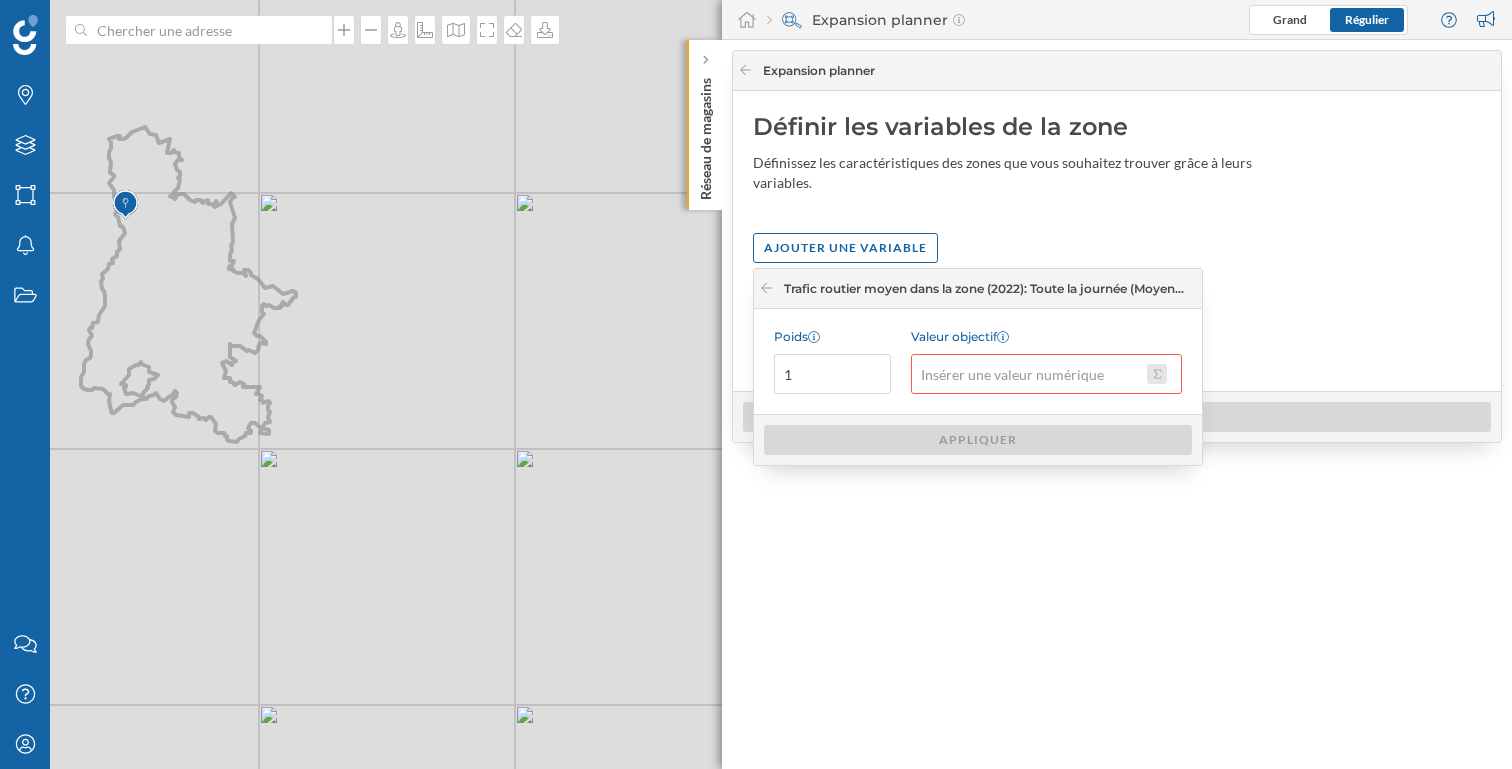 click on "Valeur objectif" at bounding box center (1157, 374) 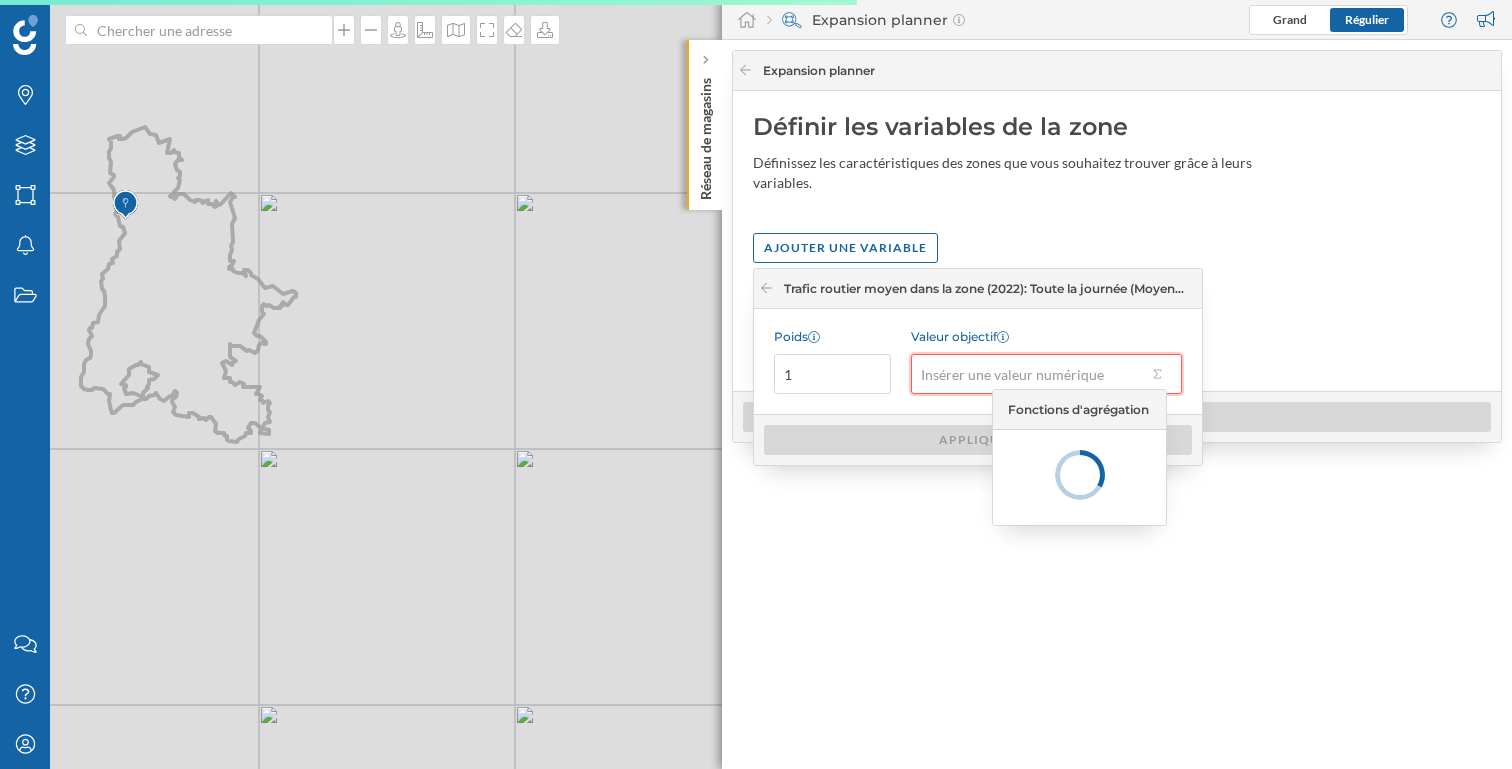 click on "Valeur objectif" at bounding box center [1029, 374] 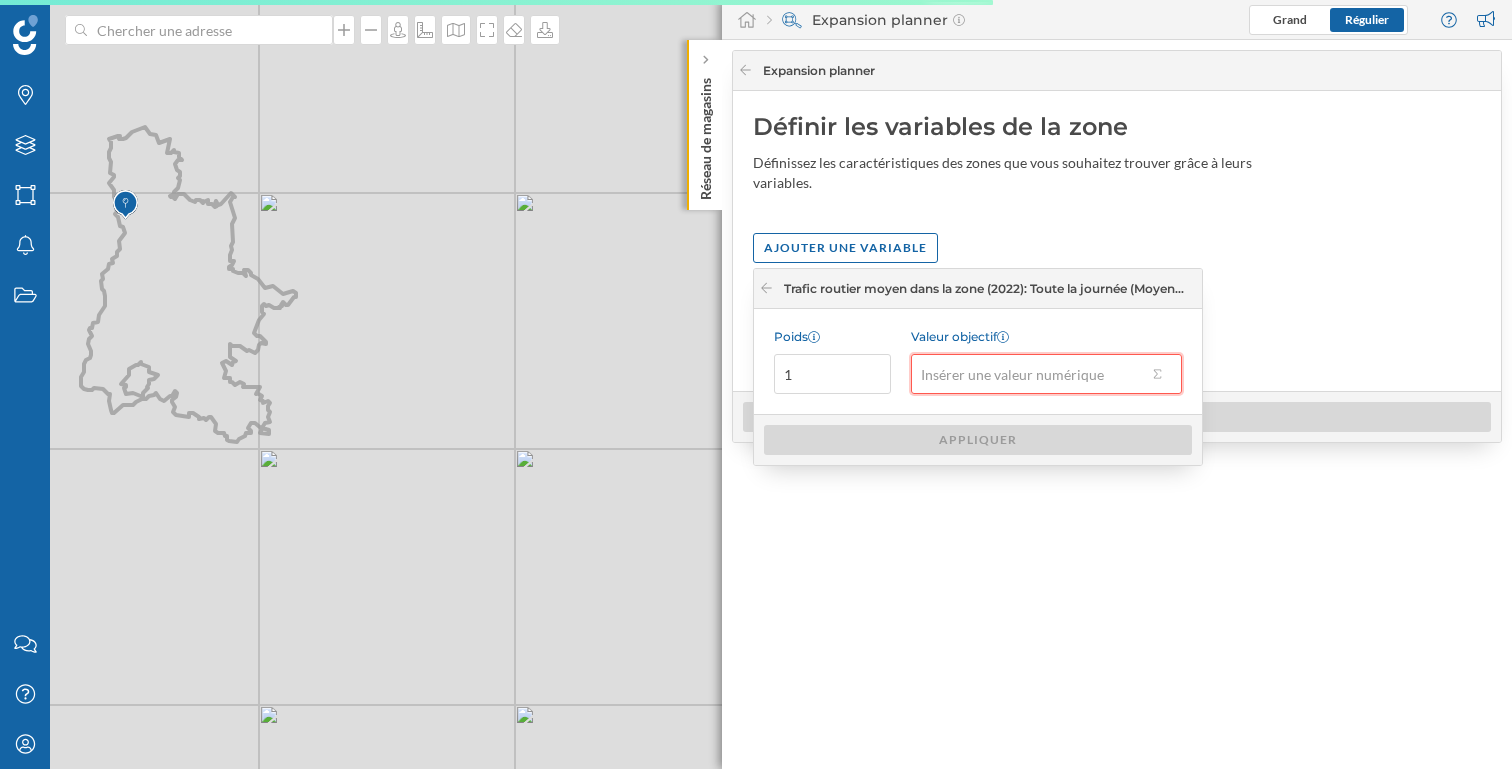 click on "Valeur objectif" at bounding box center [1029, 374] 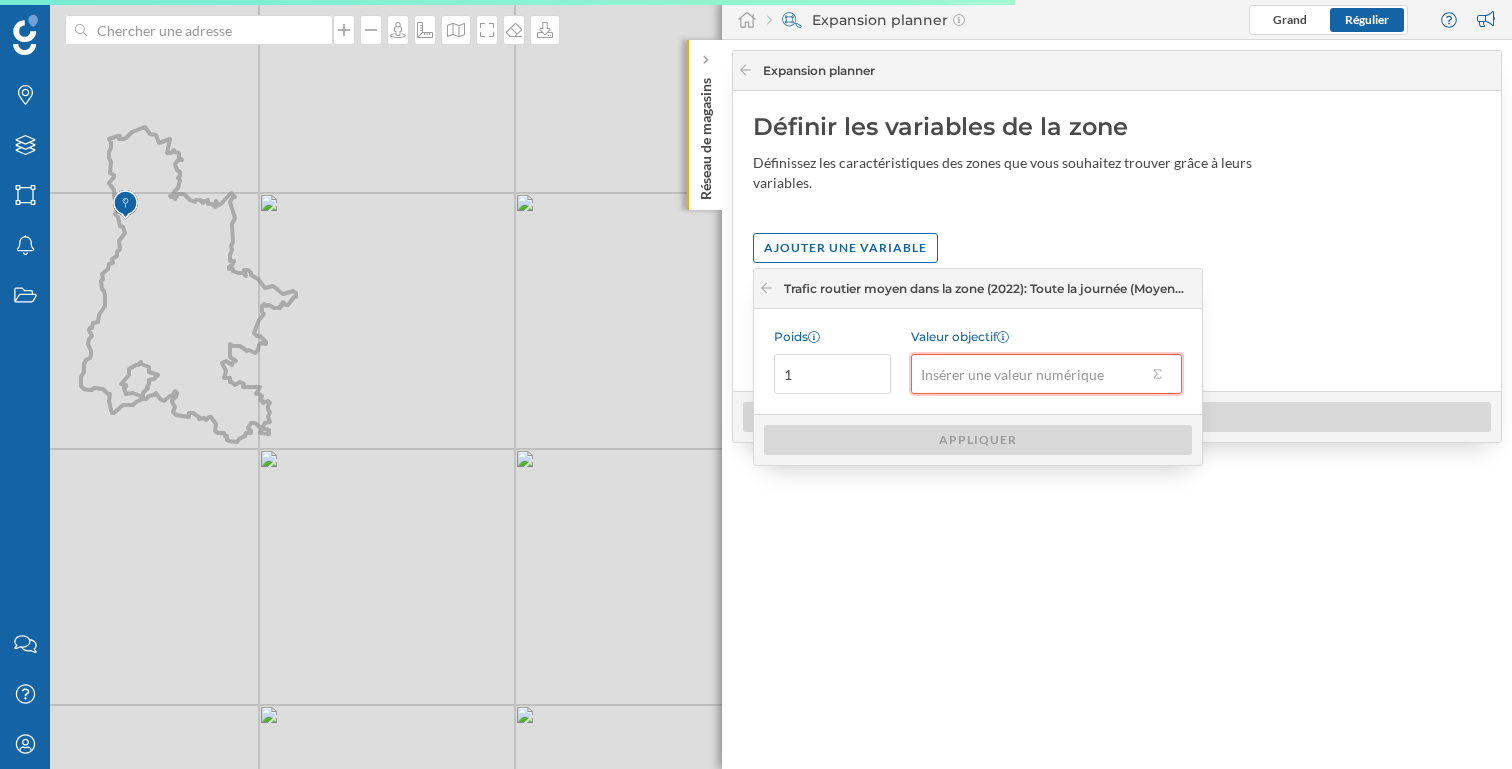 click on "Valeur objectif" at bounding box center [1029, 374] 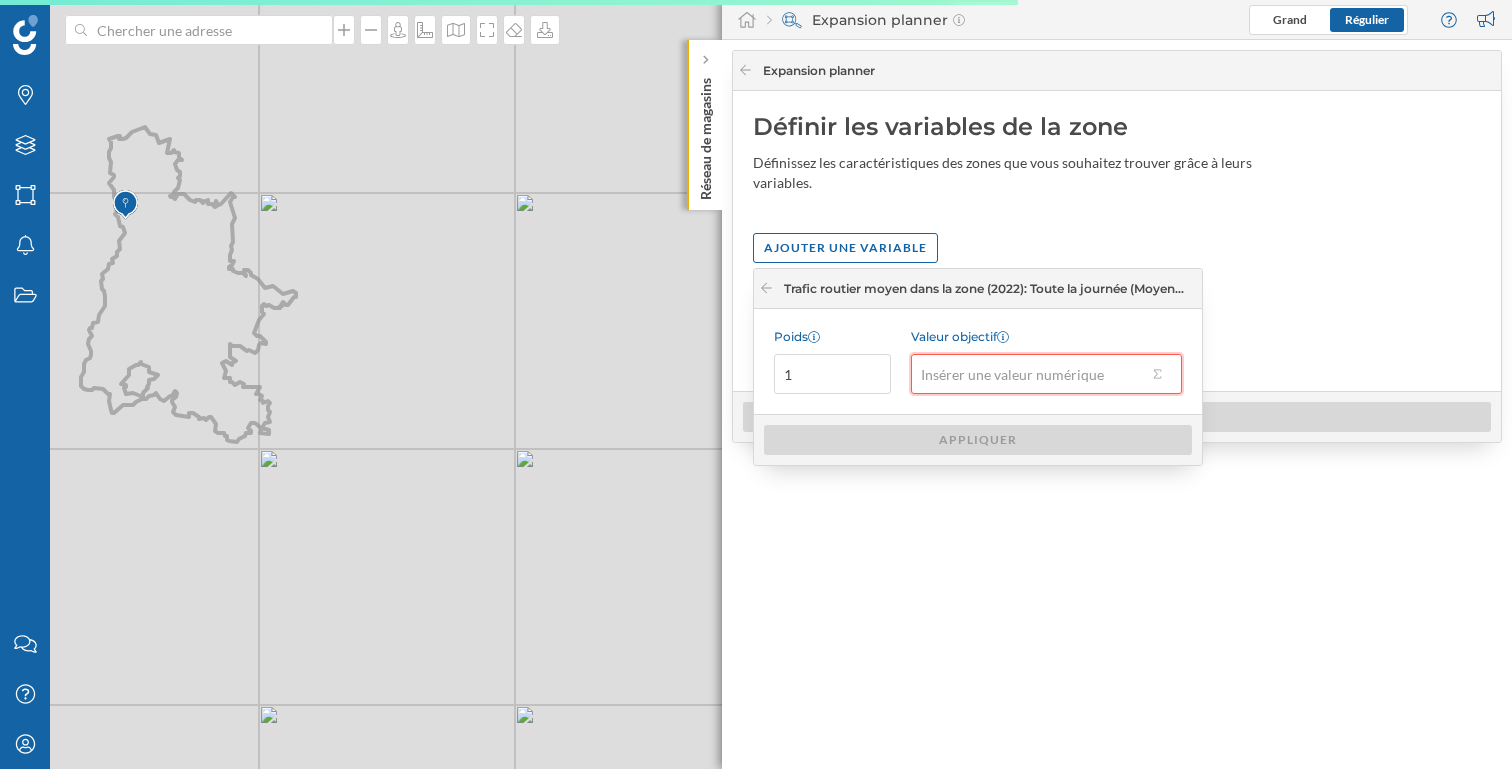 click on "Valeur objectif" at bounding box center [1029, 374] 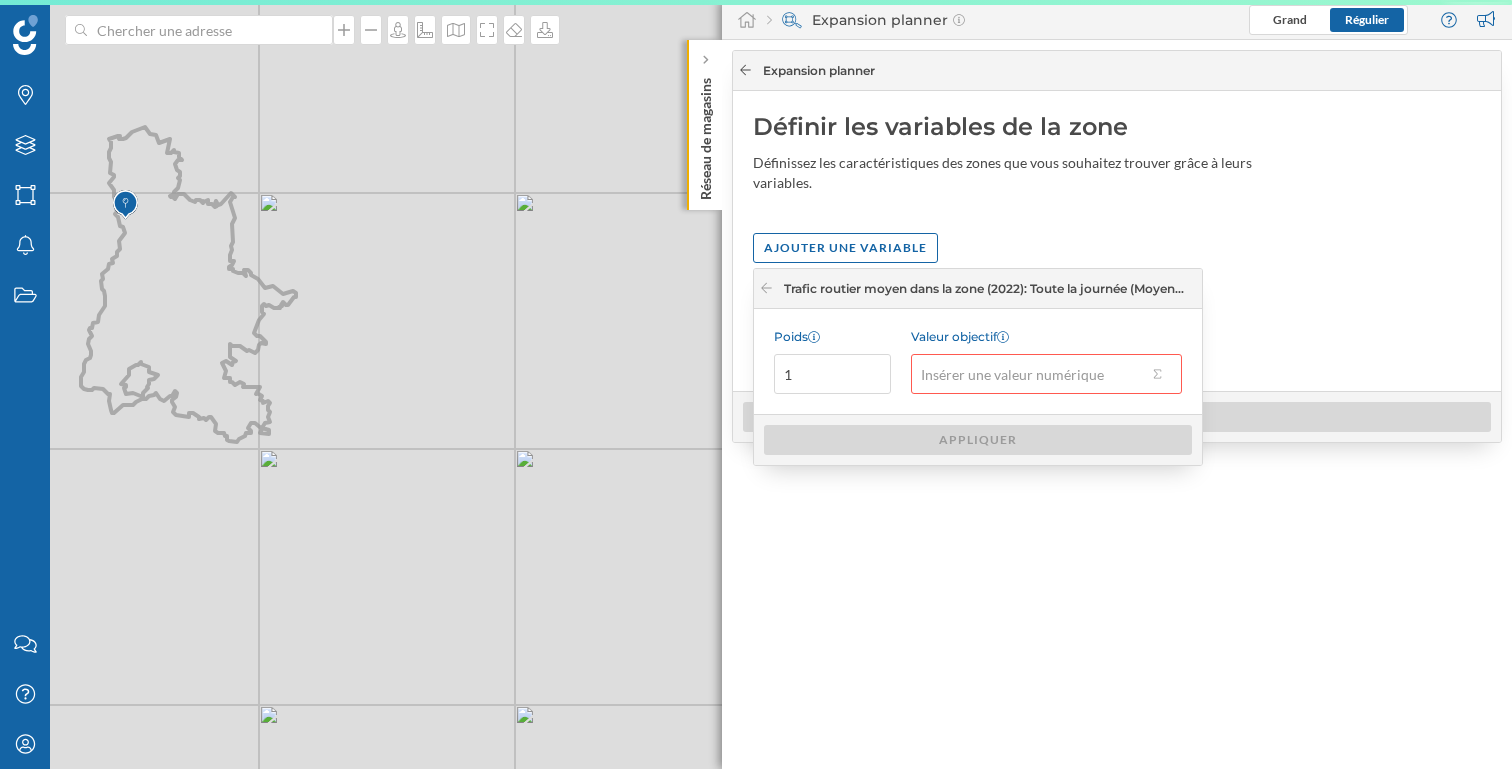 click at bounding box center (745, 71) 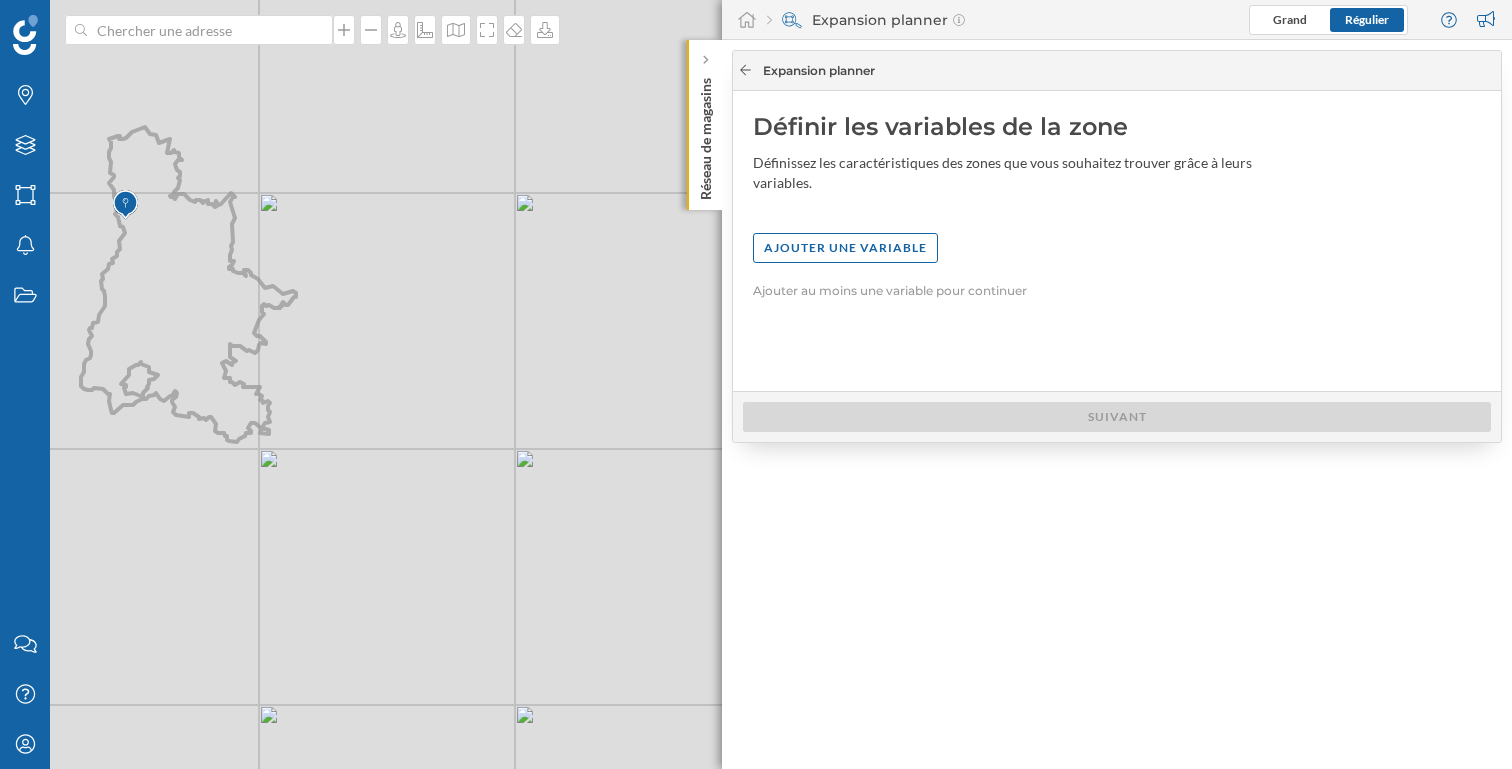 click at bounding box center [745, 71] 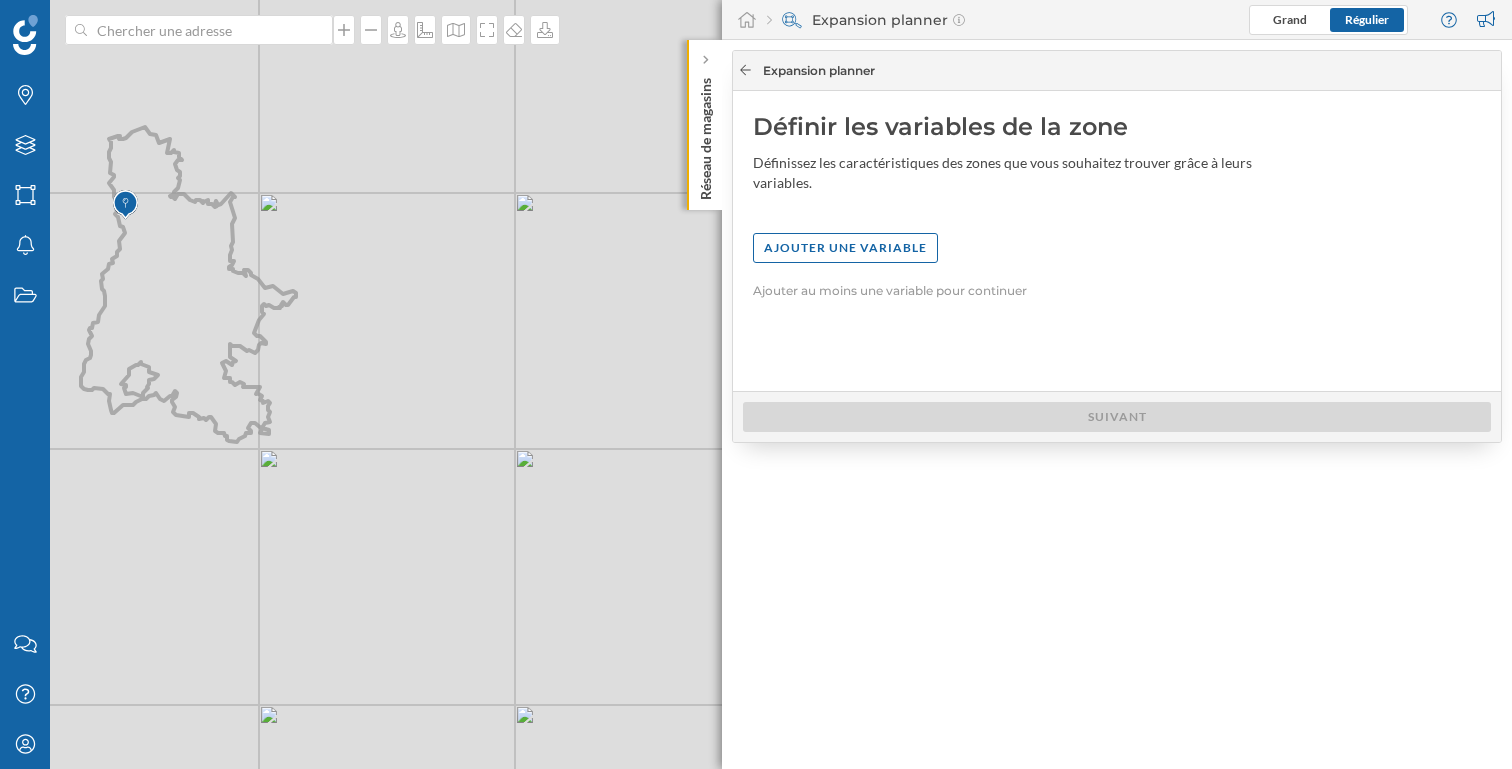 click 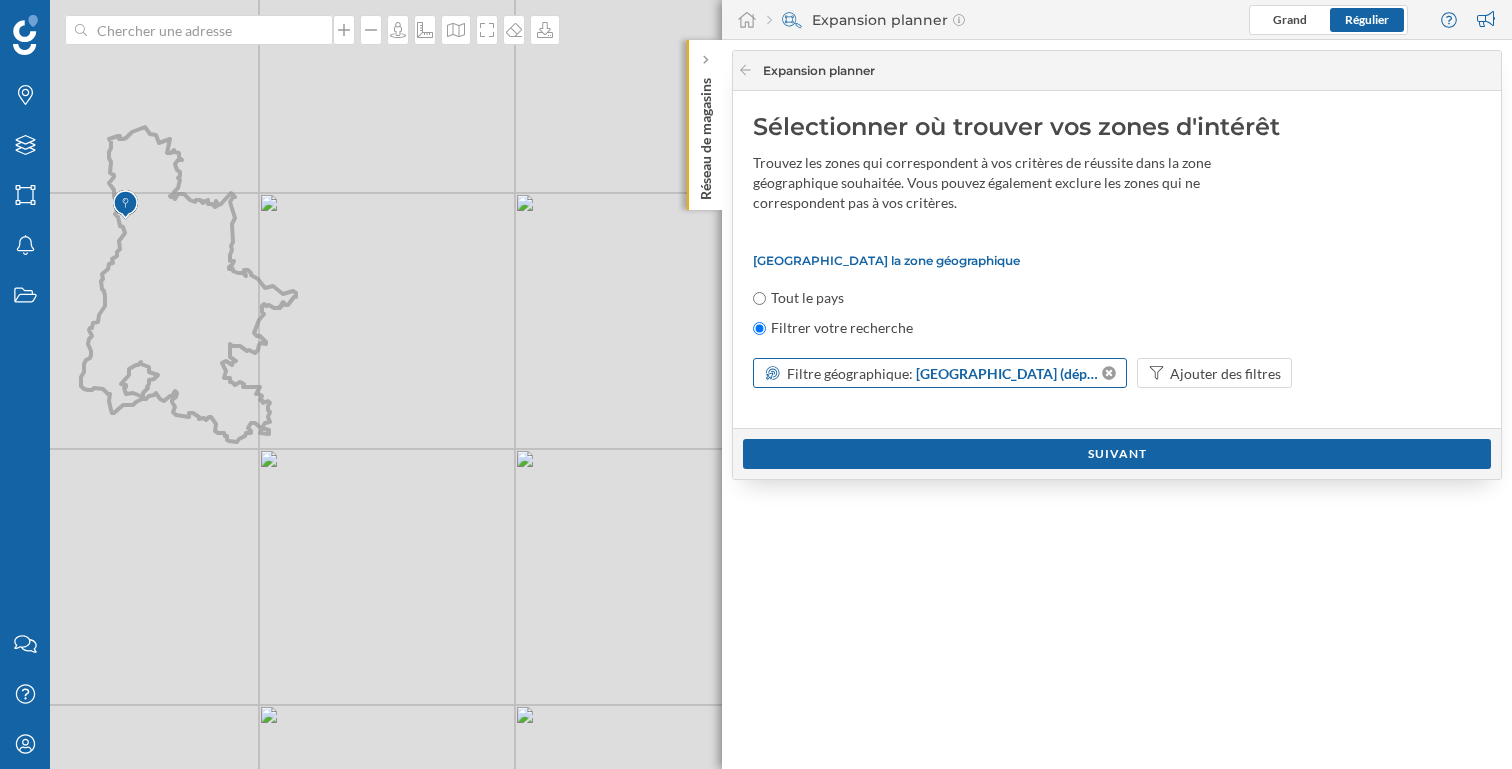 click on "[GEOGRAPHIC_DATA] (département)" at bounding box center [1007, 373] 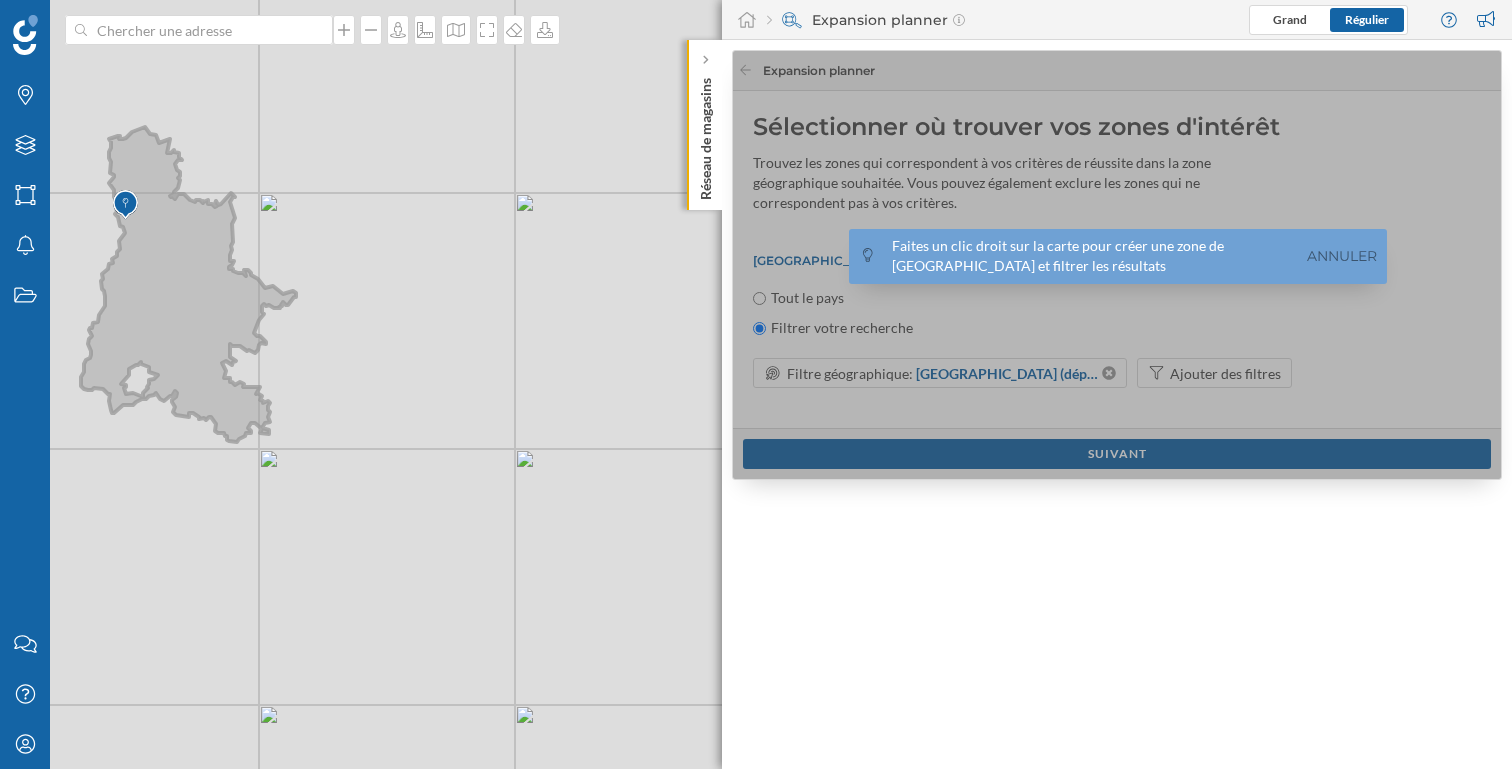 click at bounding box center (125, 205) 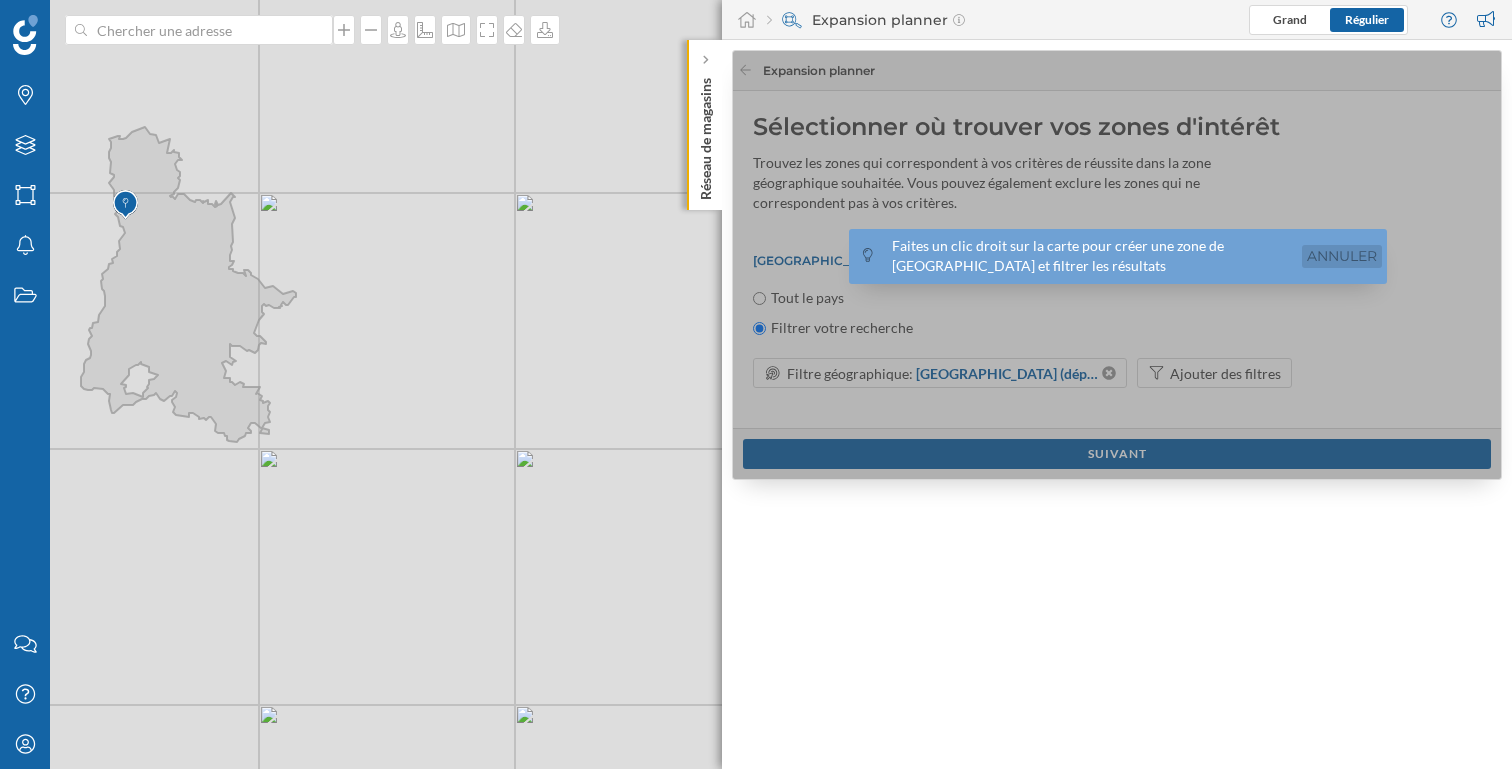 click on "Annuler" at bounding box center (1342, 256) 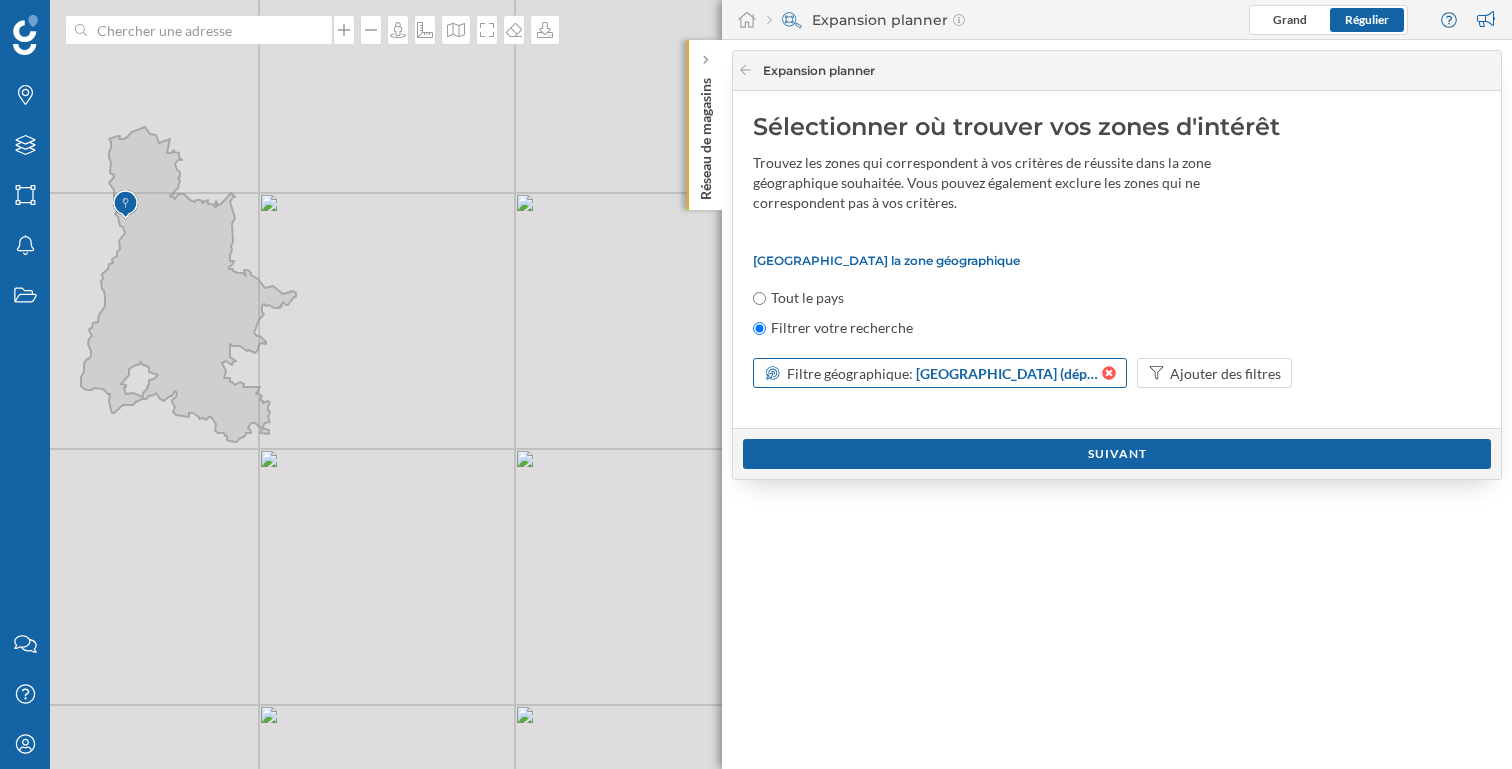 click 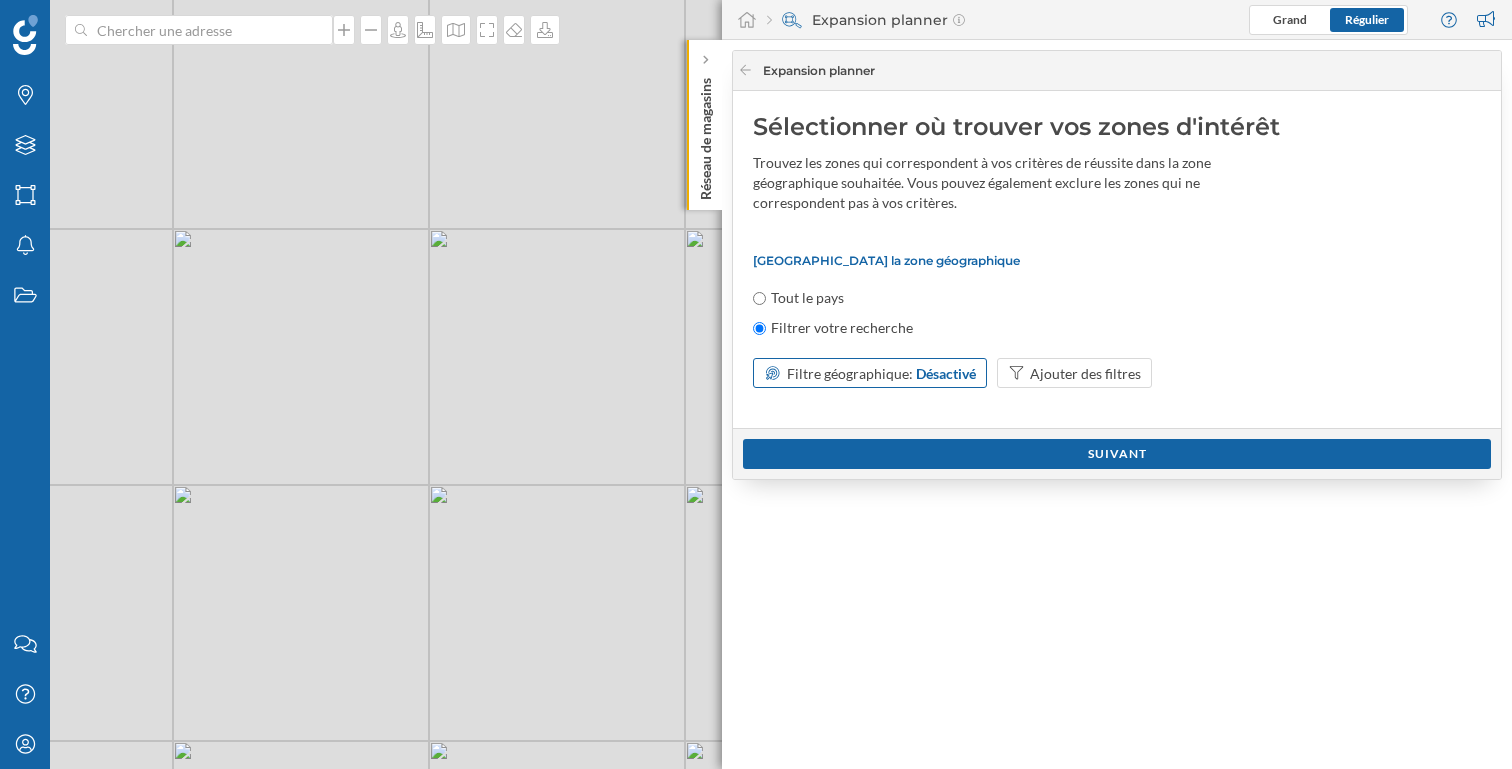 drag, startPoint x: 192, startPoint y: 289, endPoint x: 477, endPoint y: 372, distance: 296.84003 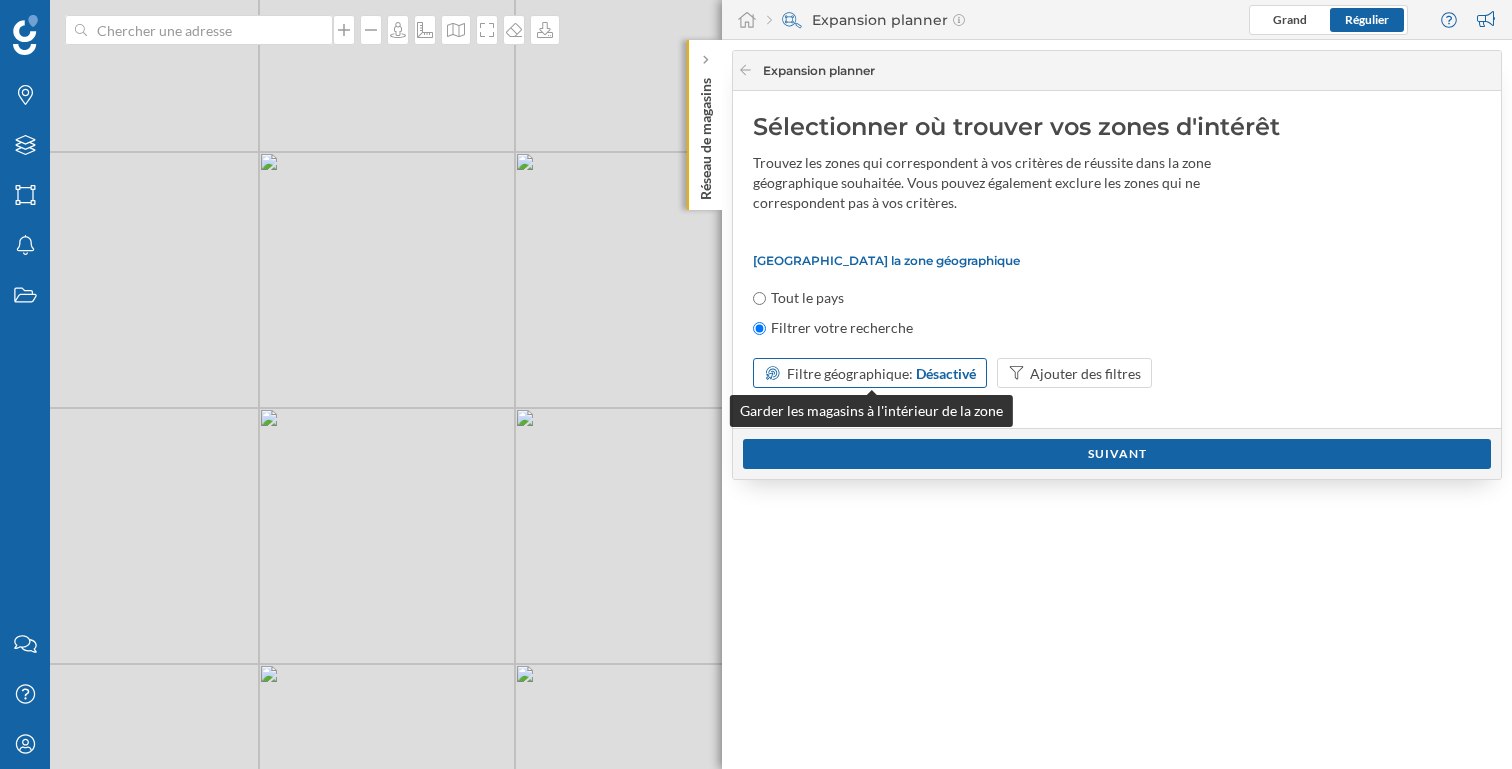 click on "Filtre géographique:" at bounding box center [850, 373] 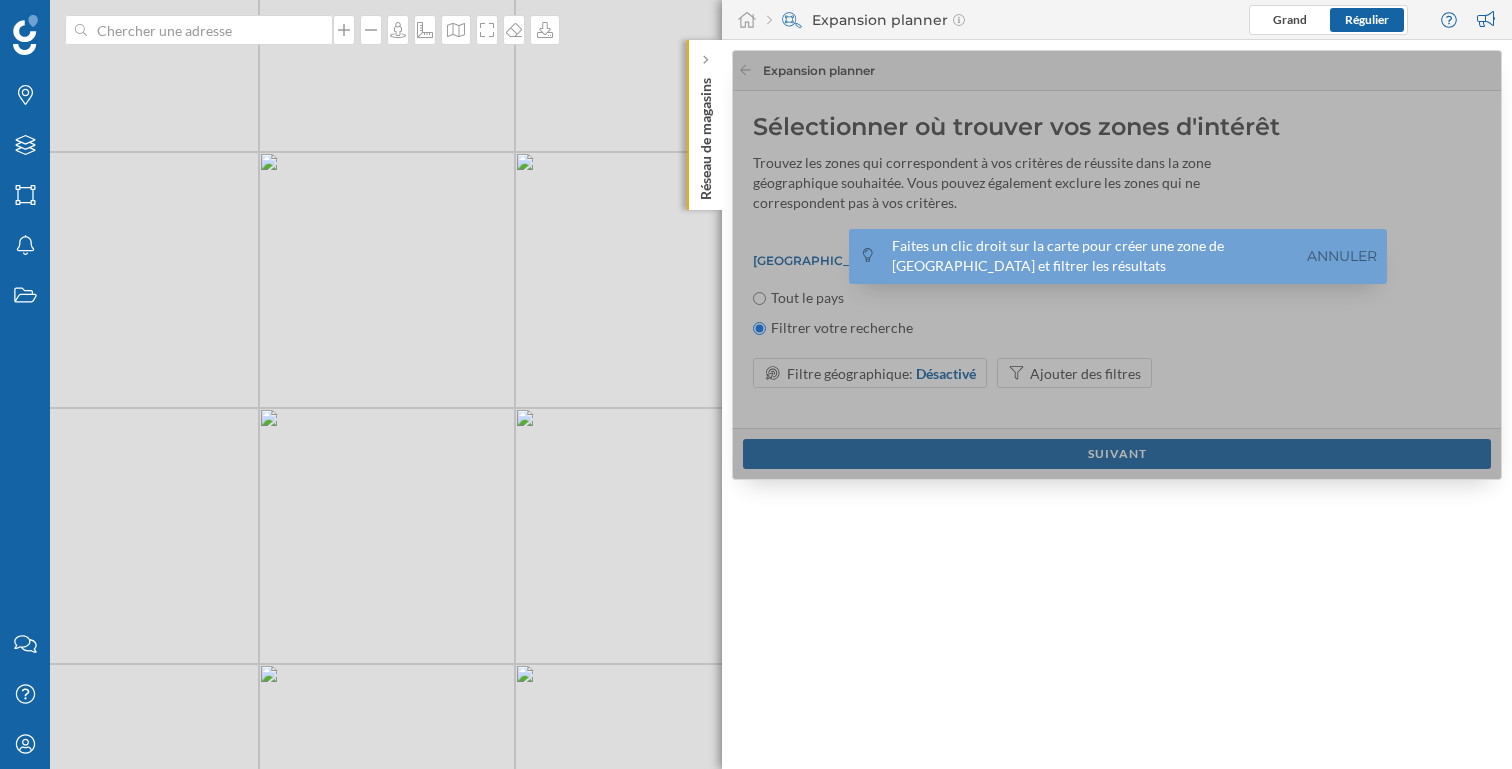 click on "©  Mapbox  ©  OpenStreetMap   Improve this map" at bounding box center (756, 384) 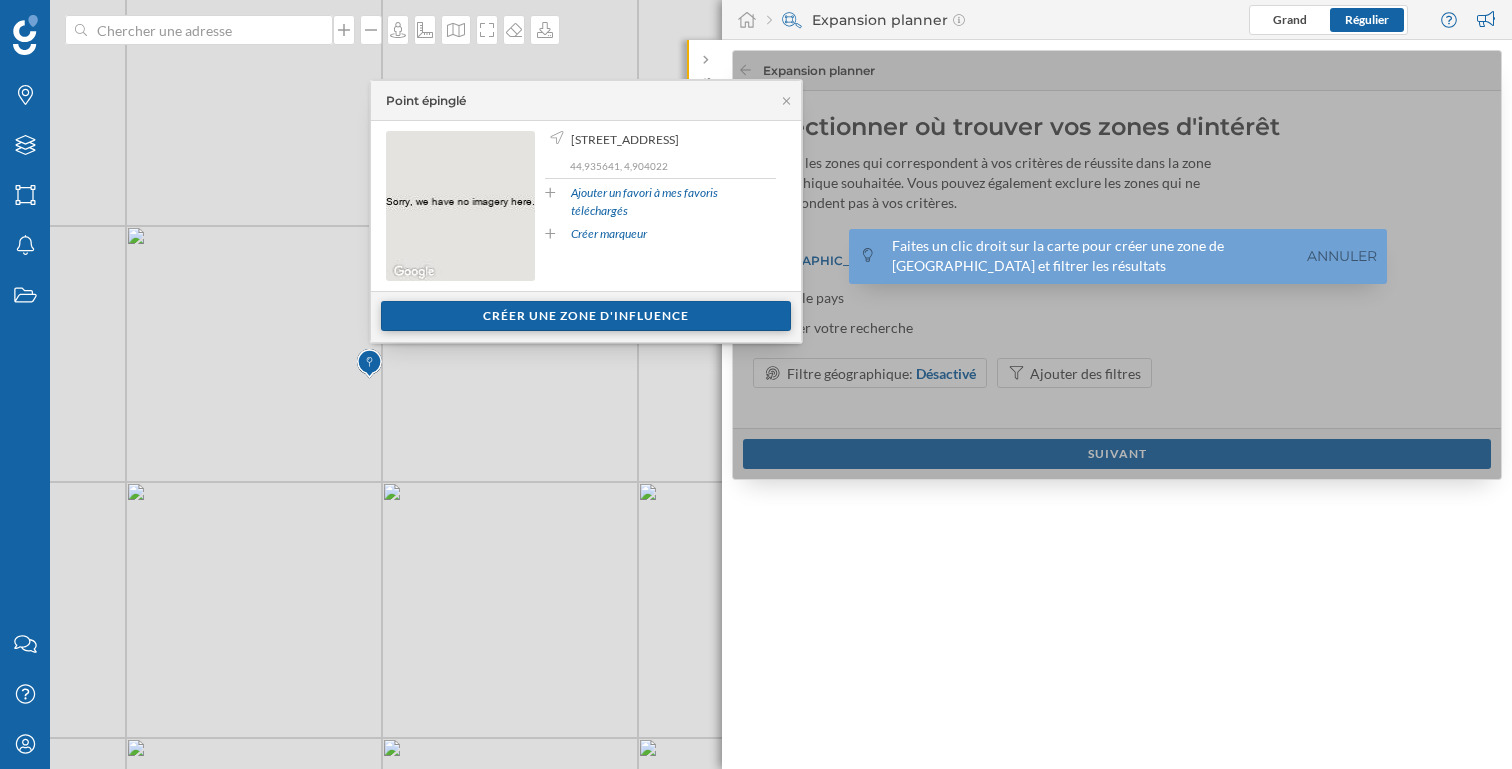 click on "Créer une zone d'influence" at bounding box center [586, 316] 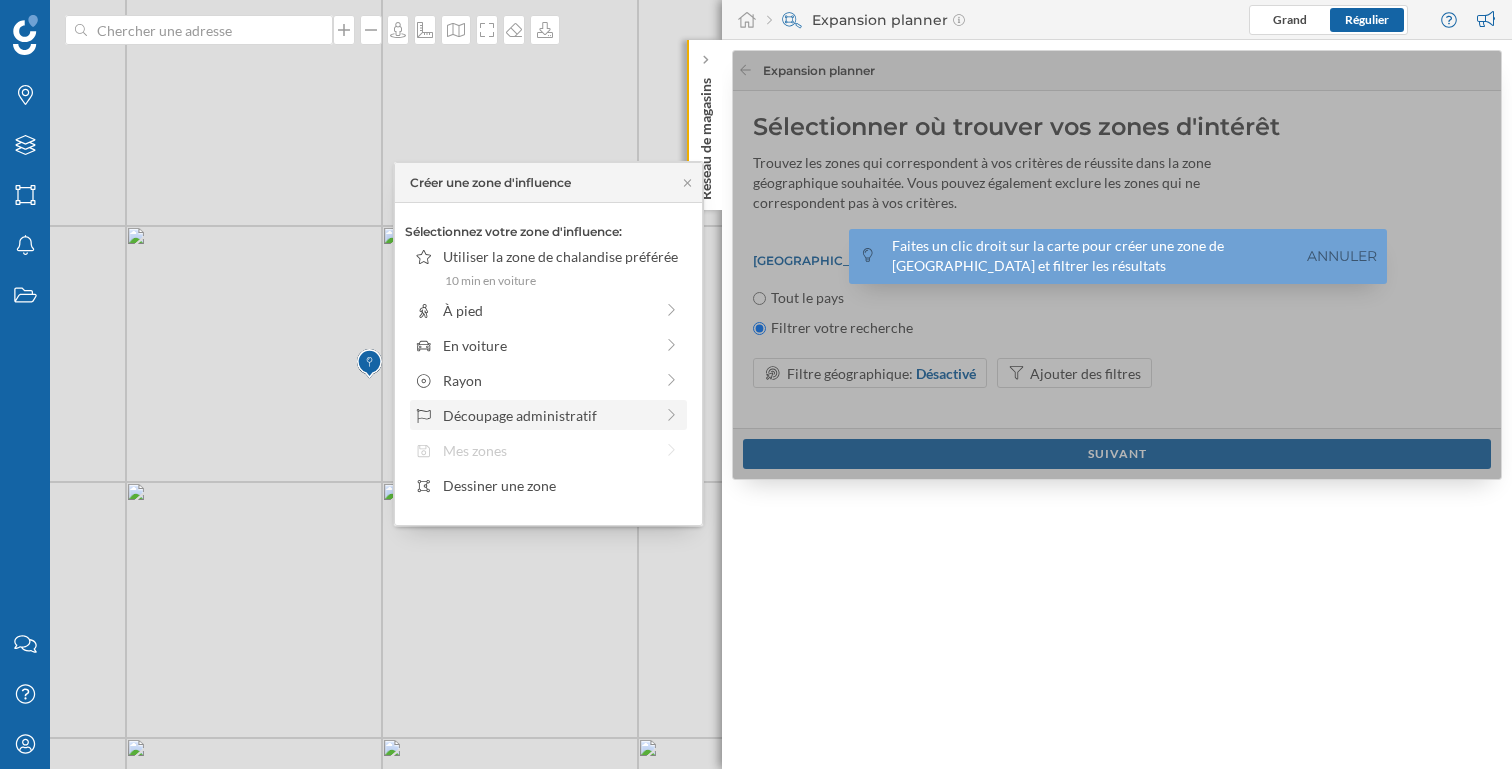 click on "Découpage administratif" at bounding box center [548, 415] 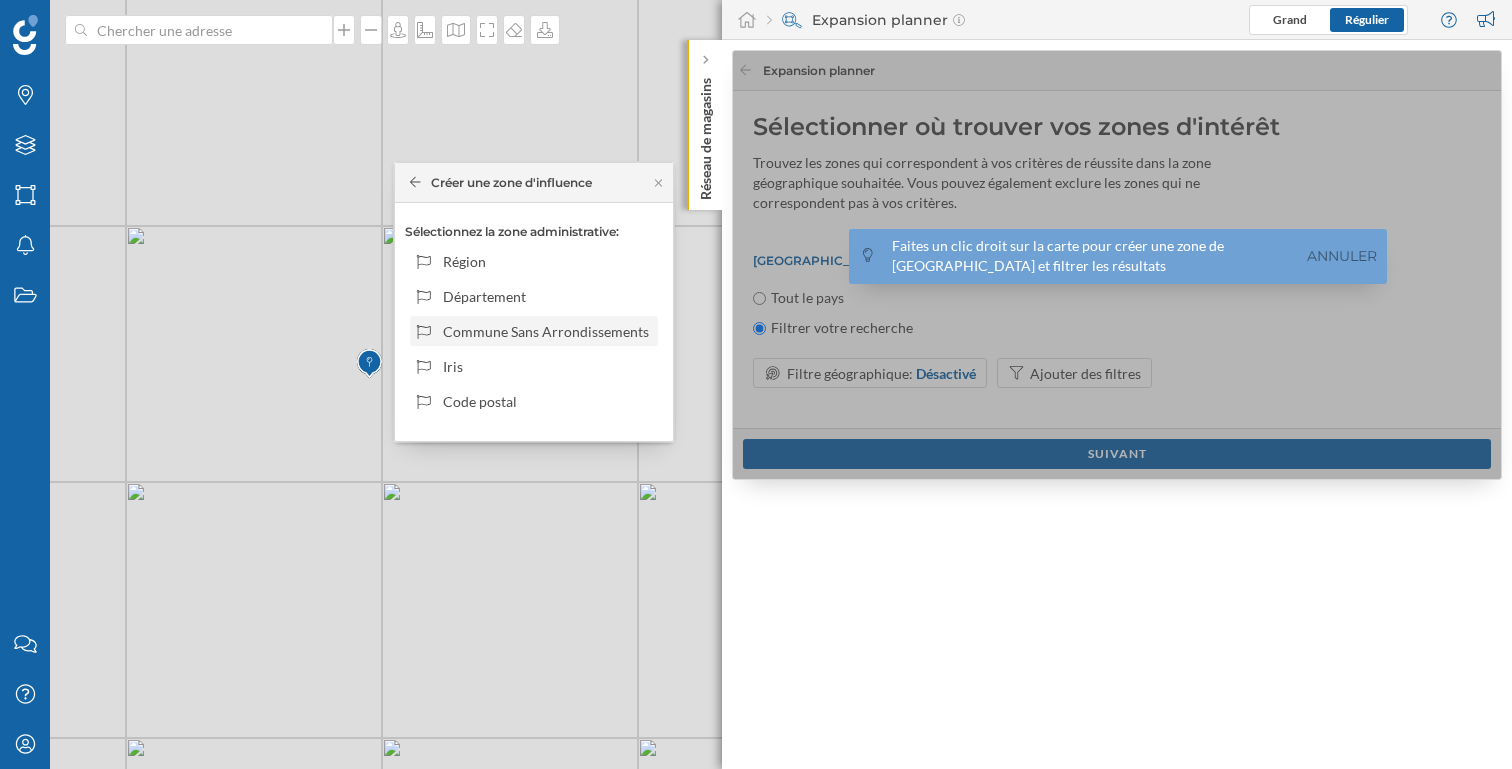 click on "Commune Sans Arrondissements" at bounding box center [547, 331] 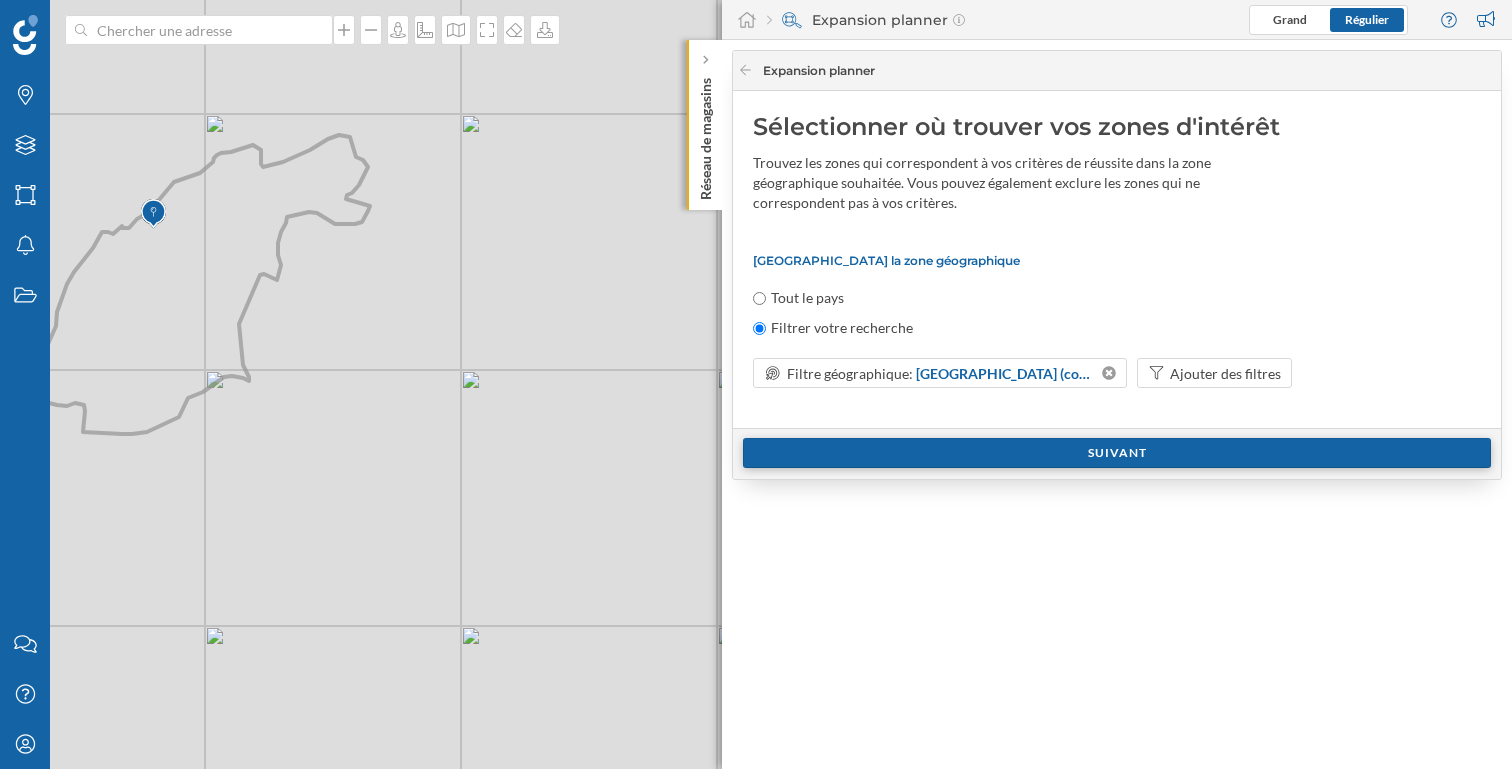 click on "Suivant" at bounding box center [1117, 453] 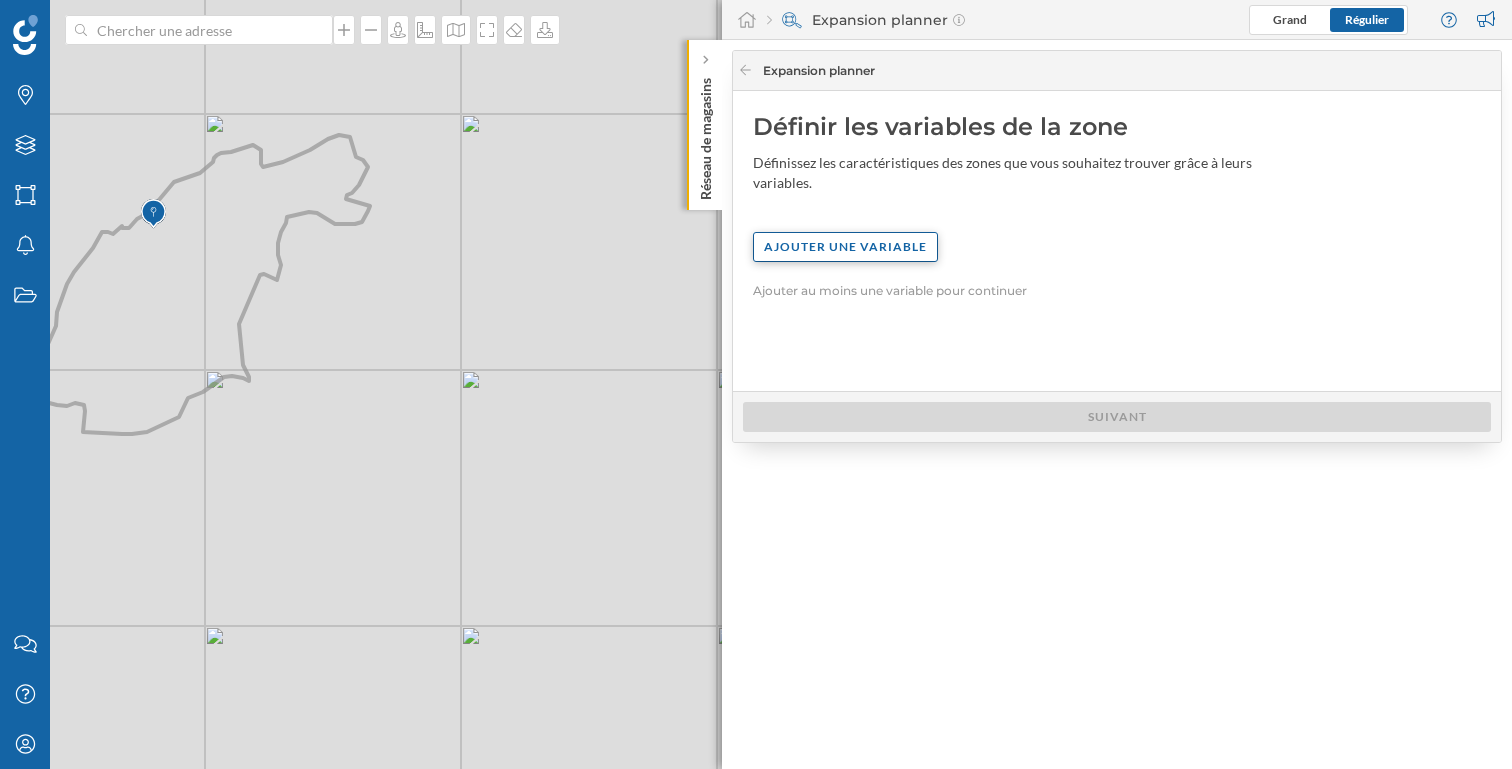 click on "Ajouter une variable" at bounding box center [845, 247] 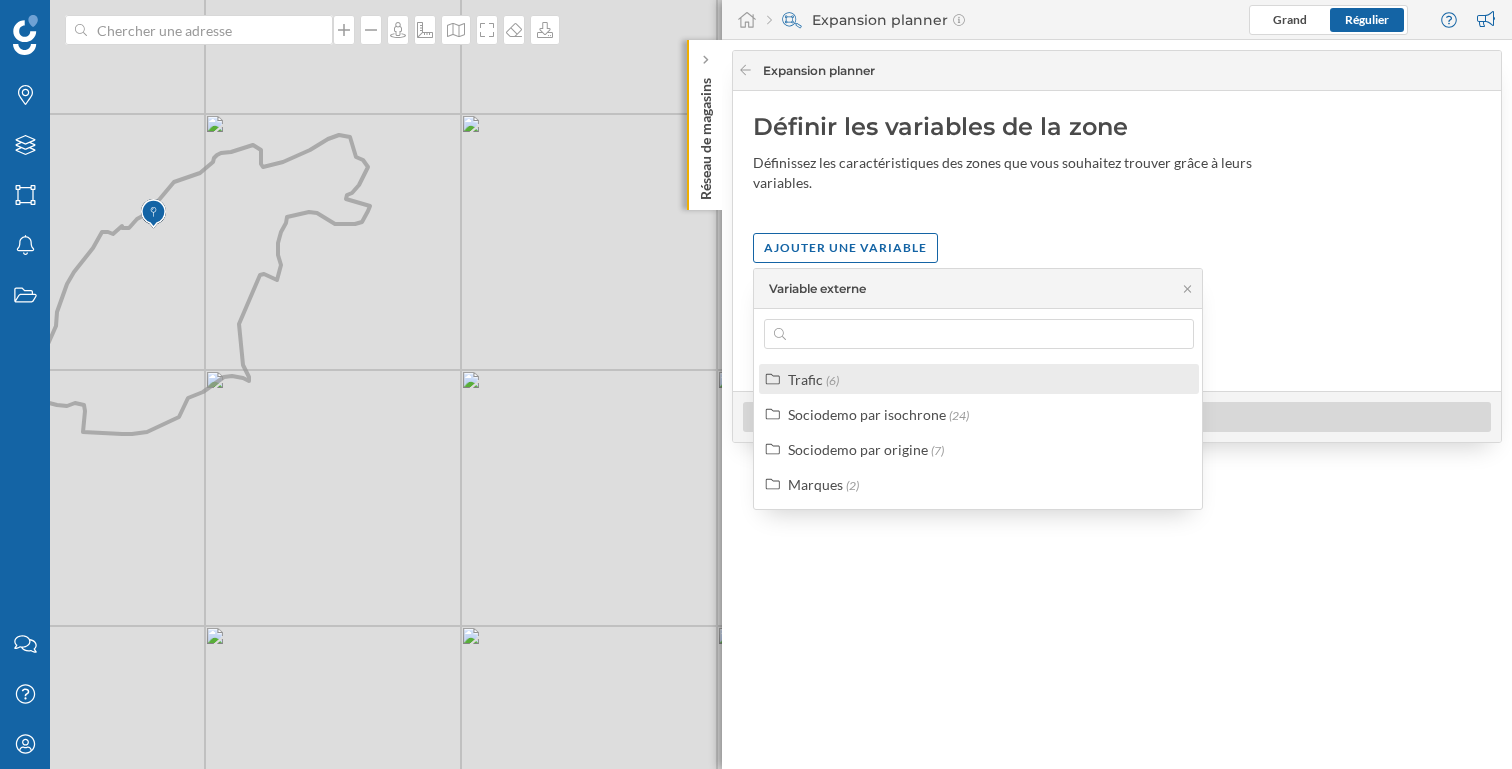 click on "Trafic
(6)" at bounding box center (987, 379) 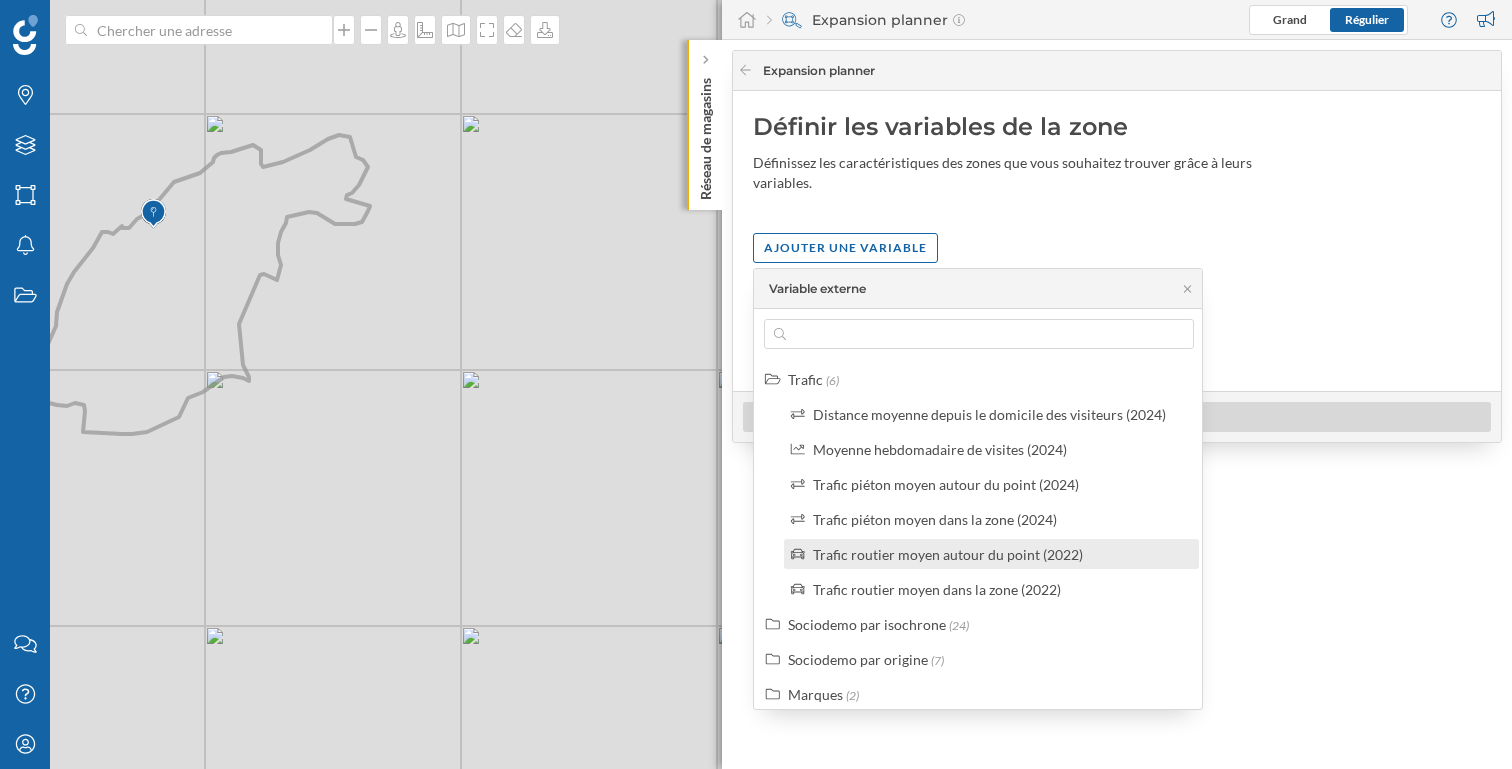 click on "Trafic routier moyen autour du point (2022)" at bounding box center [948, 554] 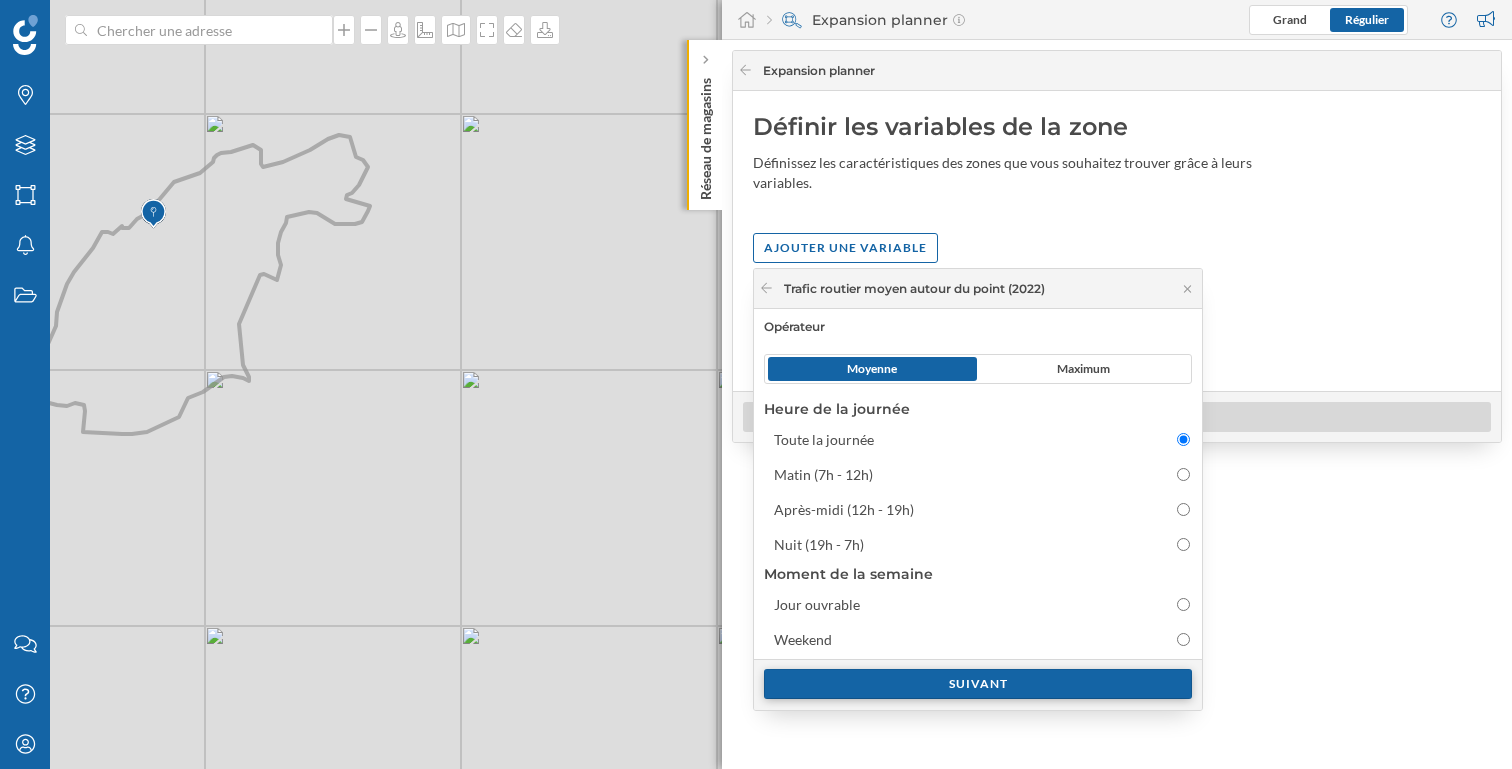 click on "Suivant" at bounding box center (978, 684) 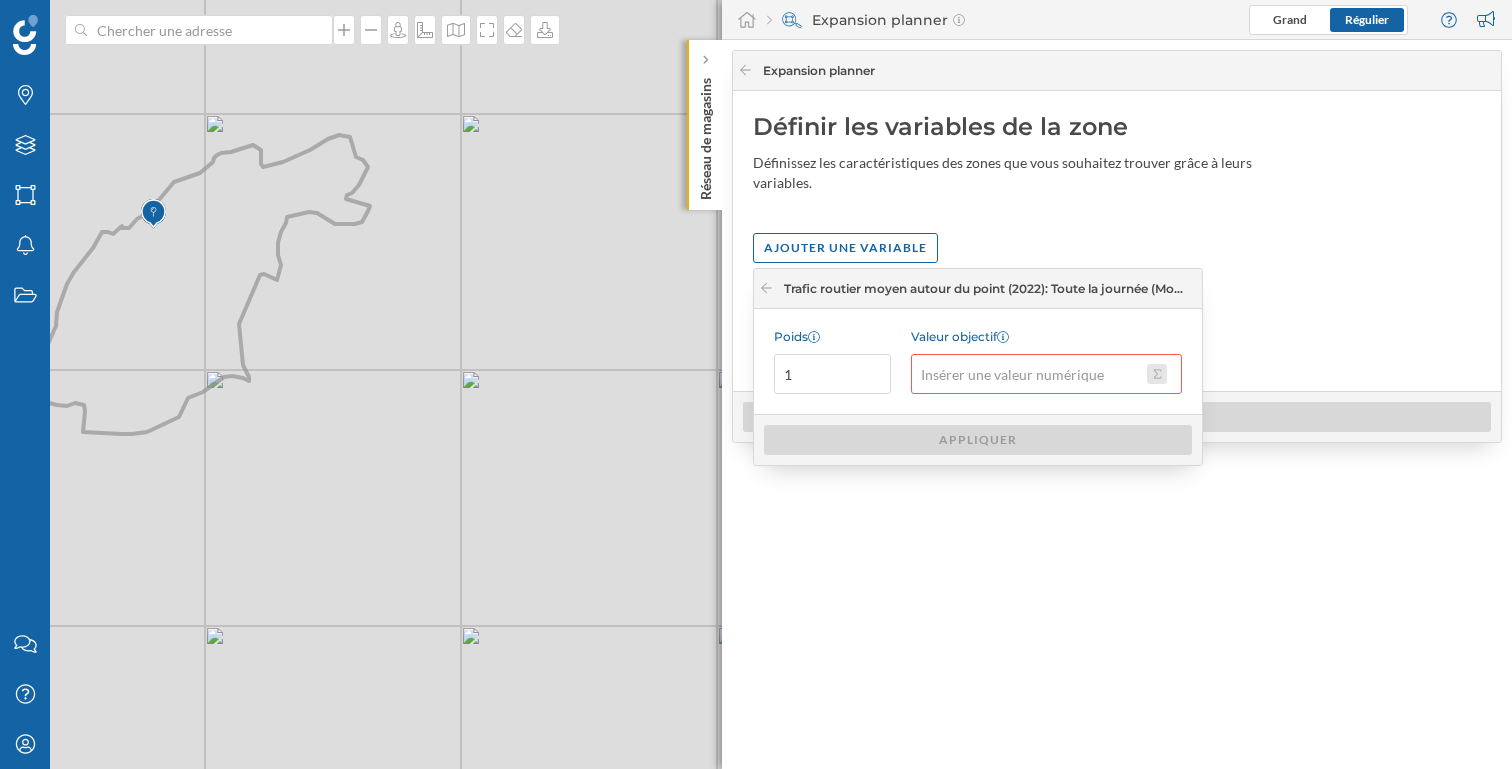 click on "Valeur objectif" at bounding box center [1157, 374] 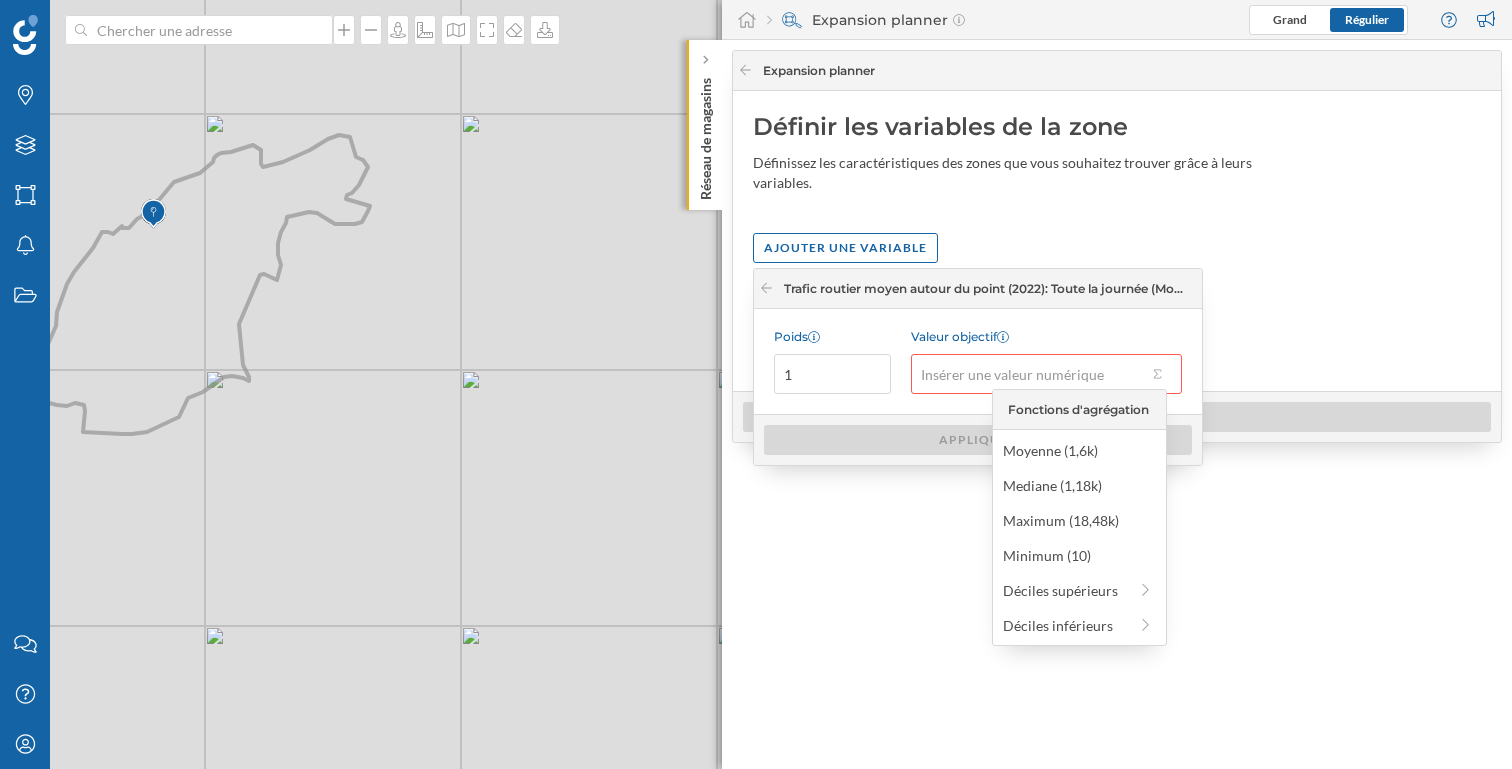 click on "©  Mapbox  ©  OpenStreetMap   Improve this map" at bounding box center (756, 384) 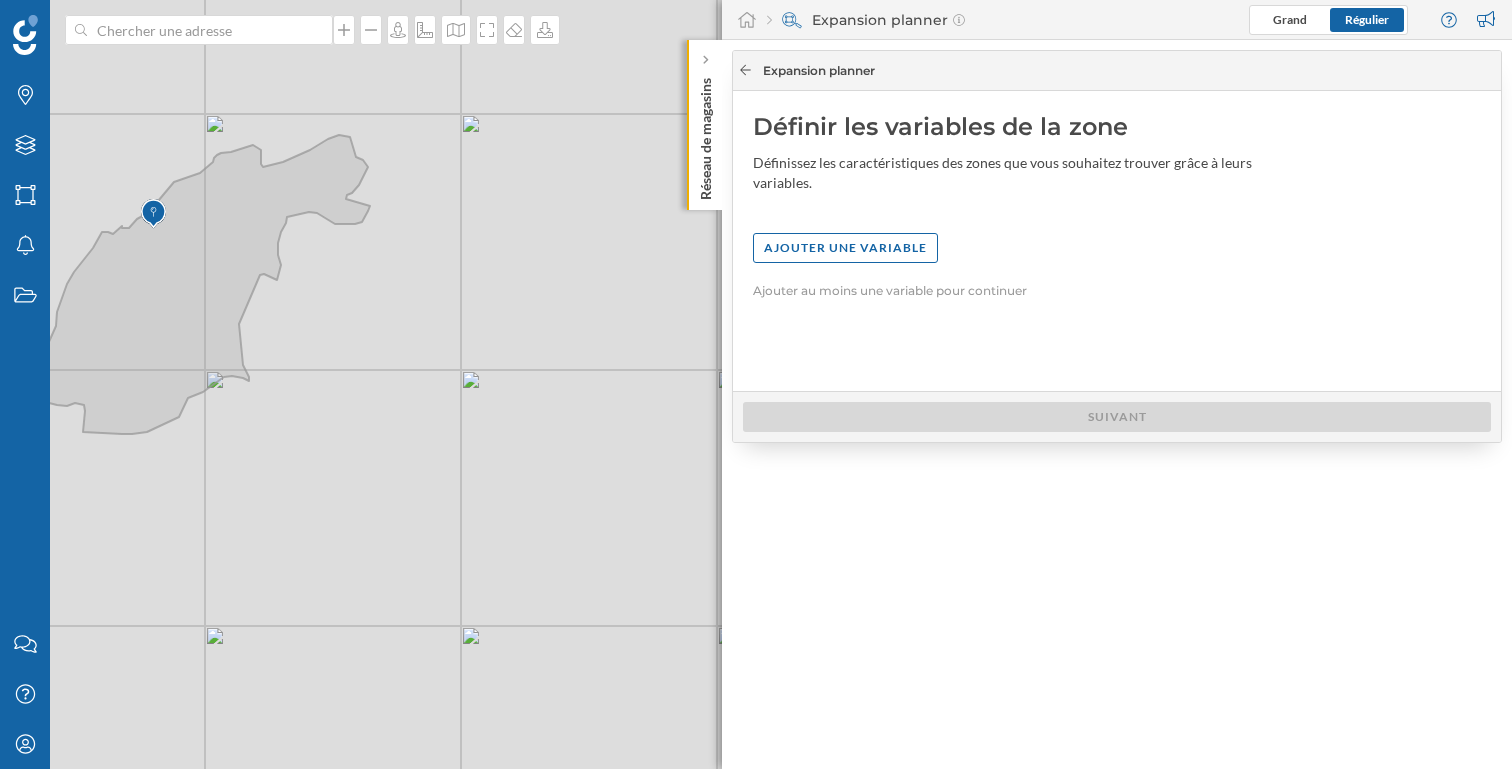 click 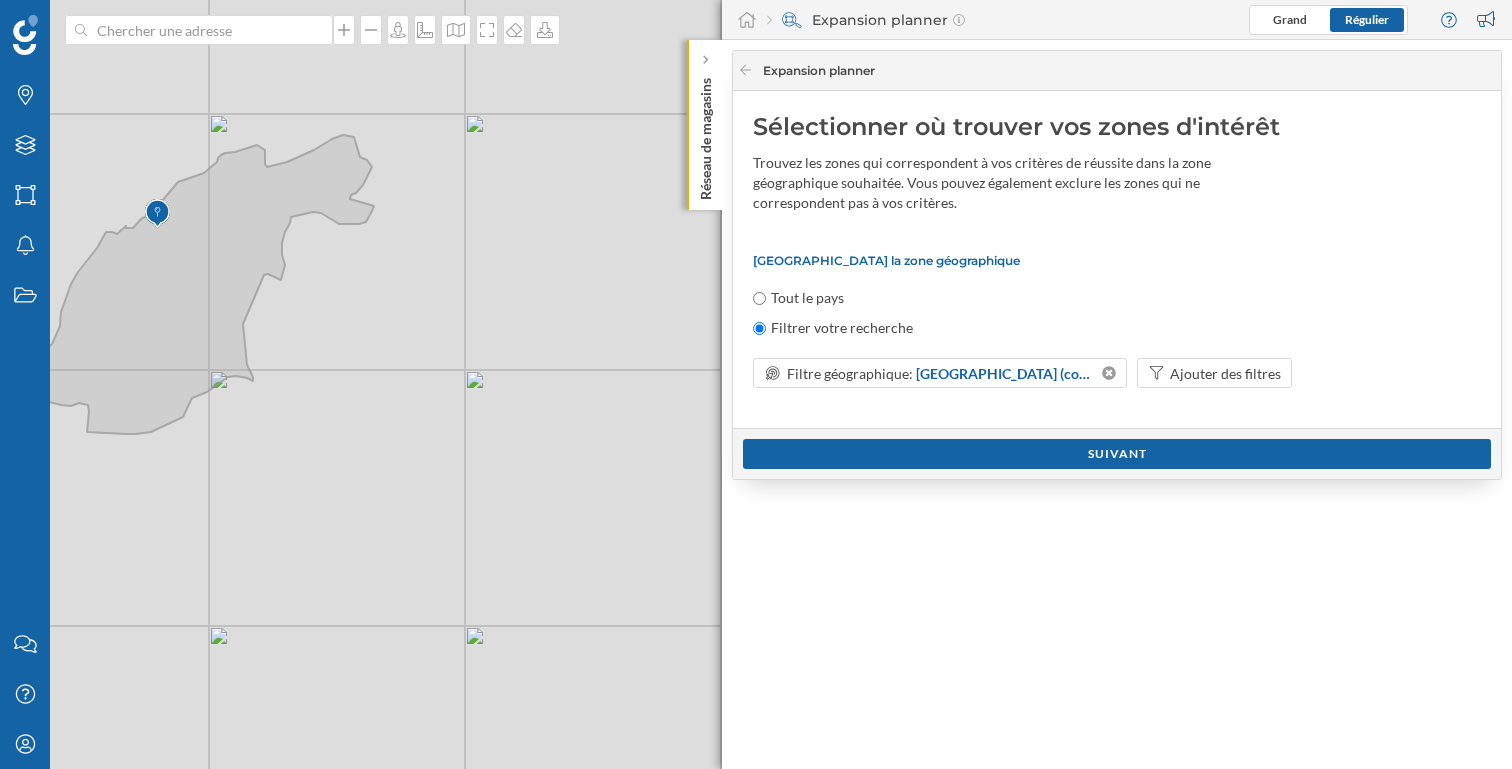 drag, startPoint x: 423, startPoint y: 402, endPoint x: 784, endPoint y: 404, distance: 361.00555 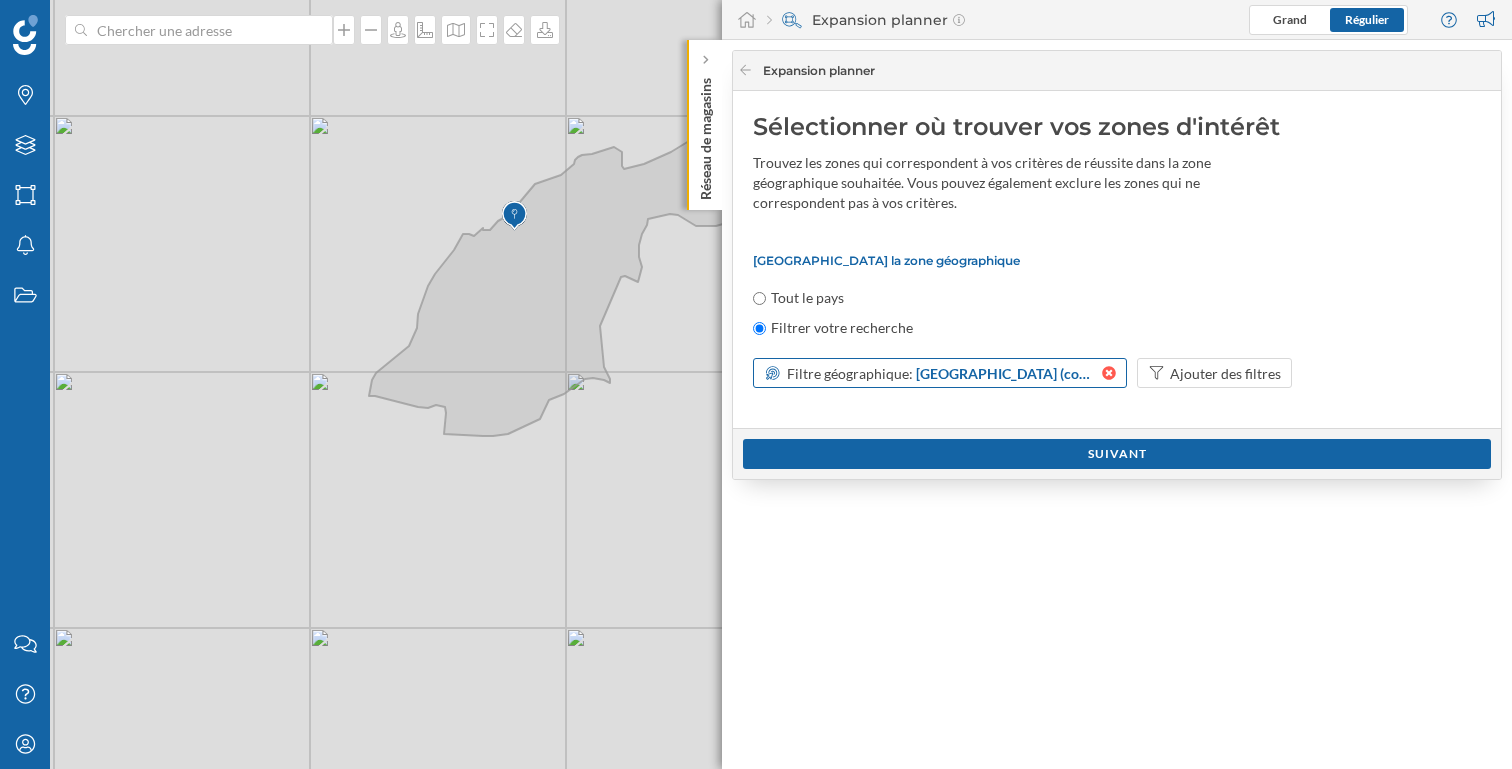 click 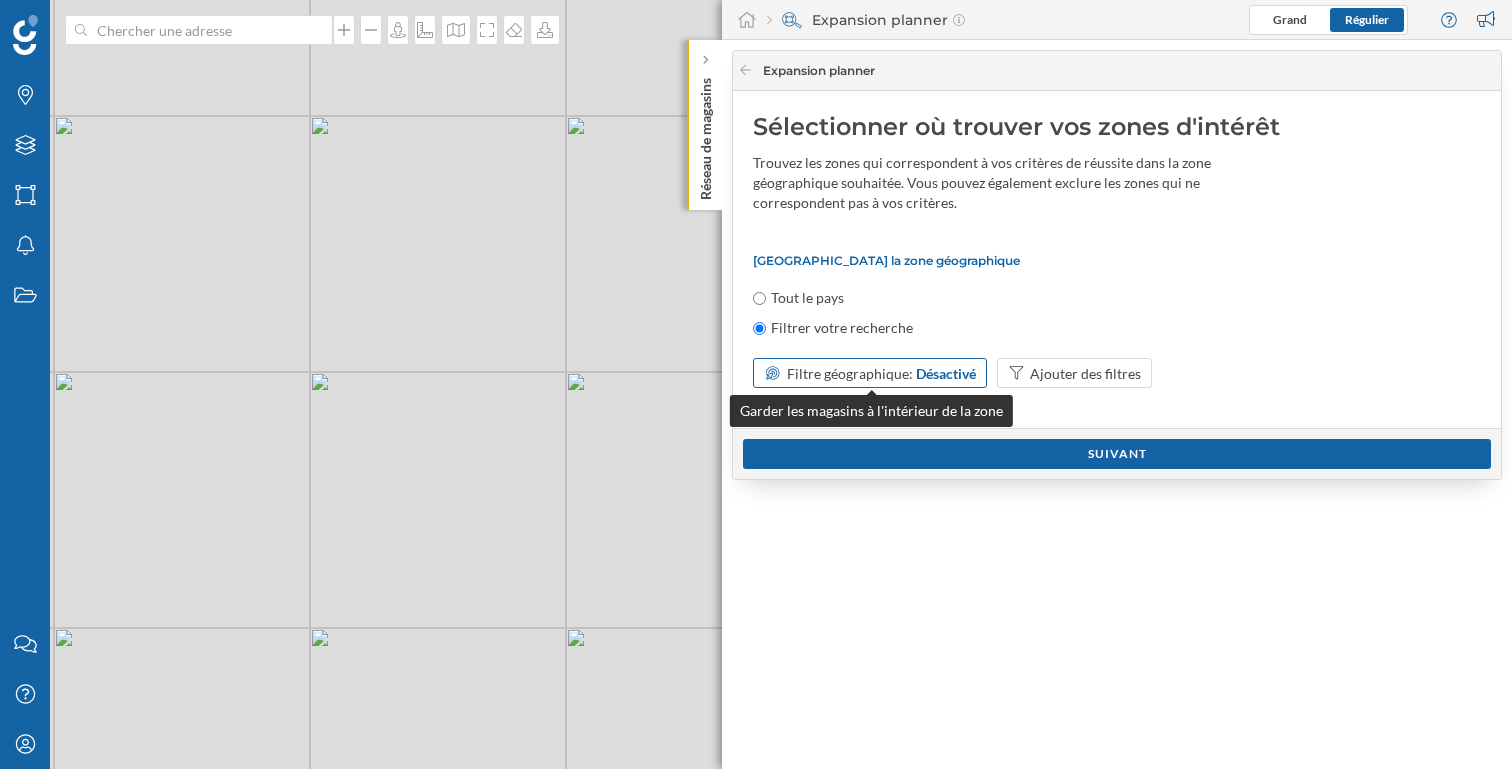 click on "Désactivé" at bounding box center [946, 373] 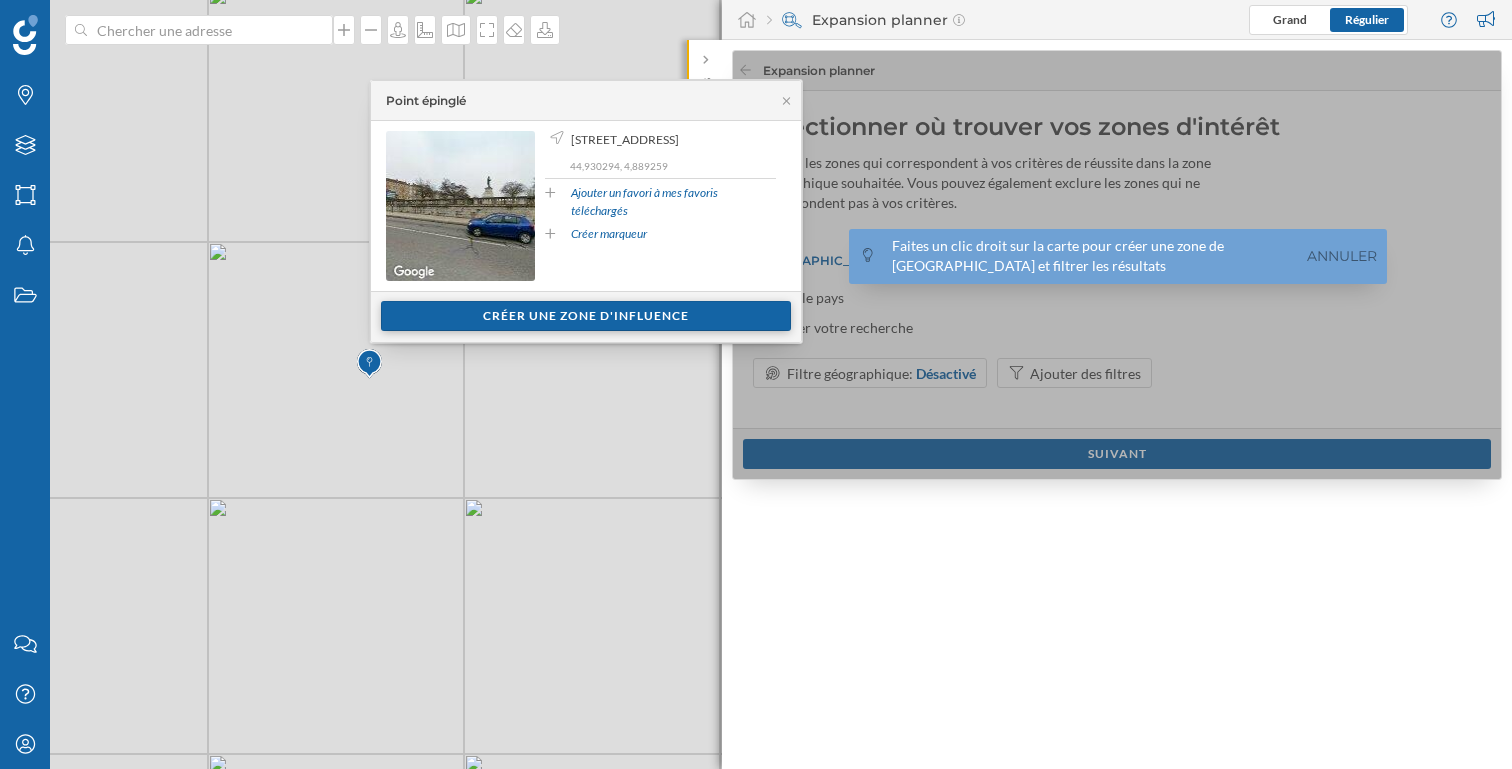 click on "Créer une zone d'influence" at bounding box center [586, 316] 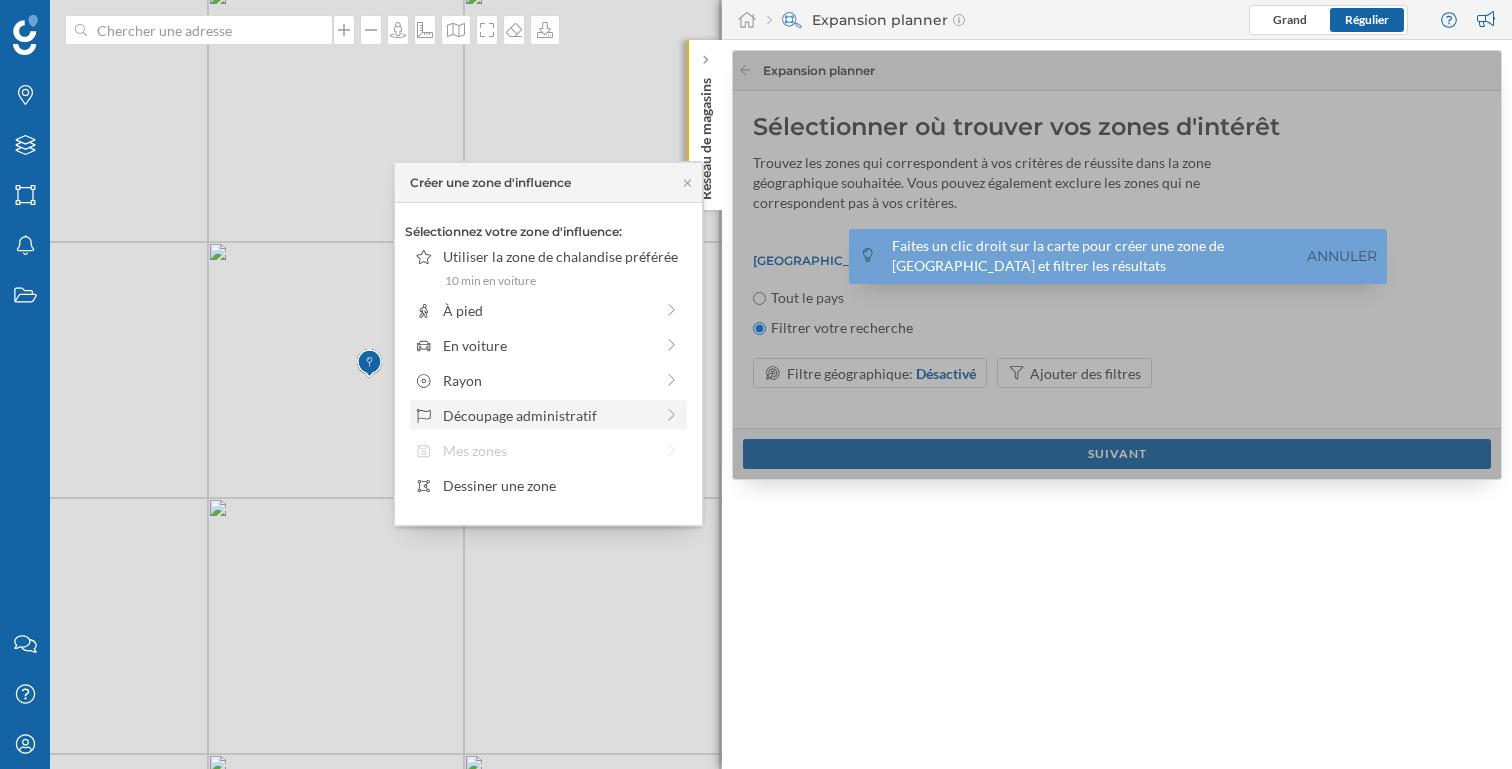click on "Découpage administratif" at bounding box center (548, 415) 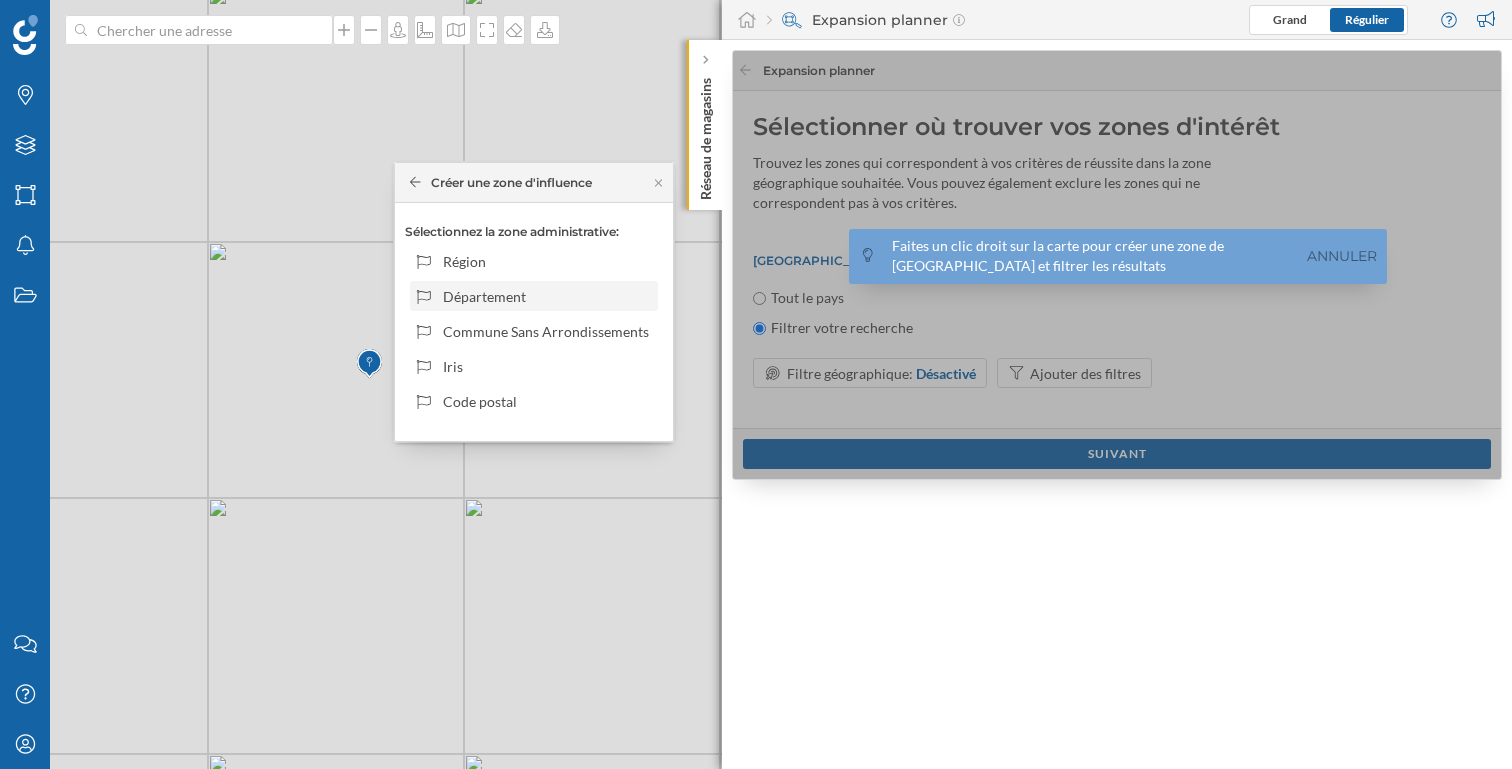 click on "Département" at bounding box center [547, 296] 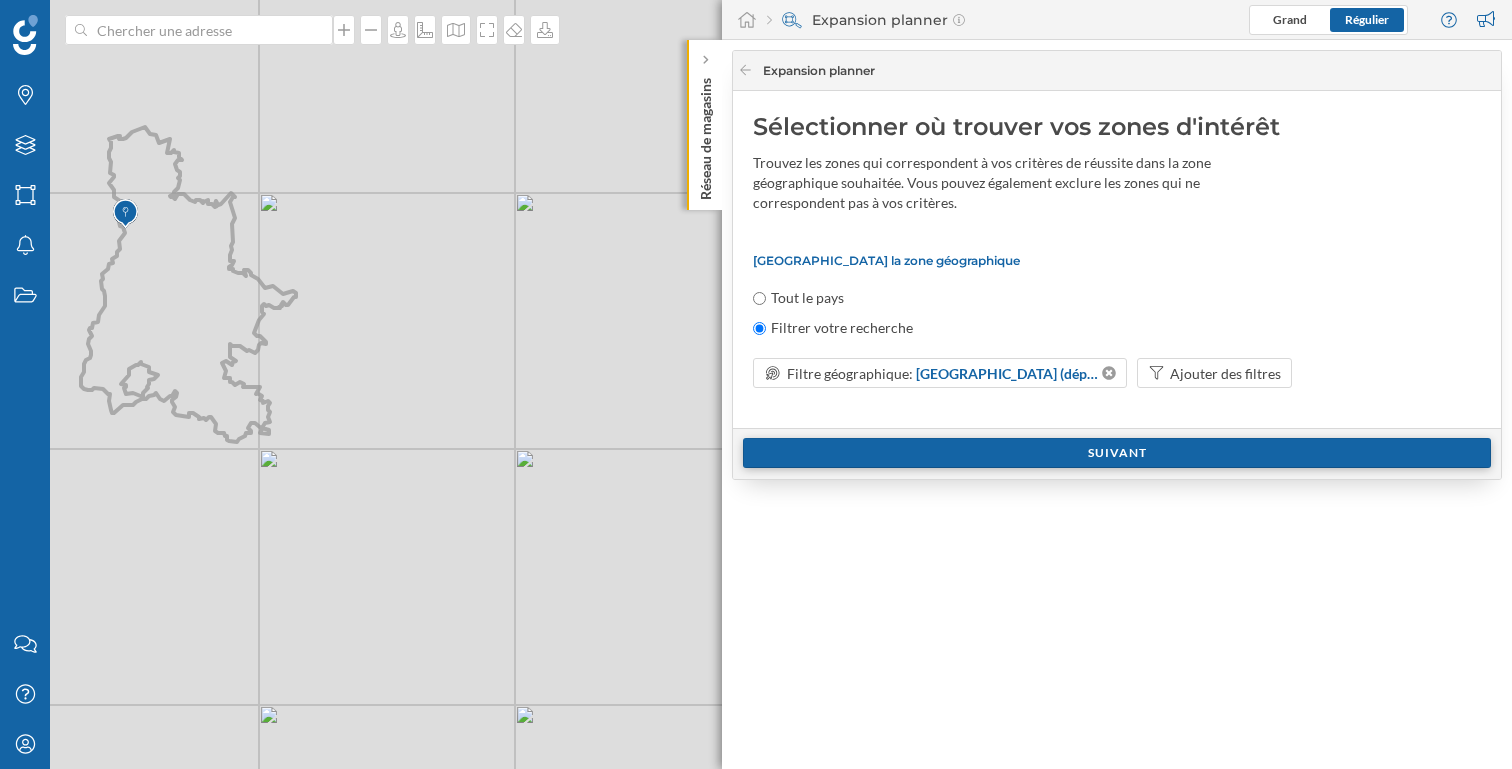 click on "Suivant" at bounding box center (1117, 453) 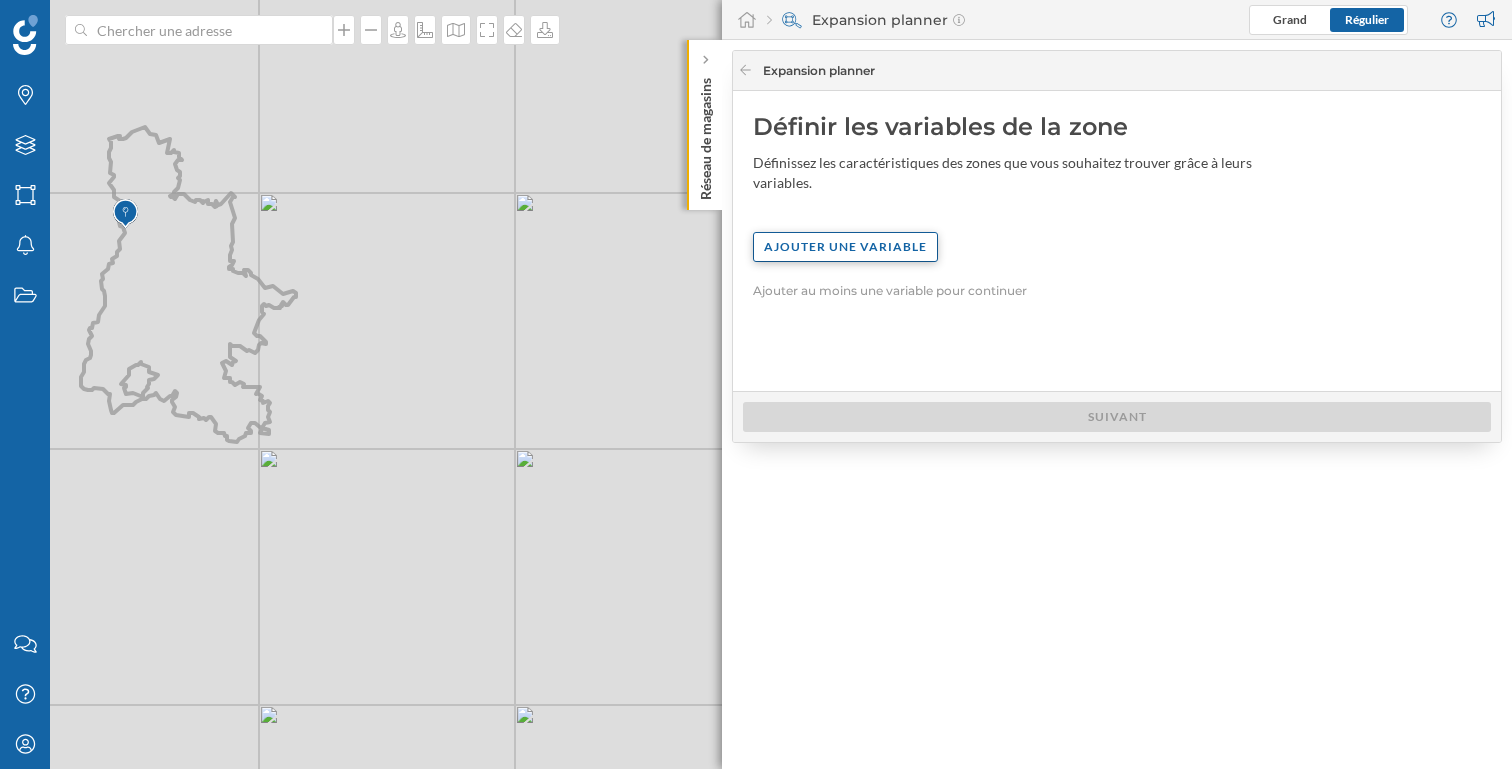 click on "Ajouter une variable" at bounding box center [845, 247] 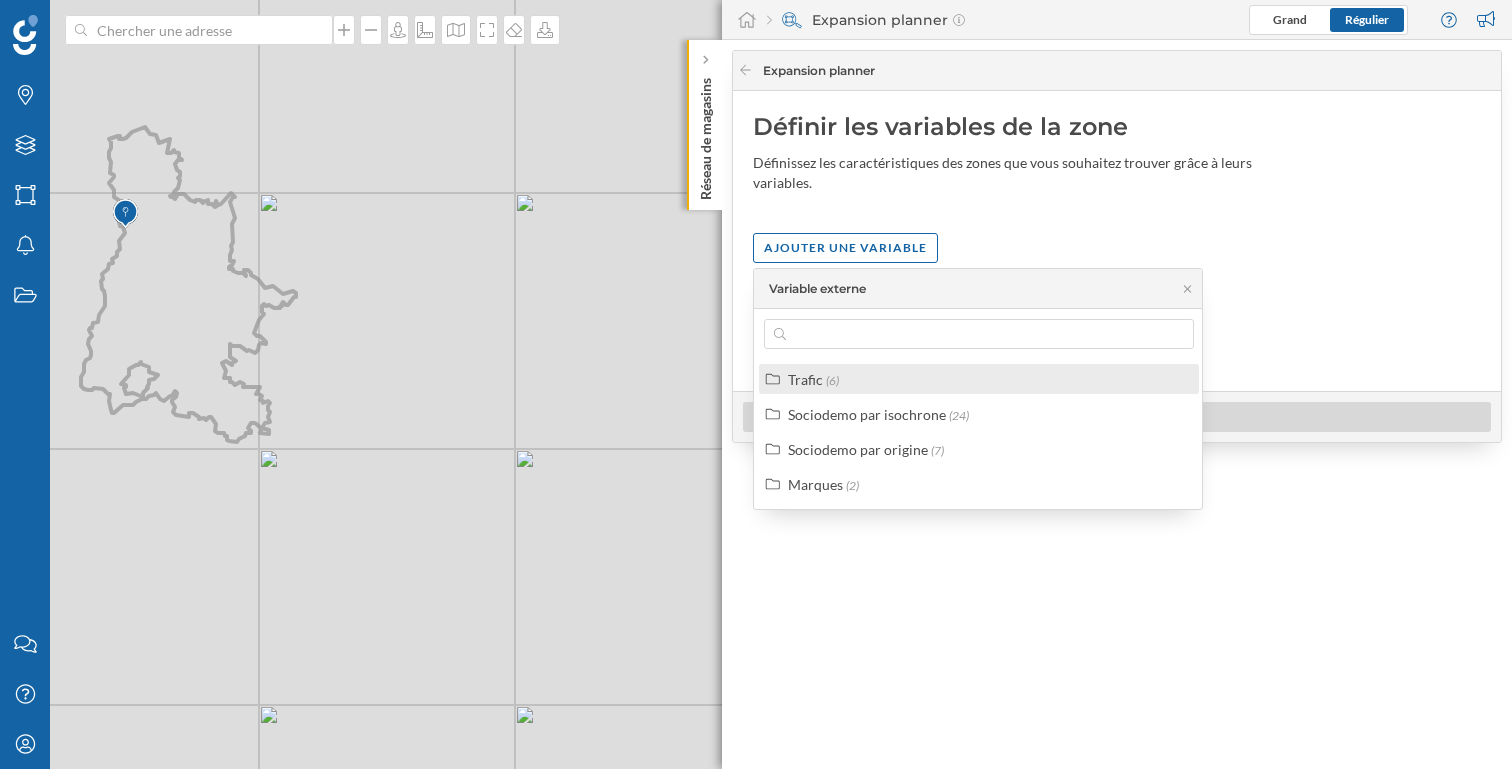 click on "Trafic
(6)" at bounding box center [987, 379] 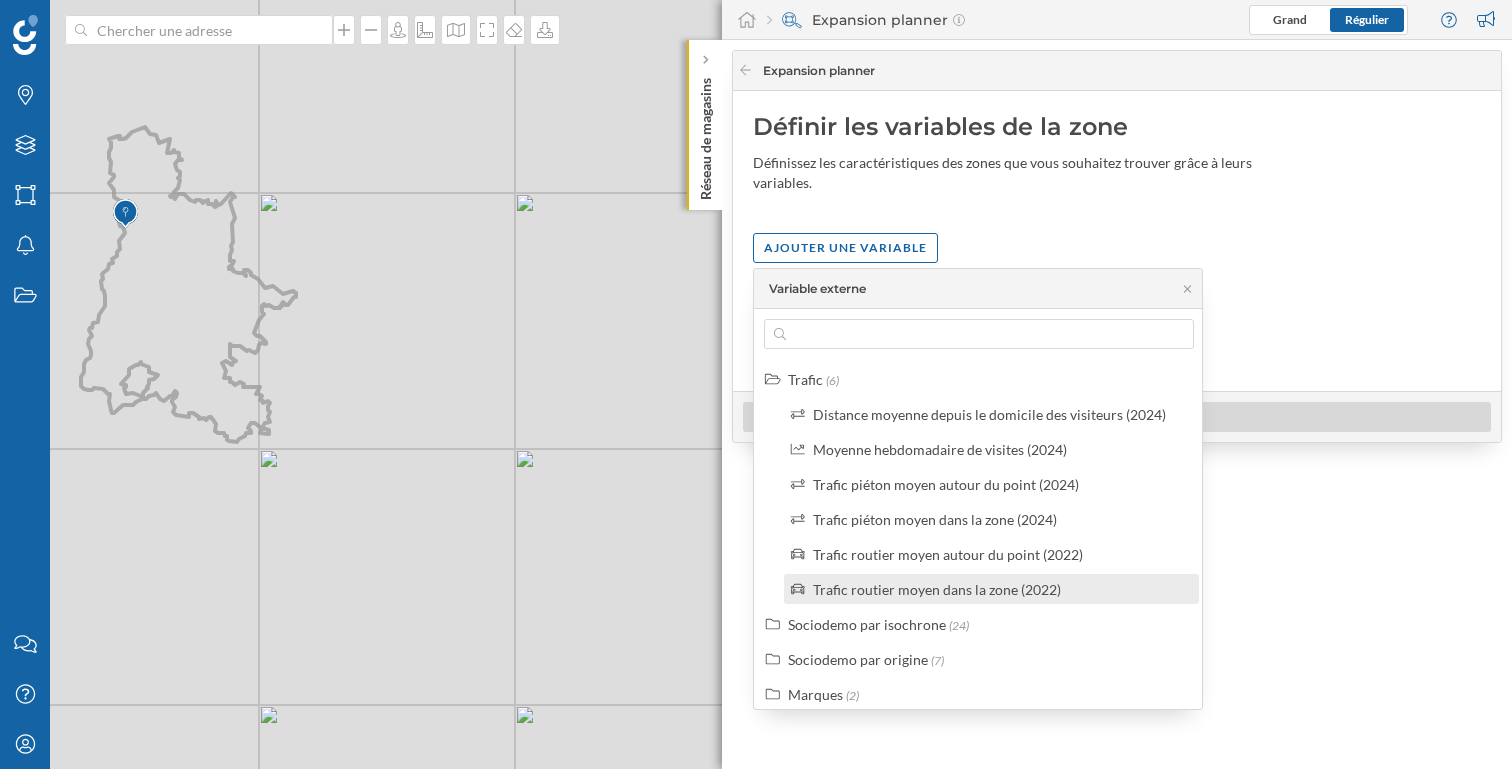 click on "Trafic routier moyen dans la zone (2022)" at bounding box center (937, 589) 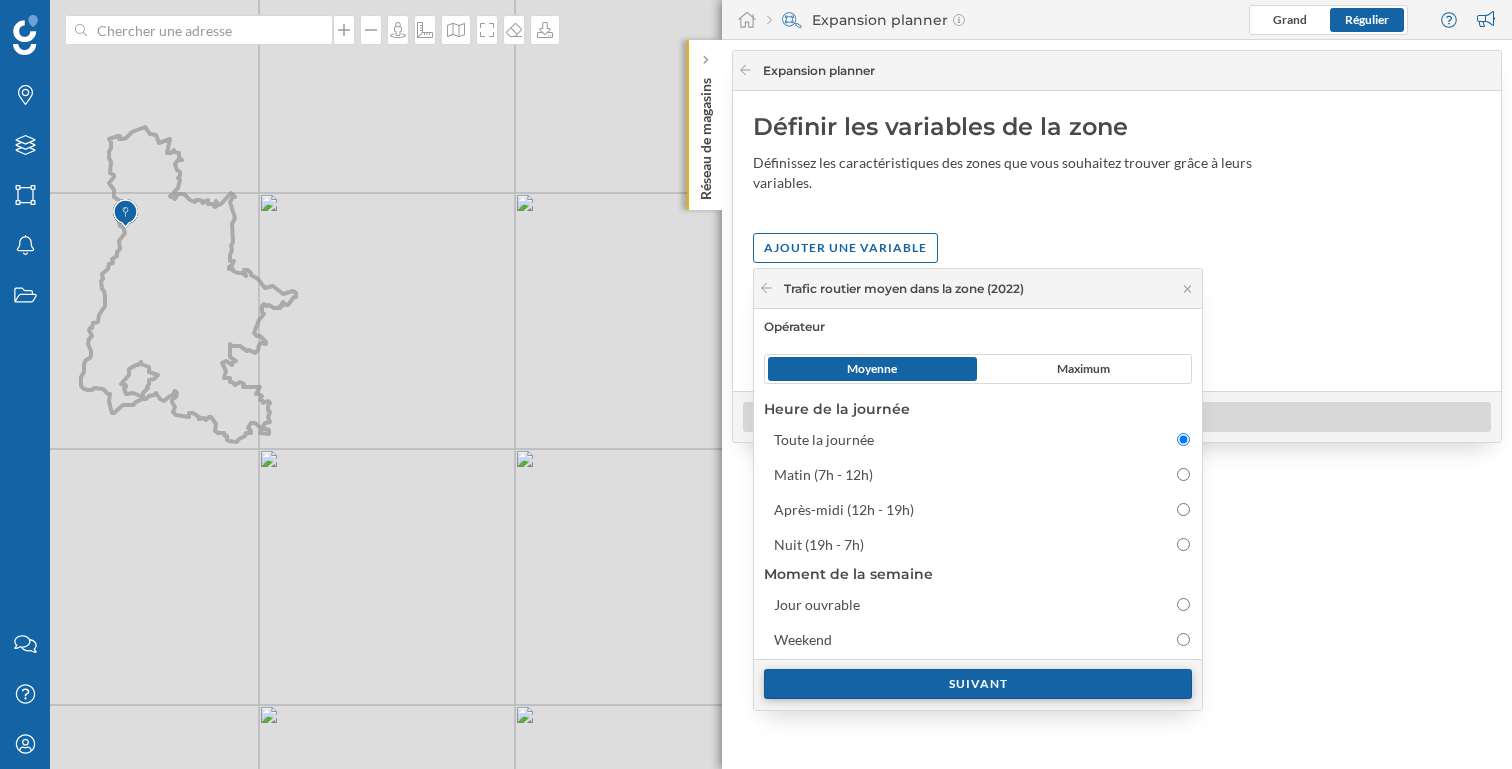 click on "Suivant" at bounding box center (978, 684) 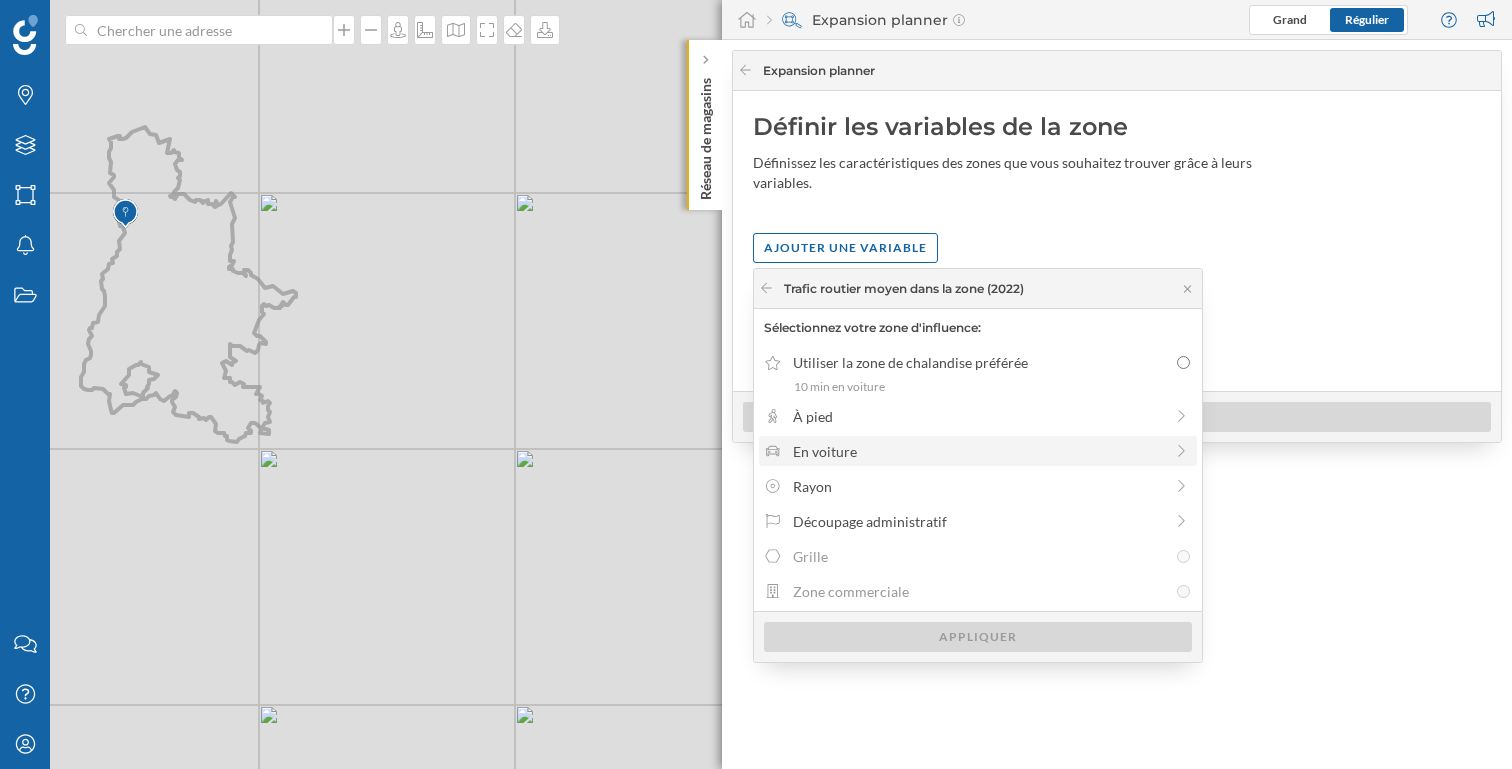 click on "En voiture" at bounding box center [978, 451] 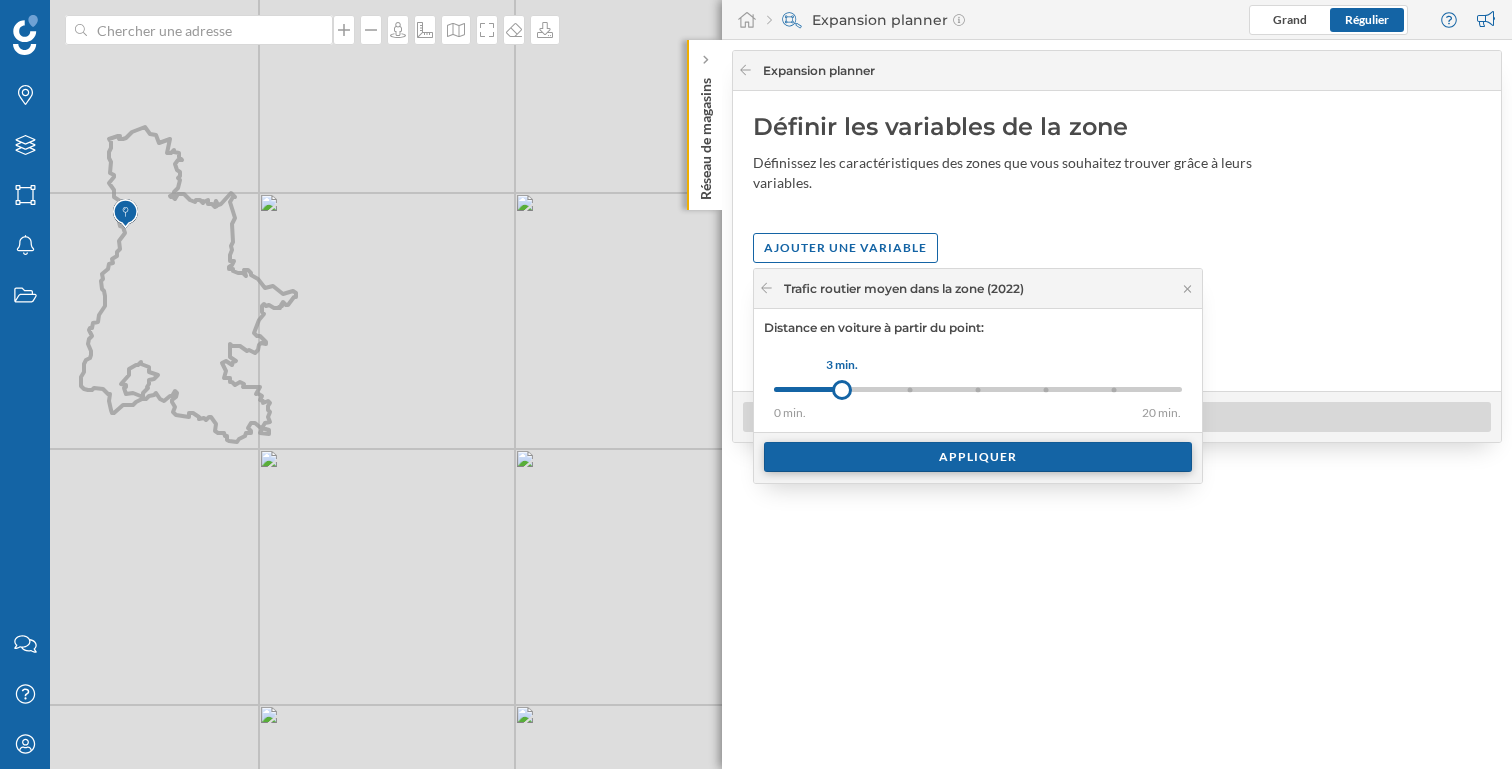 click on "Appliquer" at bounding box center [978, 457] 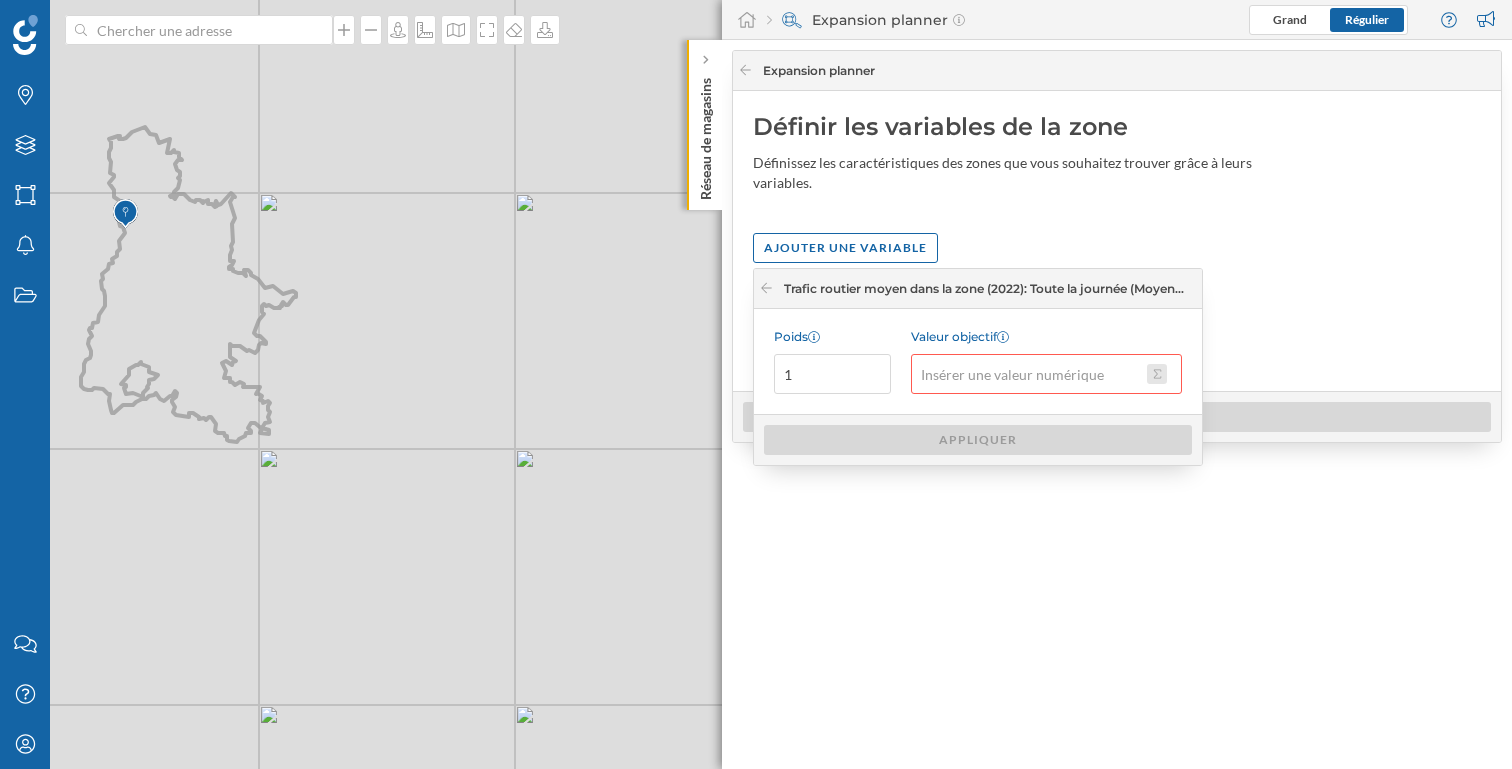 click on "Valeur objectif" at bounding box center (1157, 374) 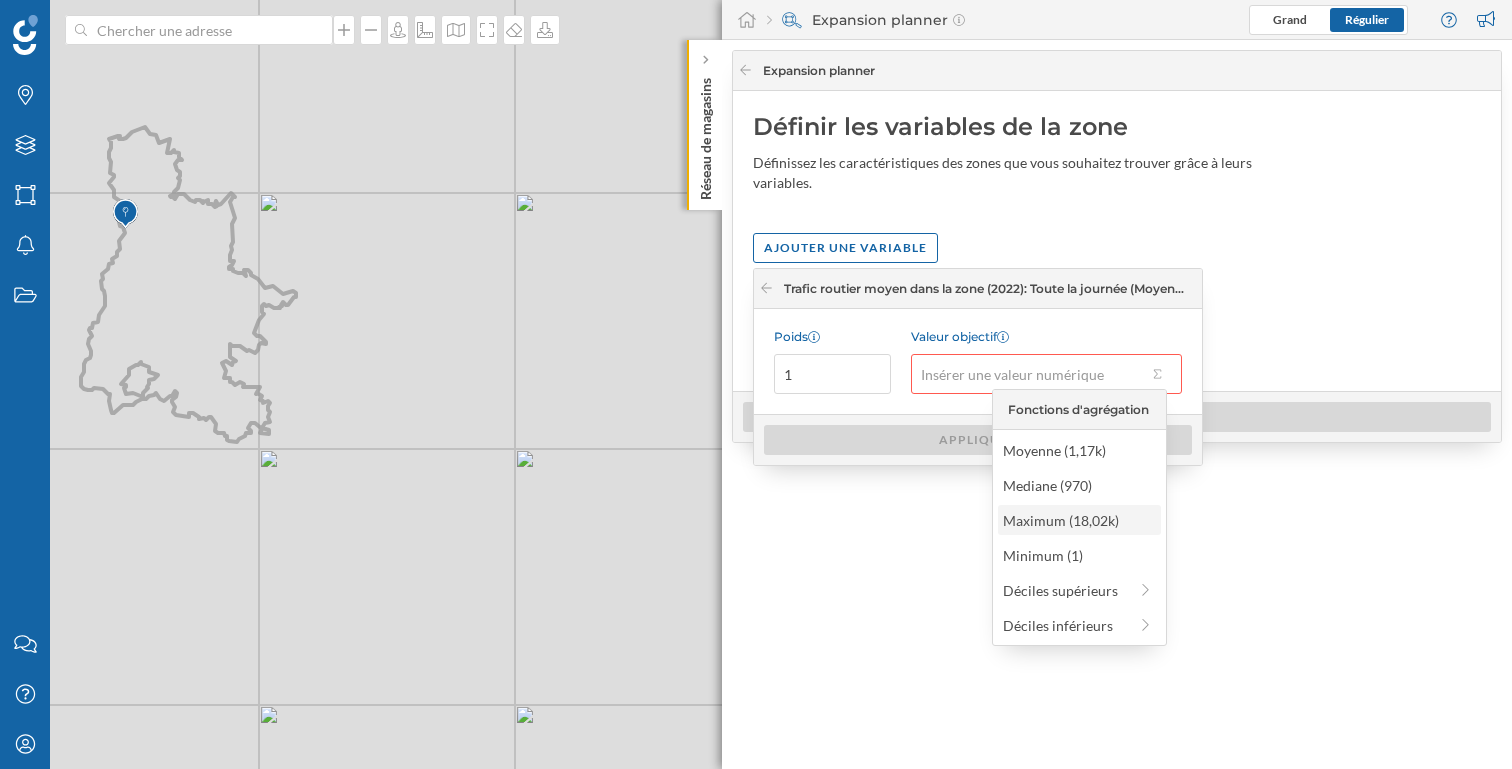 click on "Maximum (18,02k)" at bounding box center [1078, 520] 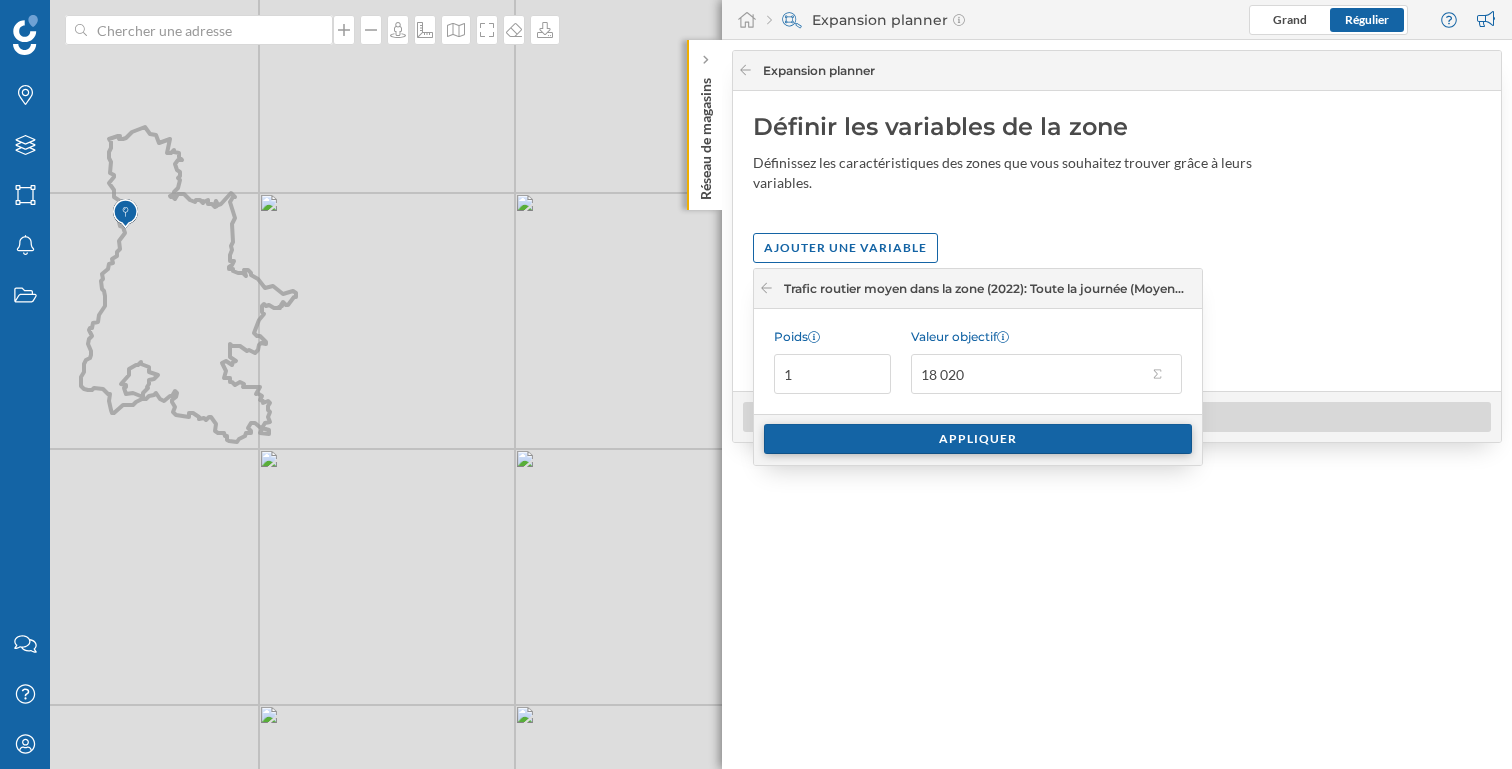 click on "Appliquer" at bounding box center [978, 439] 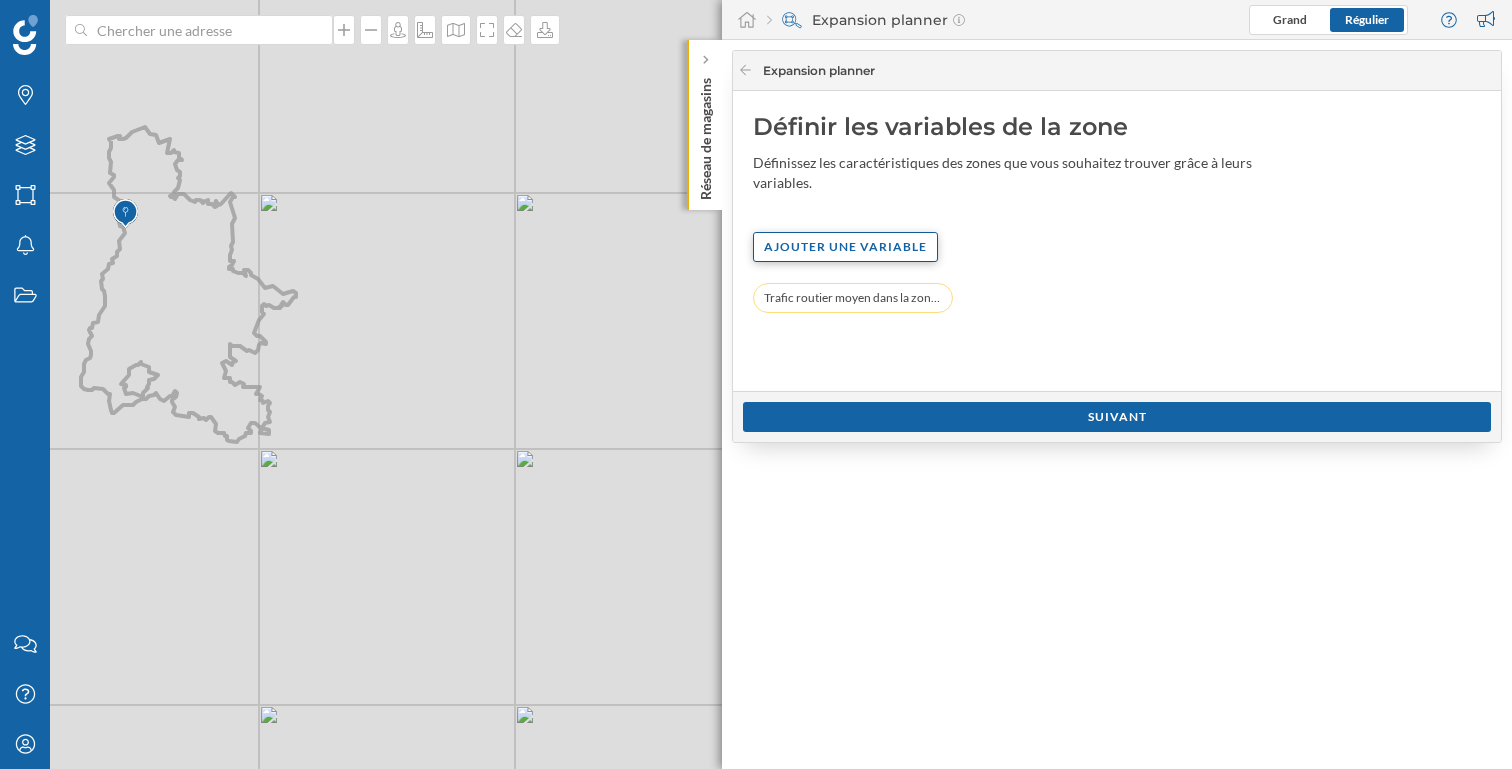 click on "Ajouter une variable" at bounding box center (845, 247) 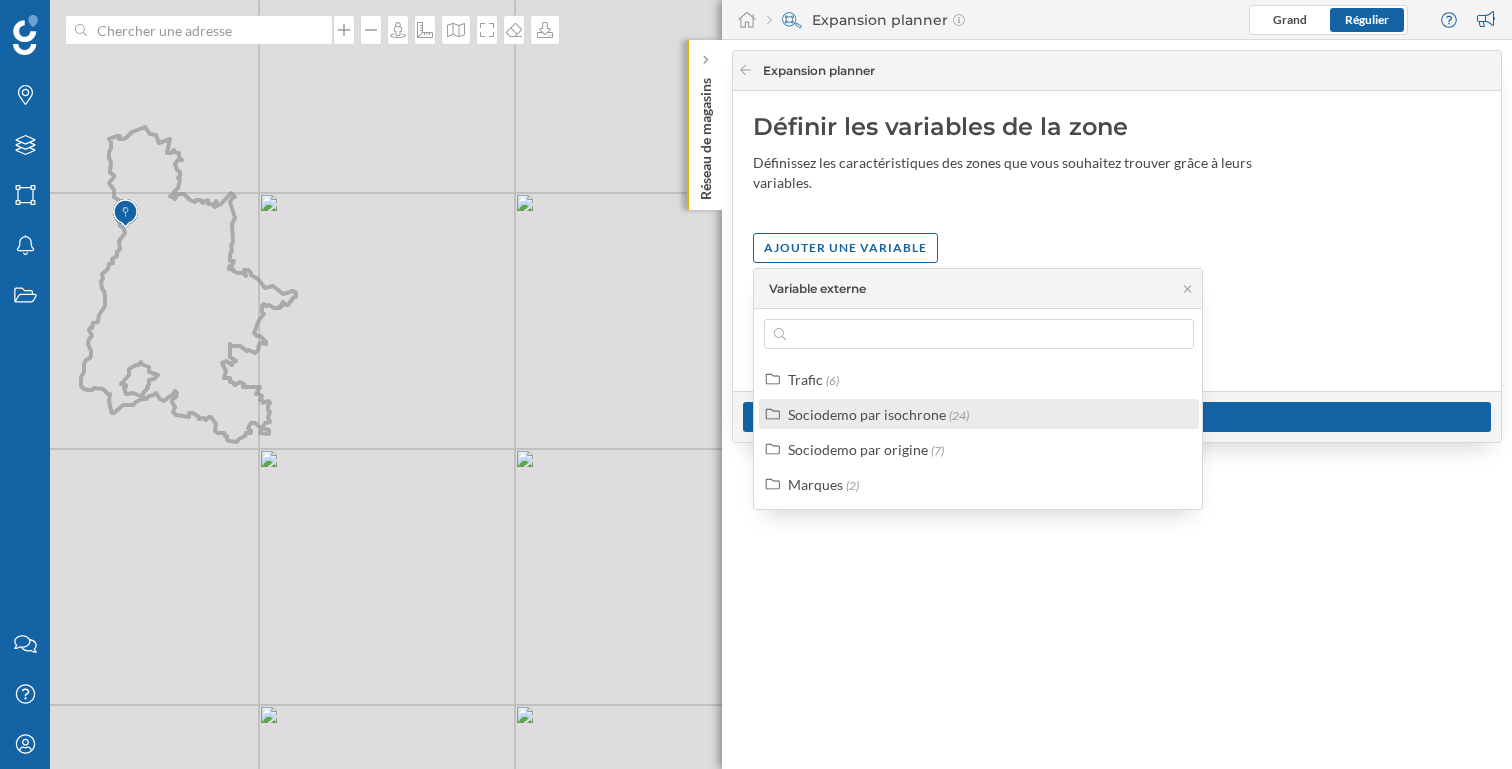 click on "Sociodemo par isochrone" at bounding box center (867, 414) 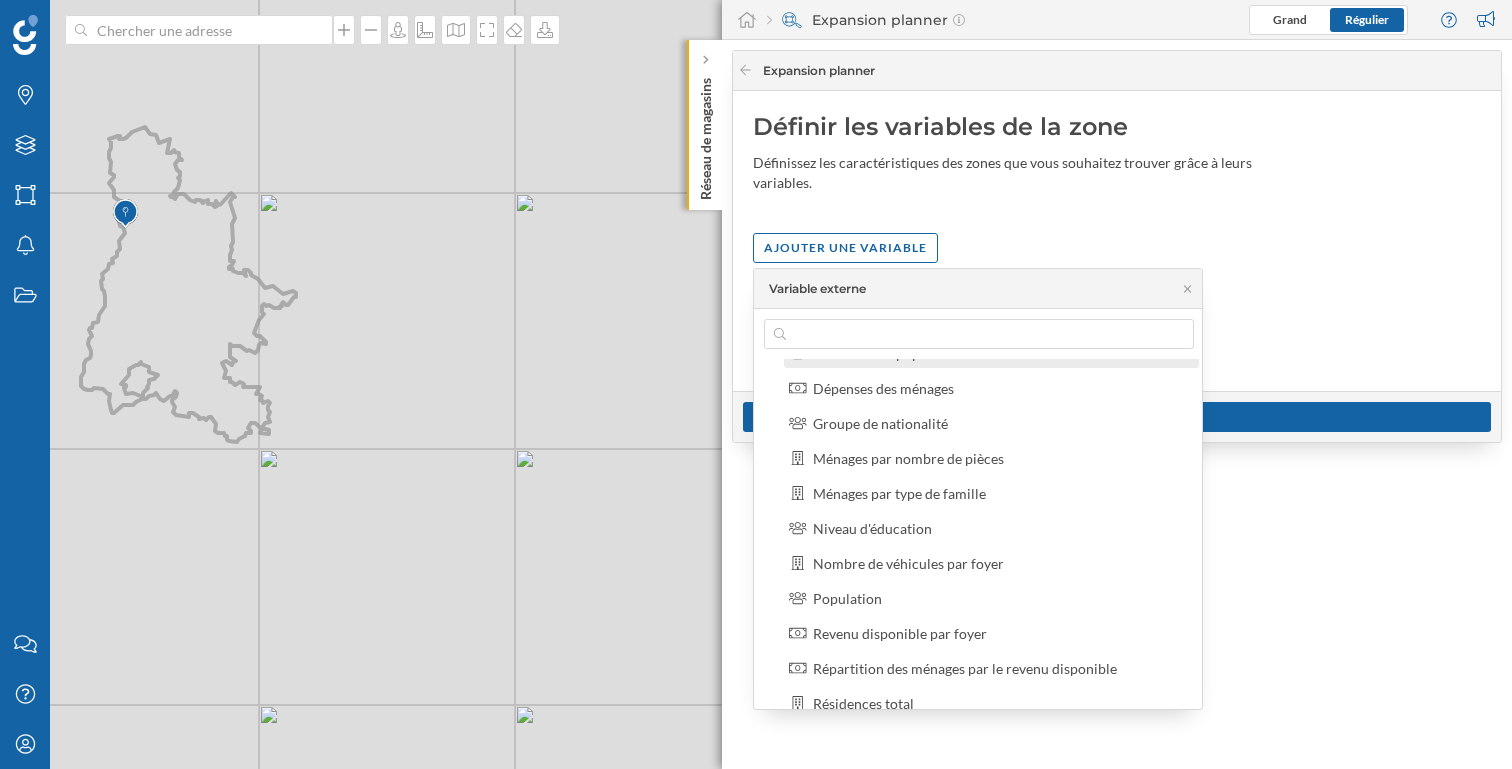 scroll, scrollTop: 134, scrollLeft: 0, axis: vertical 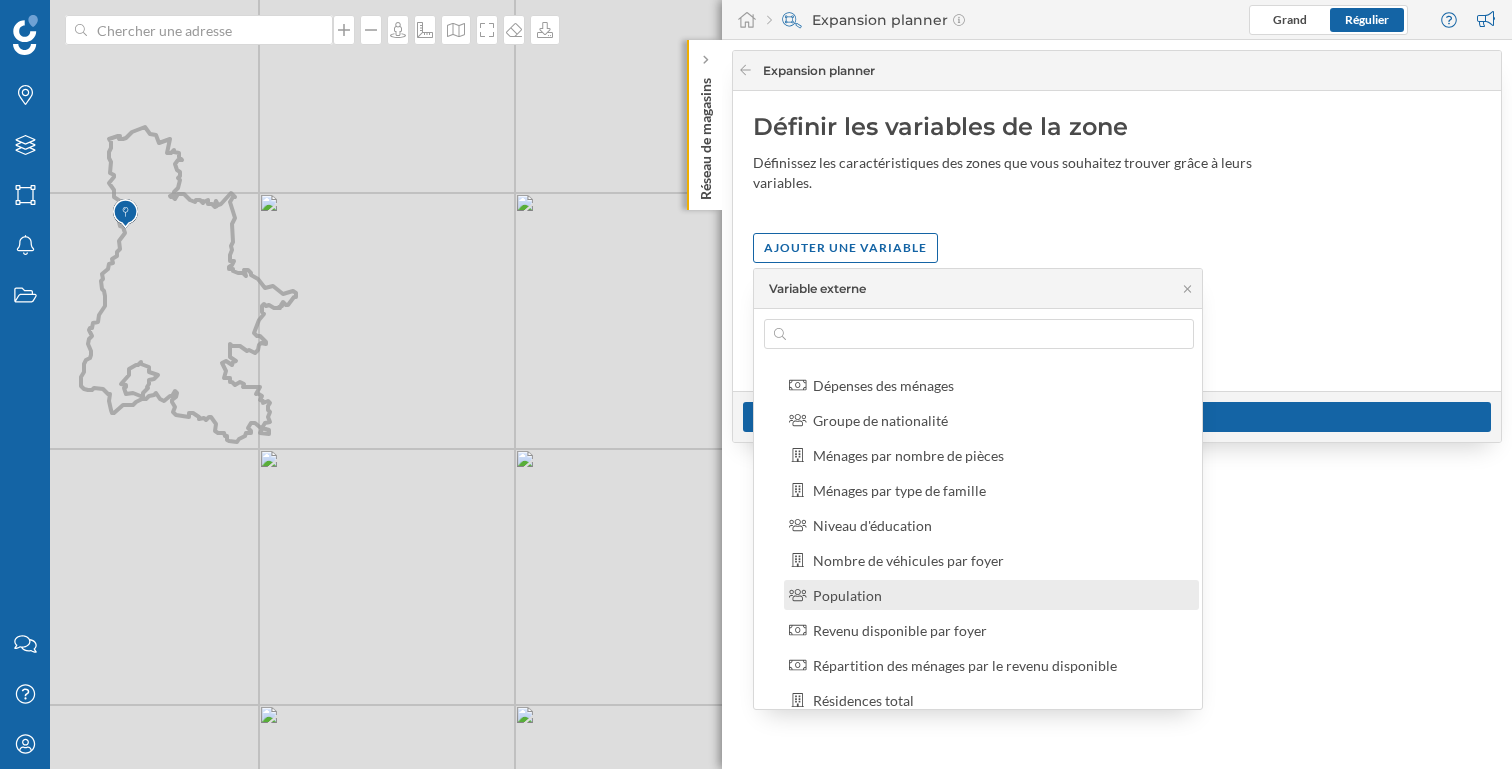 click on "Population" at bounding box center (1000, 595) 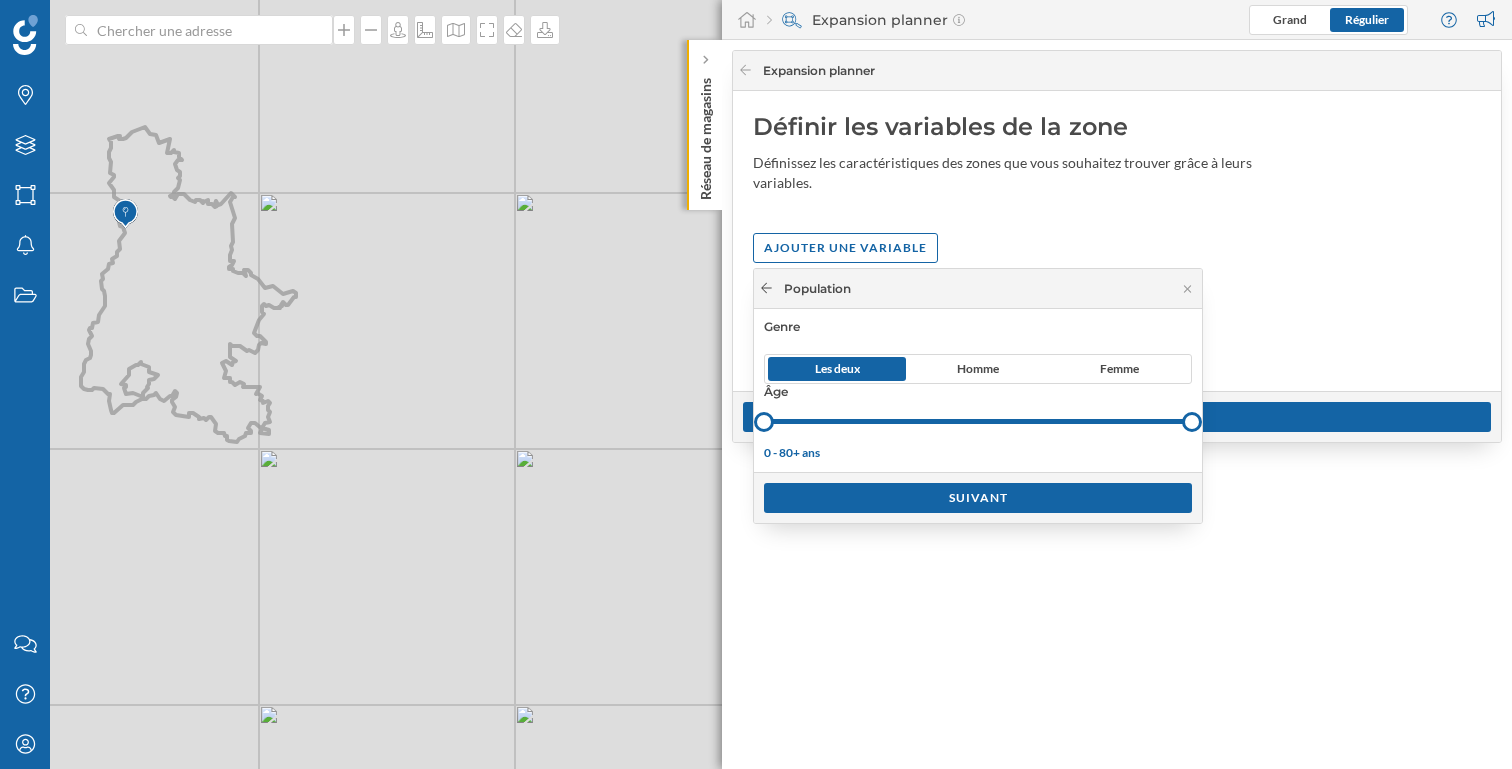 click 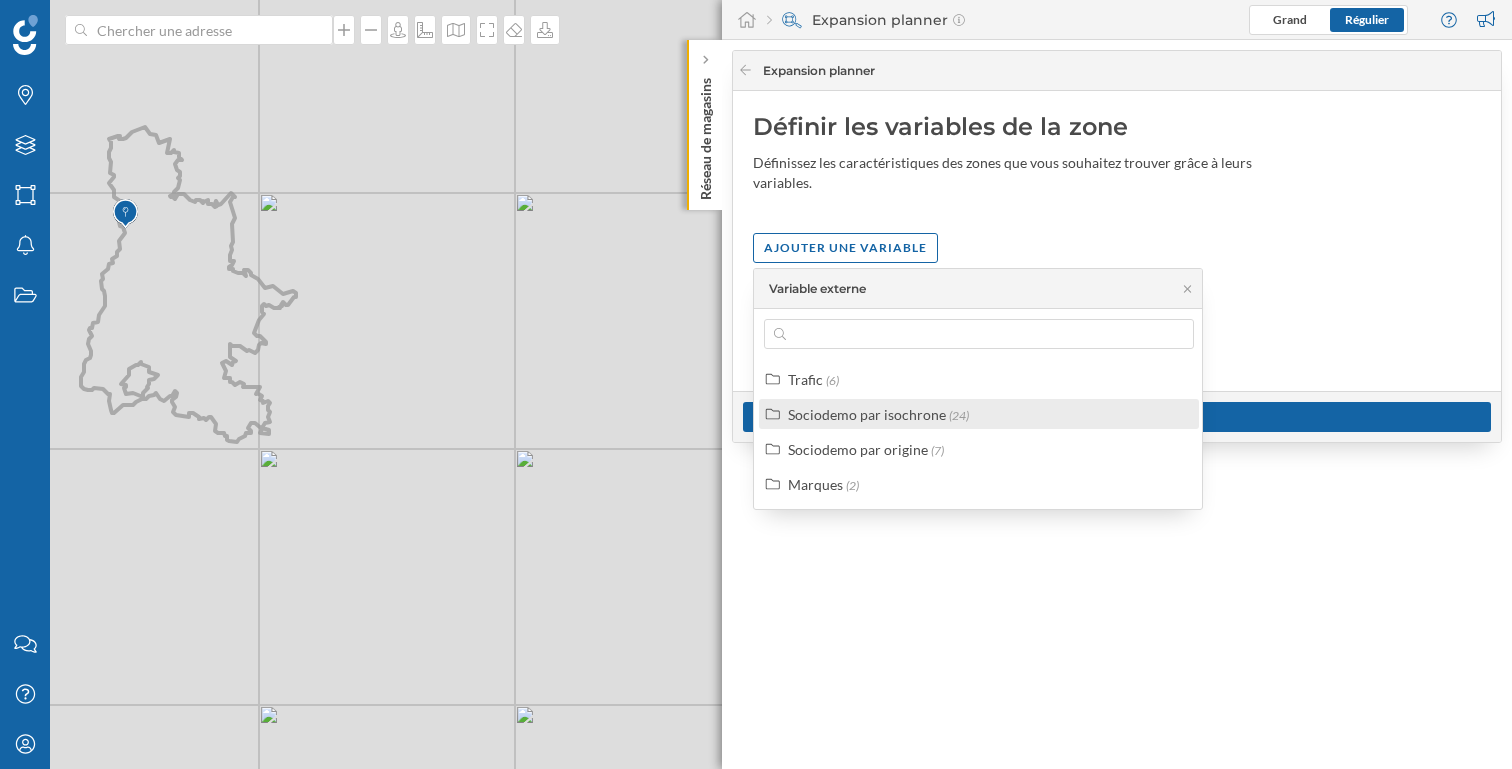 click on "Sociodemo par isochrone
(24)" at bounding box center (878, 414) 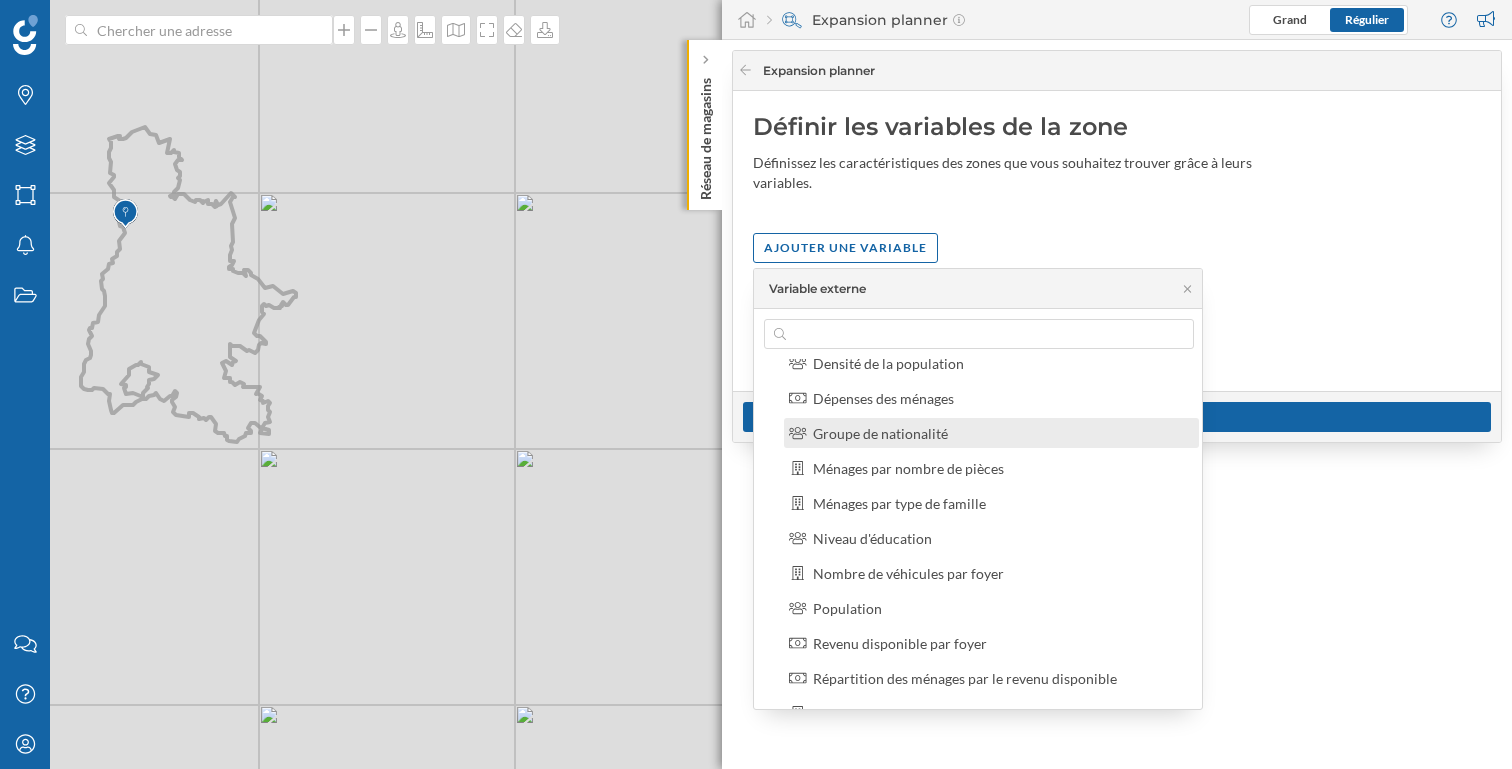 scroll, scrollTop: 143, scrollLeft: 0, axis: vertical 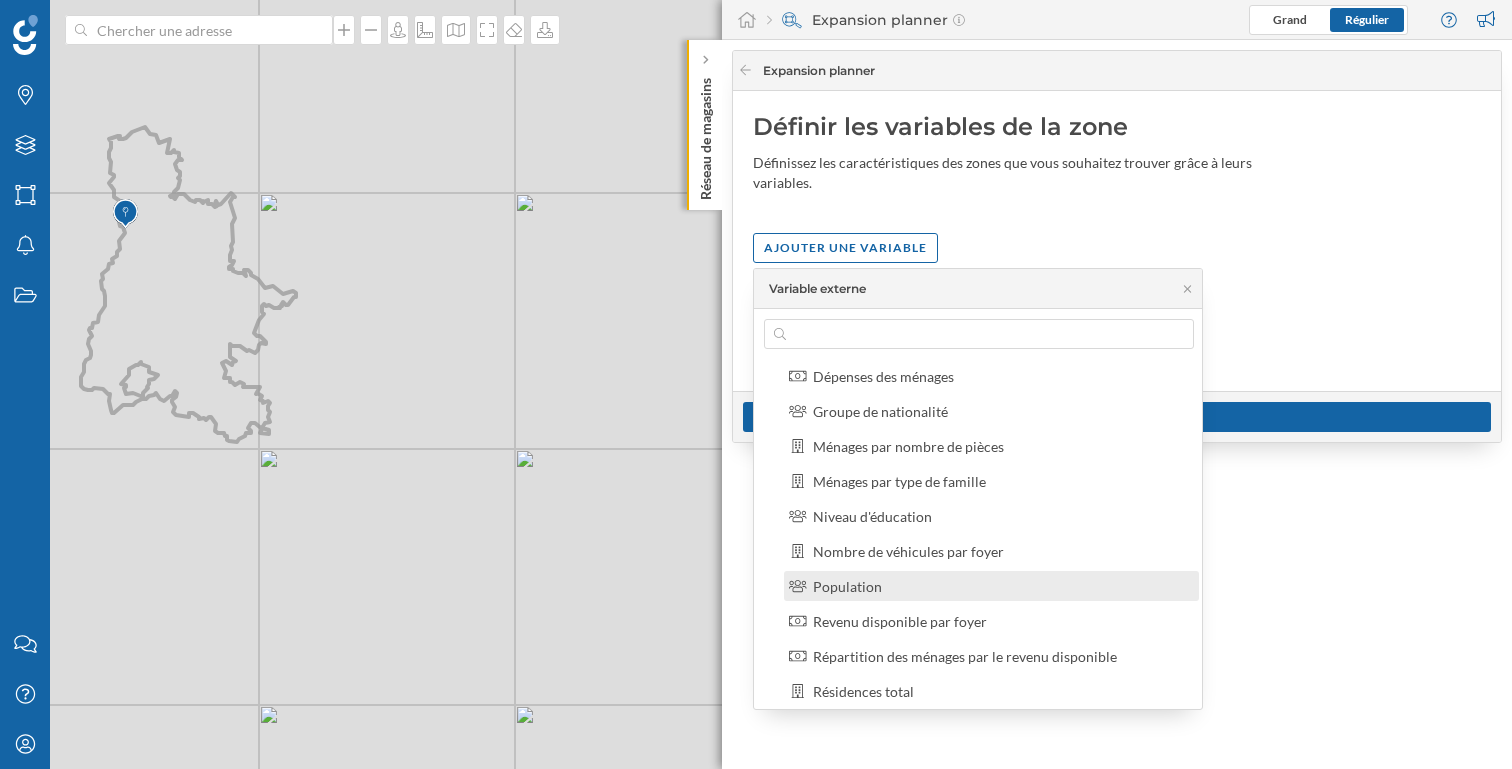 click on "Population" at bounding box center (1000, 586) 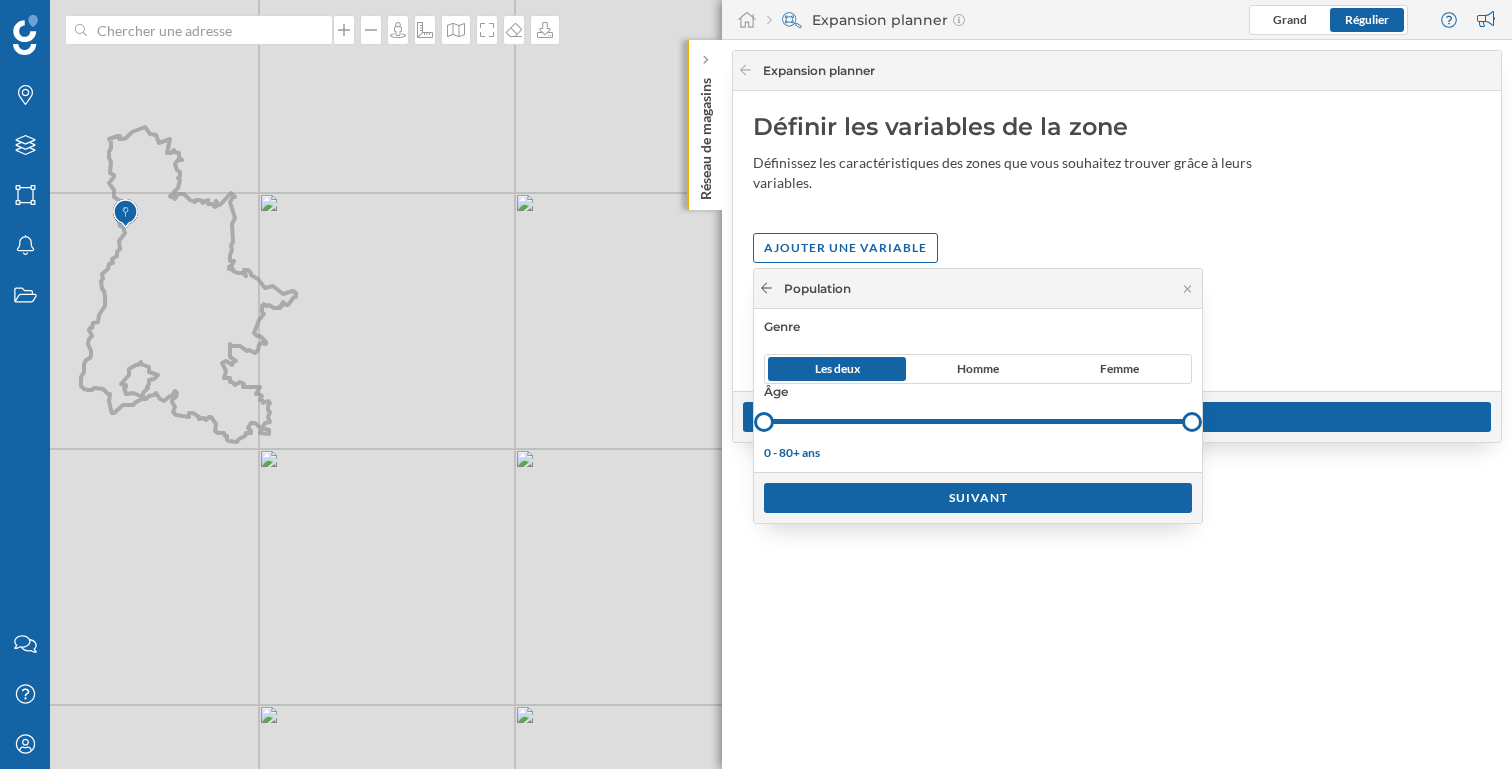 click 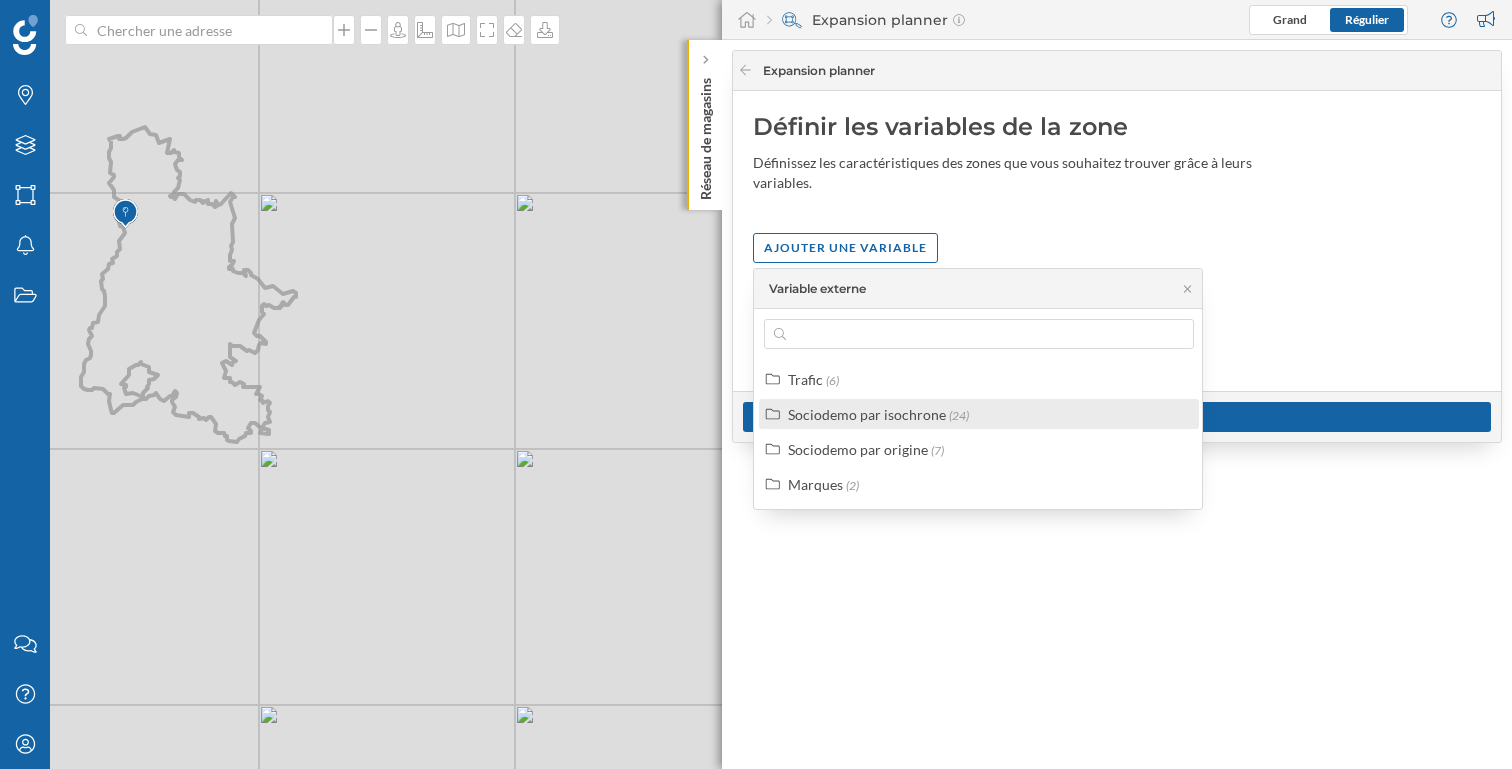 click on "Sociodemo par isochrone" at bounding box center (867, 414) 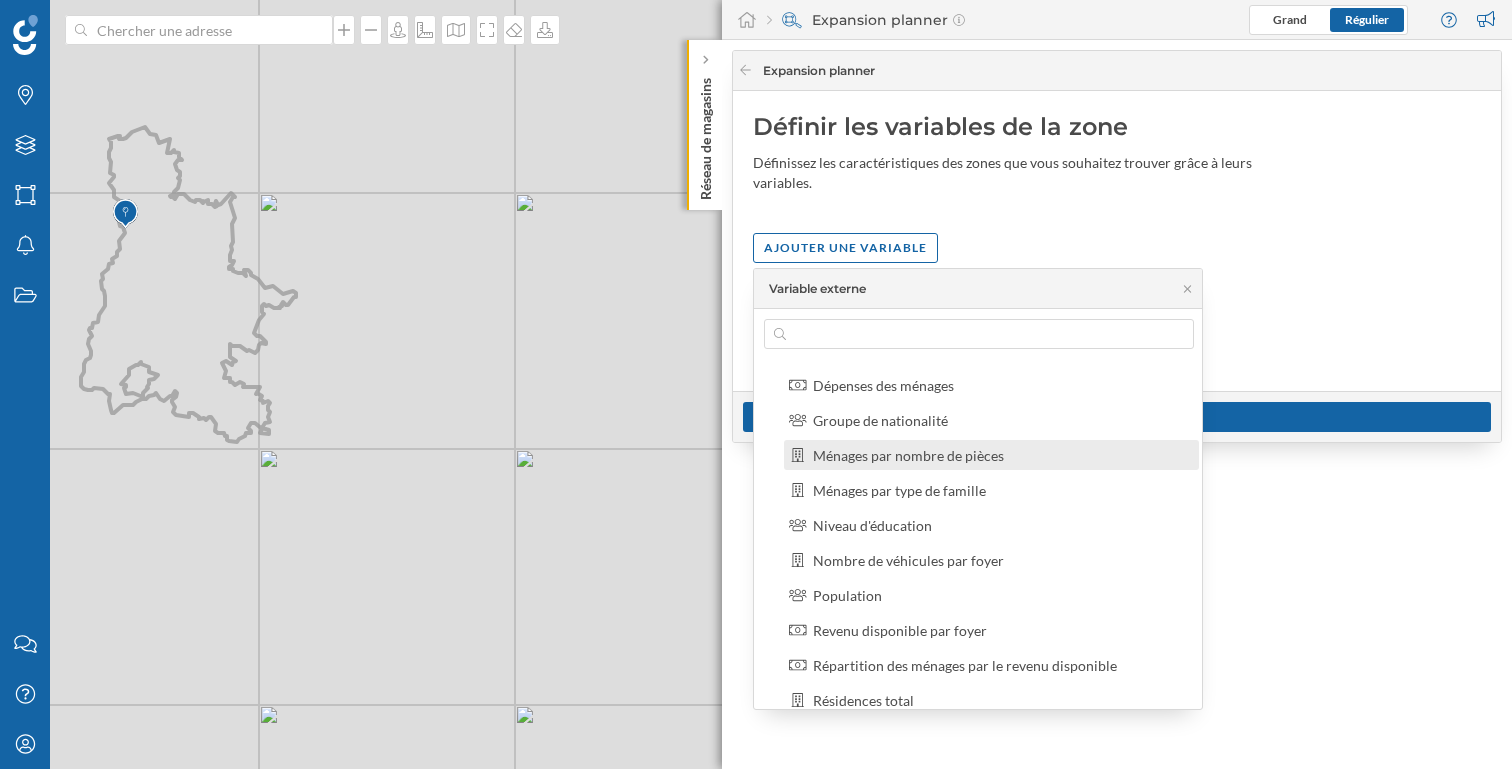 scroll, scrollTop: 143, scrollLeft: 0, axis: vertical 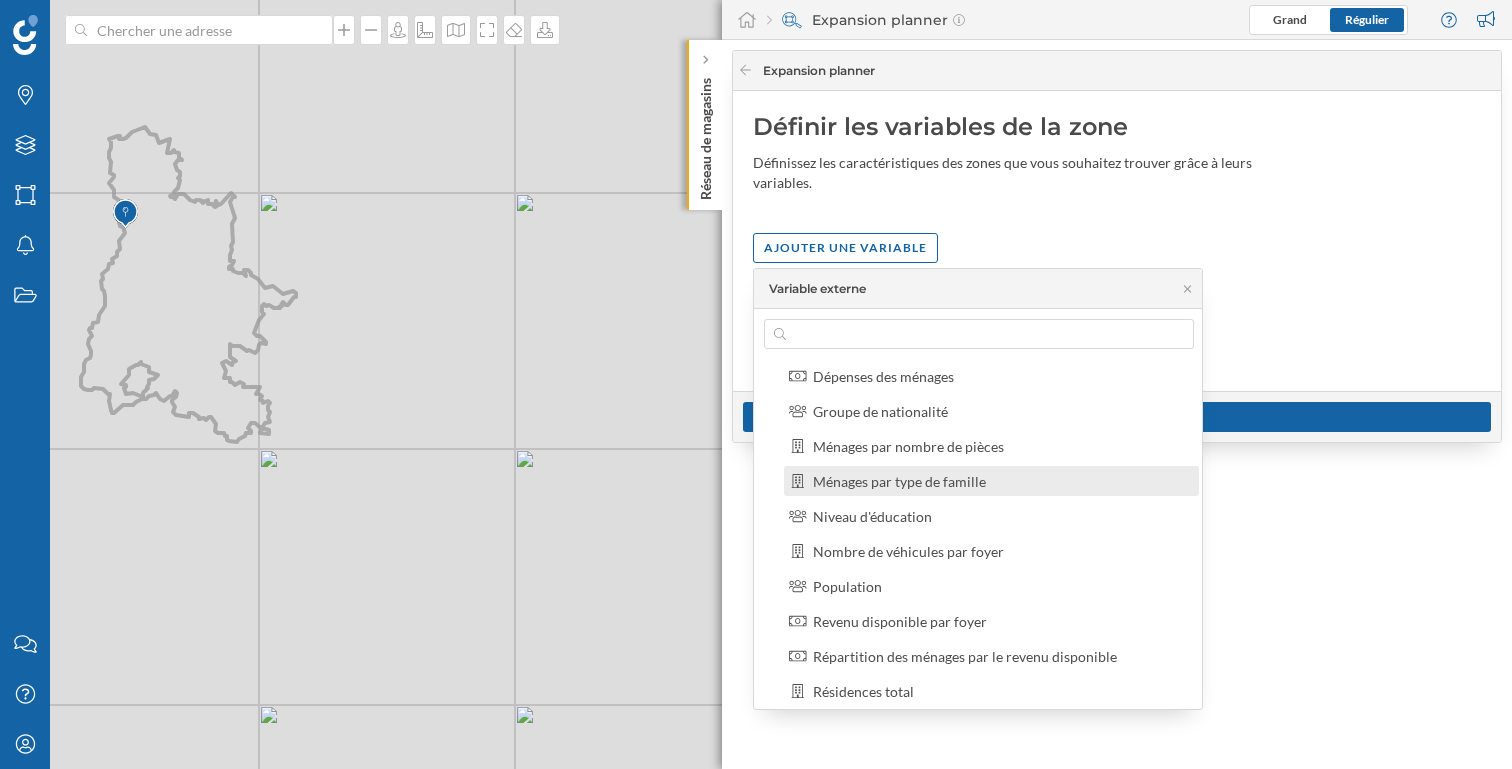 click on "Ménages par type de famille" at bounding box center [899, 481] 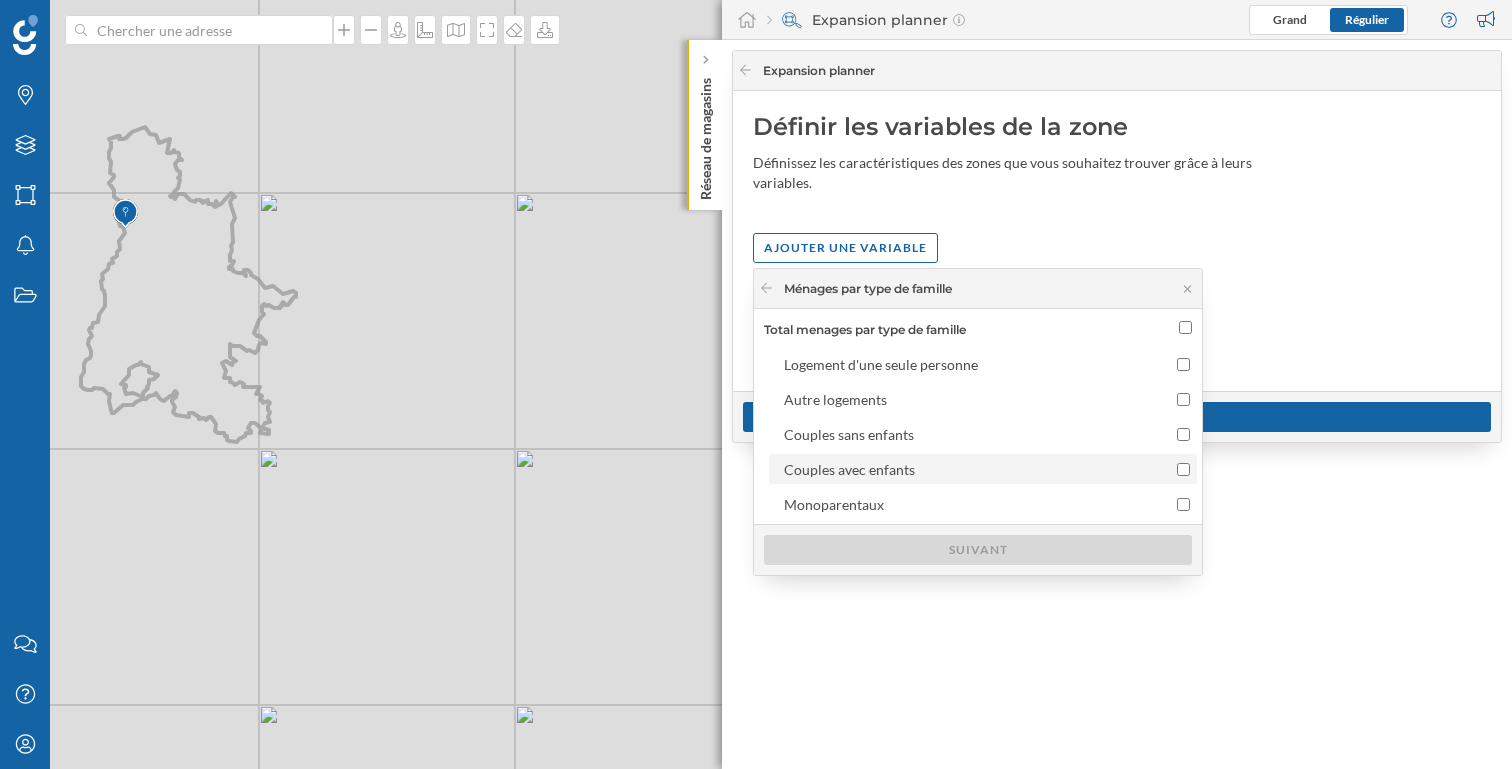 click on "Couples avec enfants" at bounding box center [965, 469] 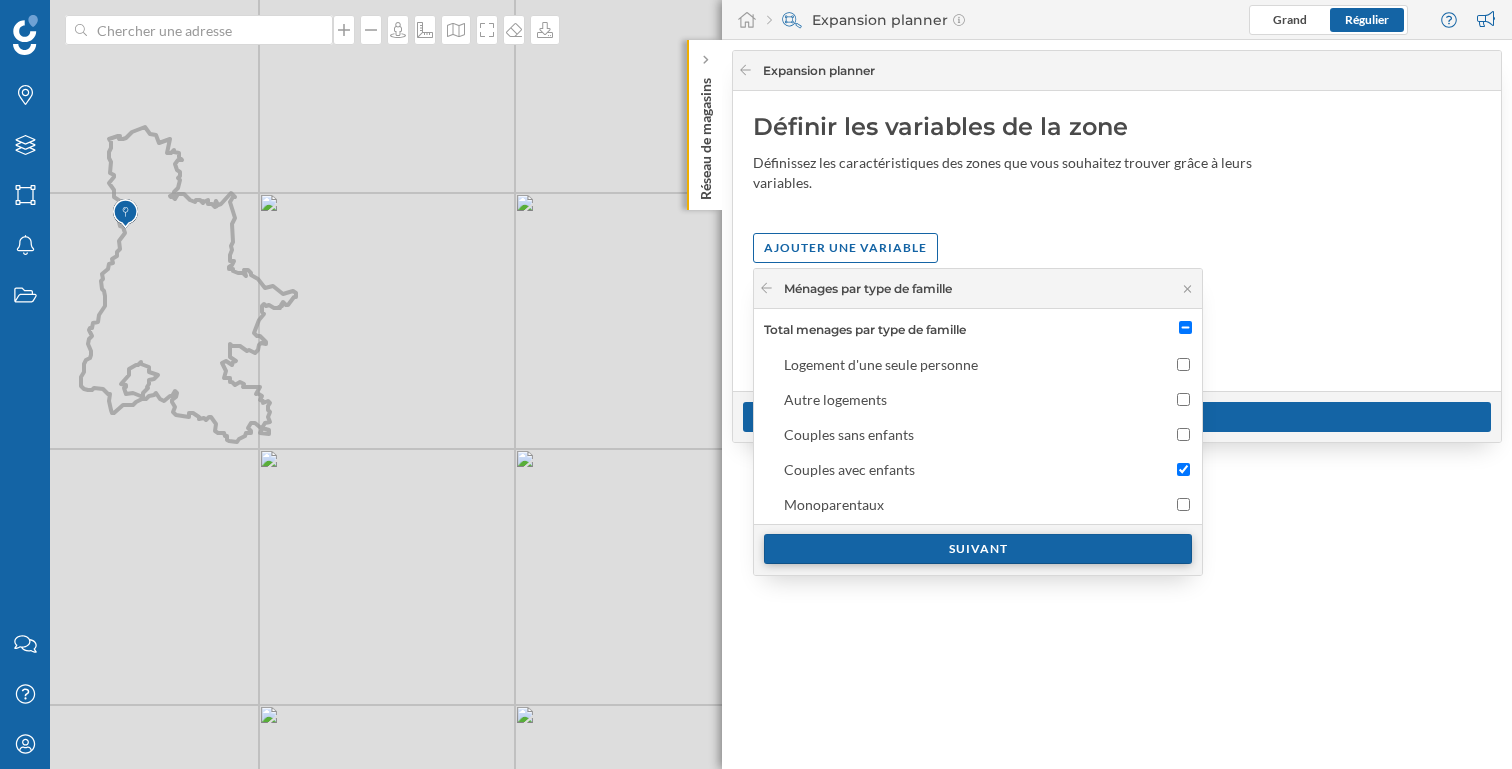 click on "Suivant" at bounding box center (978, 549) 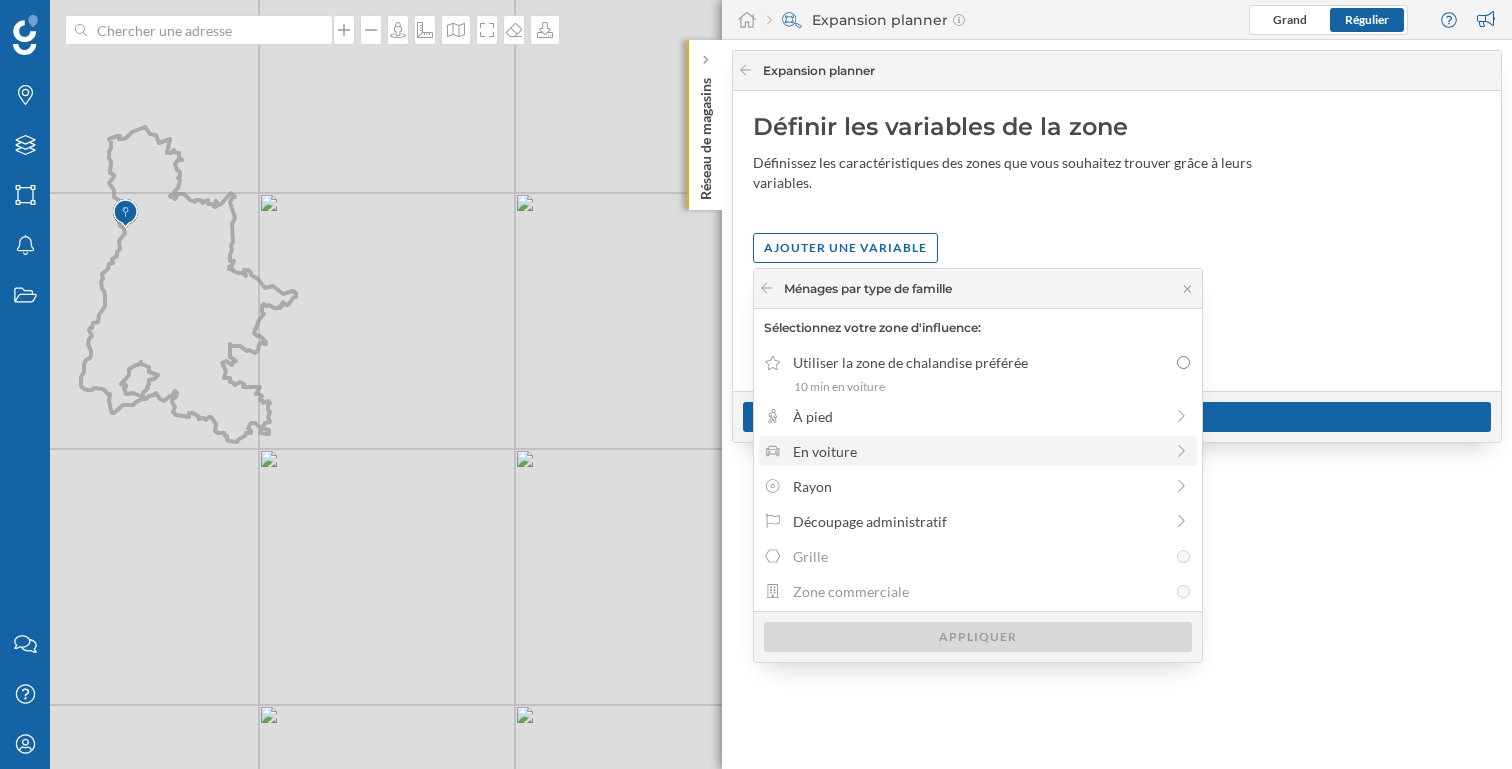 click on "En voiture" at bounding box center [978, 451] 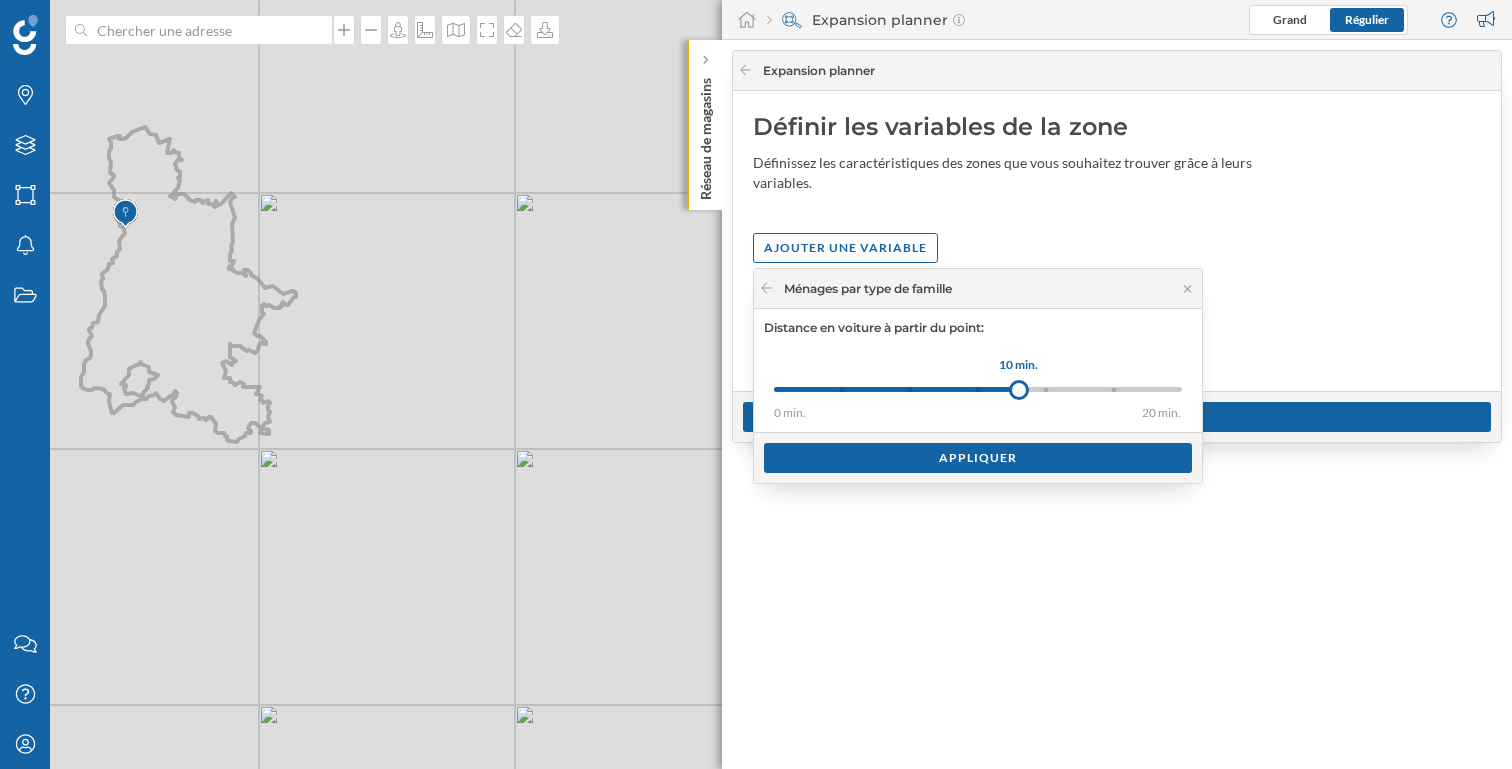 drag, startPoint x: 848, startPoint y: 388, endPoint x: 1021, endPoint y: 387, distance: 173.00288 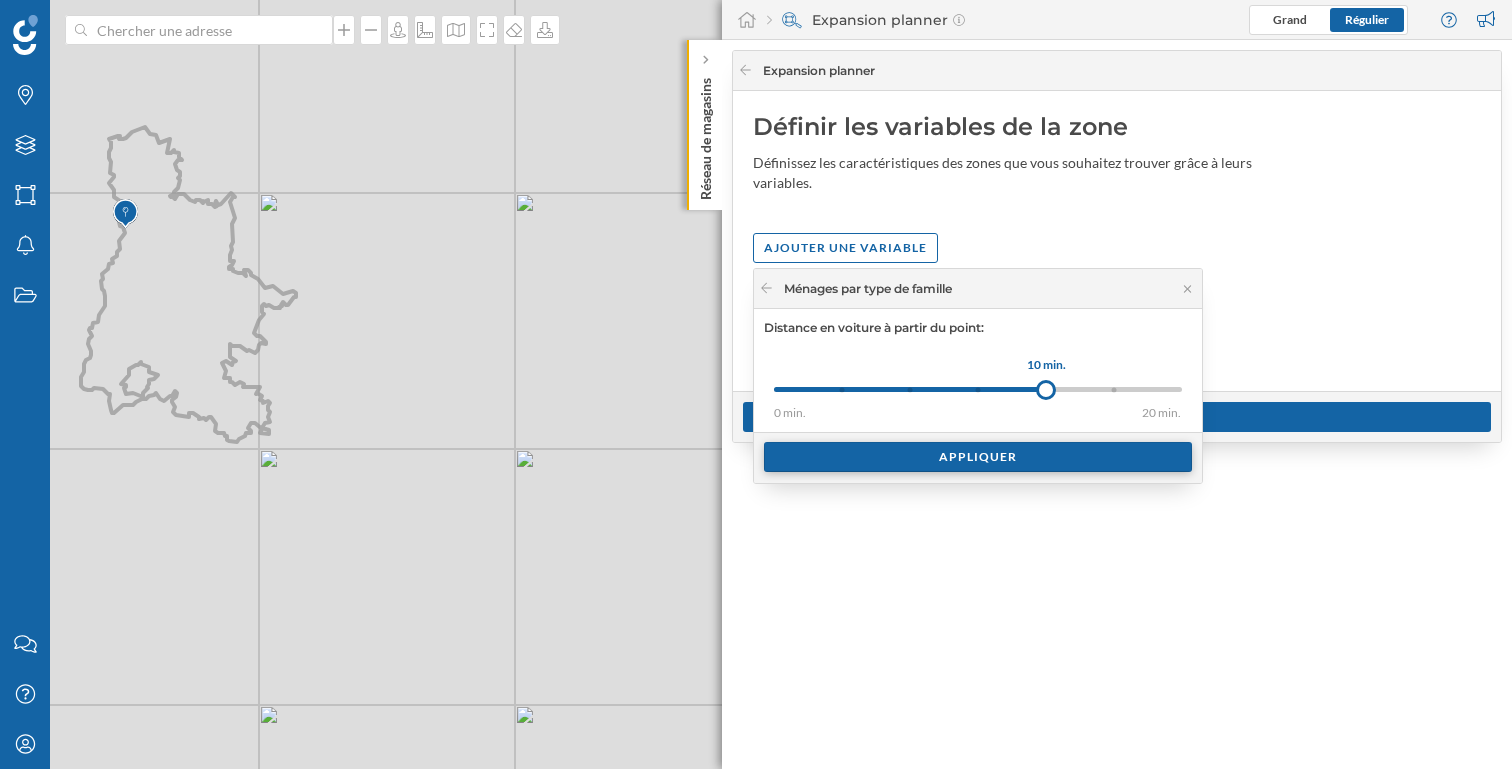 click on "Appliquer" at bounding box center (978, 457) 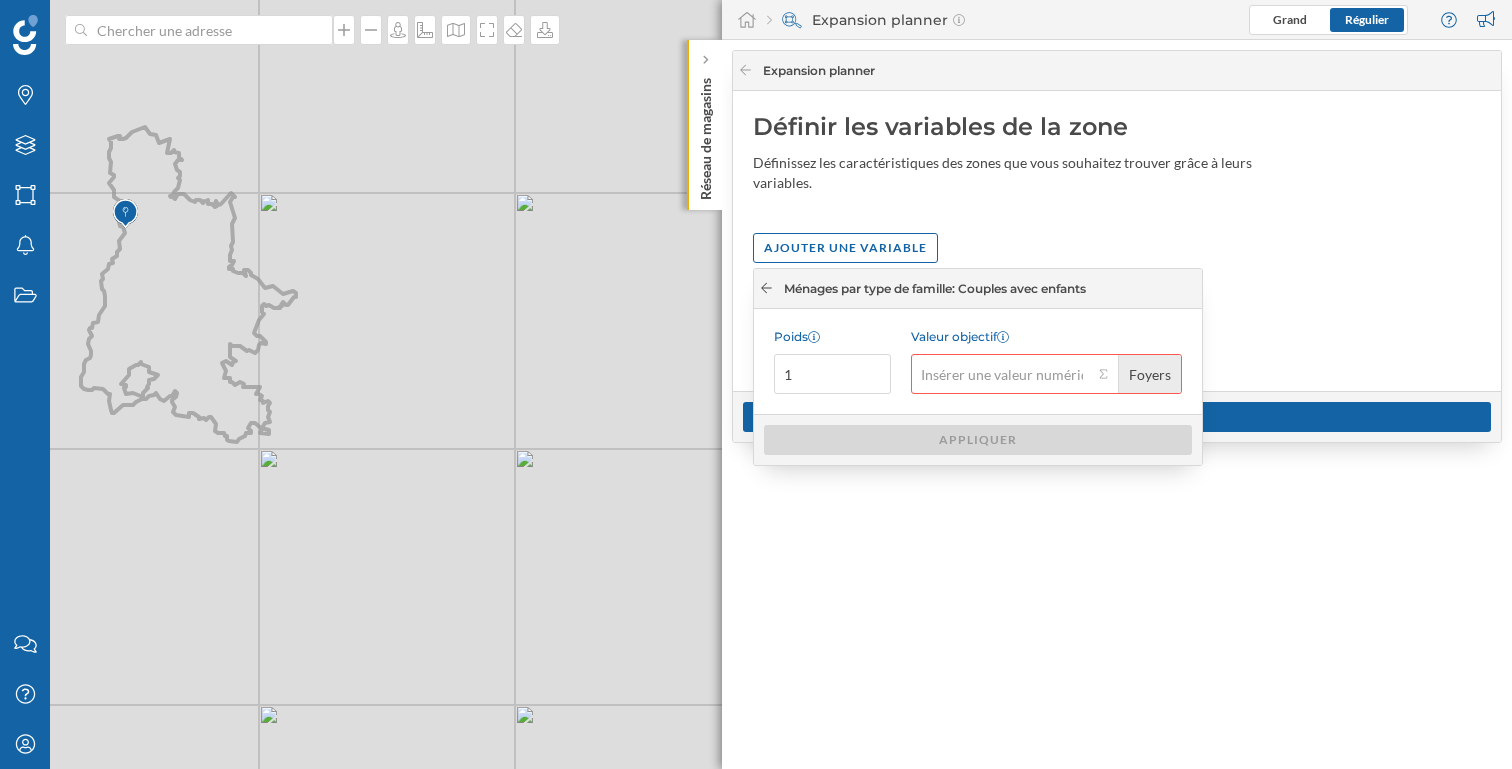click 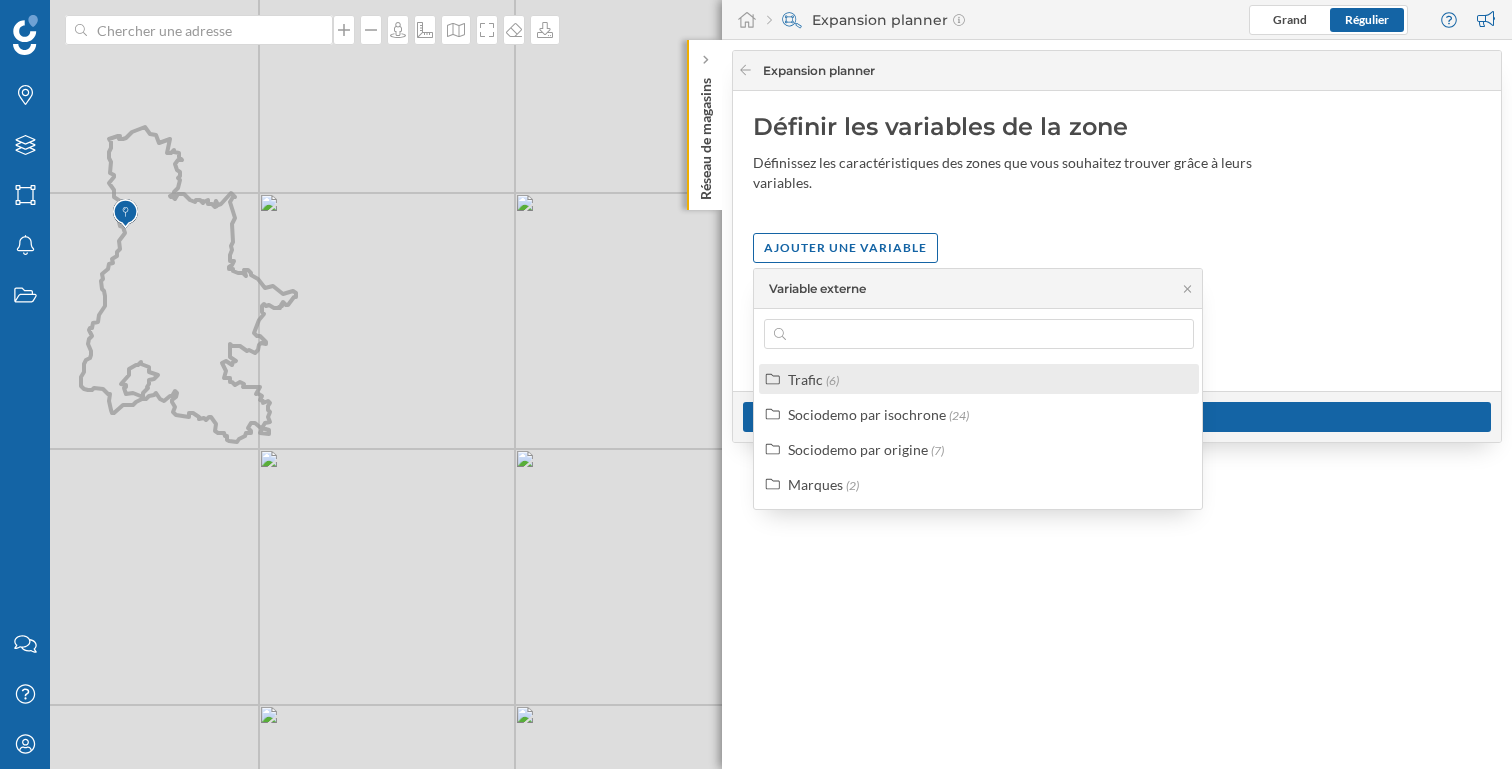 click on "Trafic" at bounding box center [805, 379] 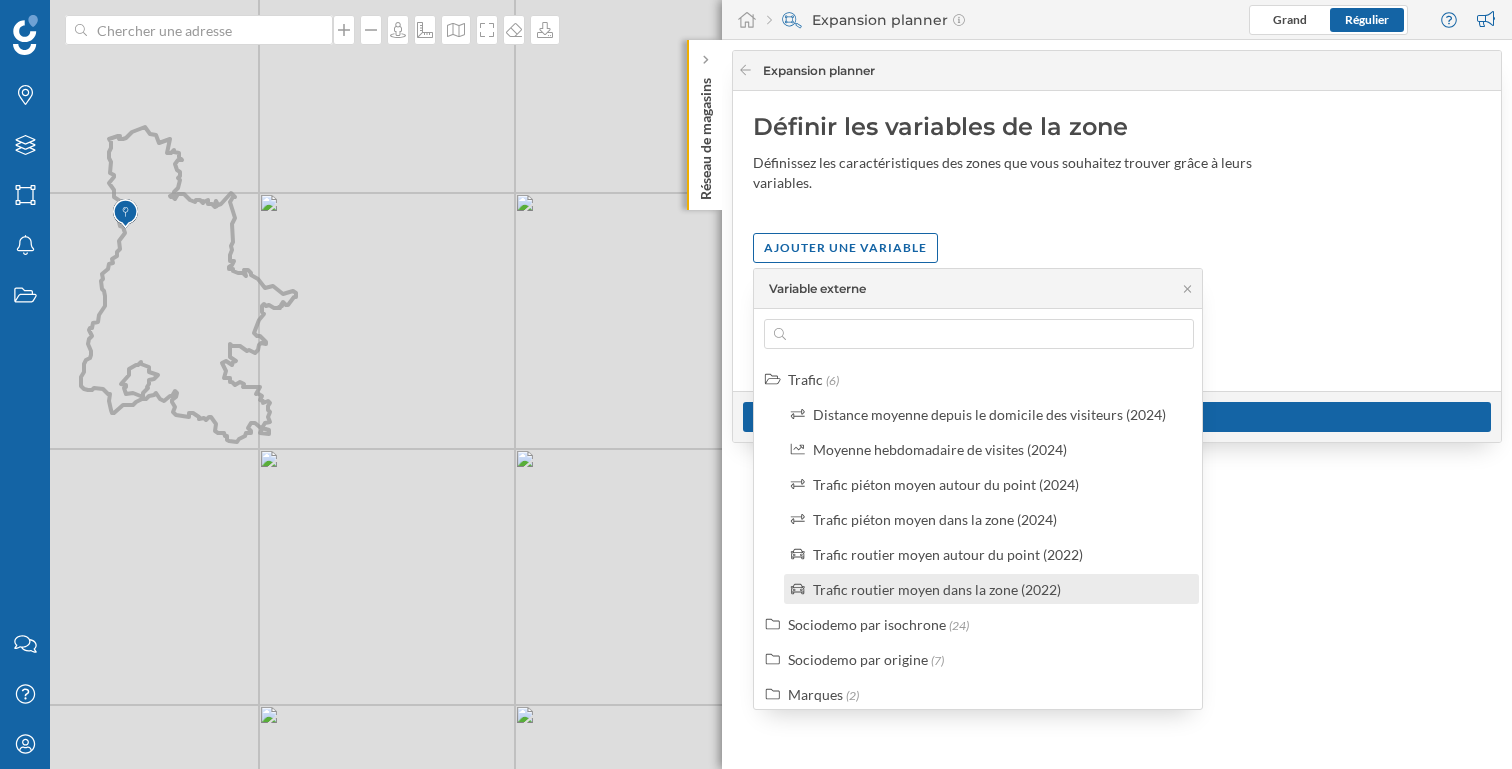 click on "Trafic routier moyen dans la zone (2022)" at bounding box center [1000, 589] 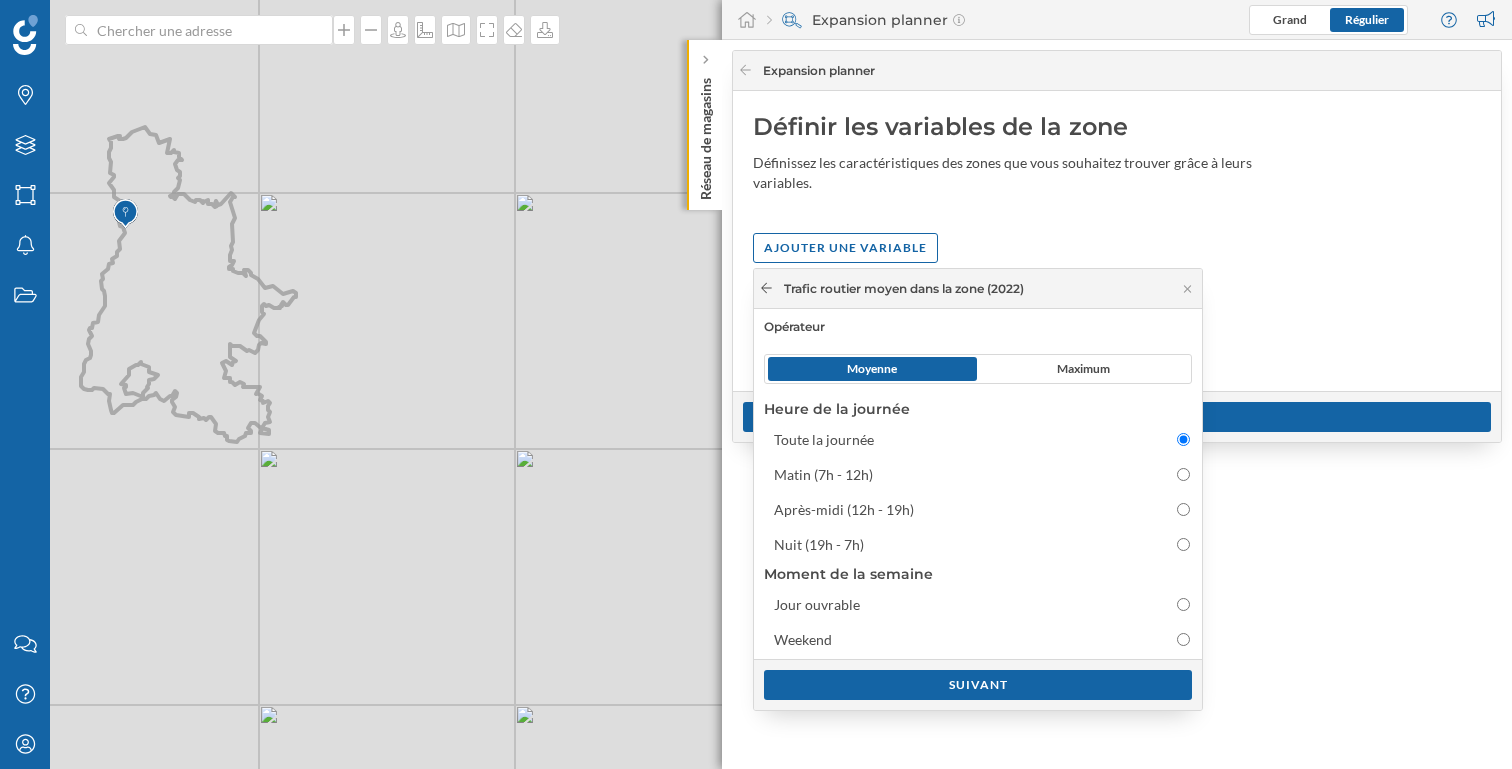 click 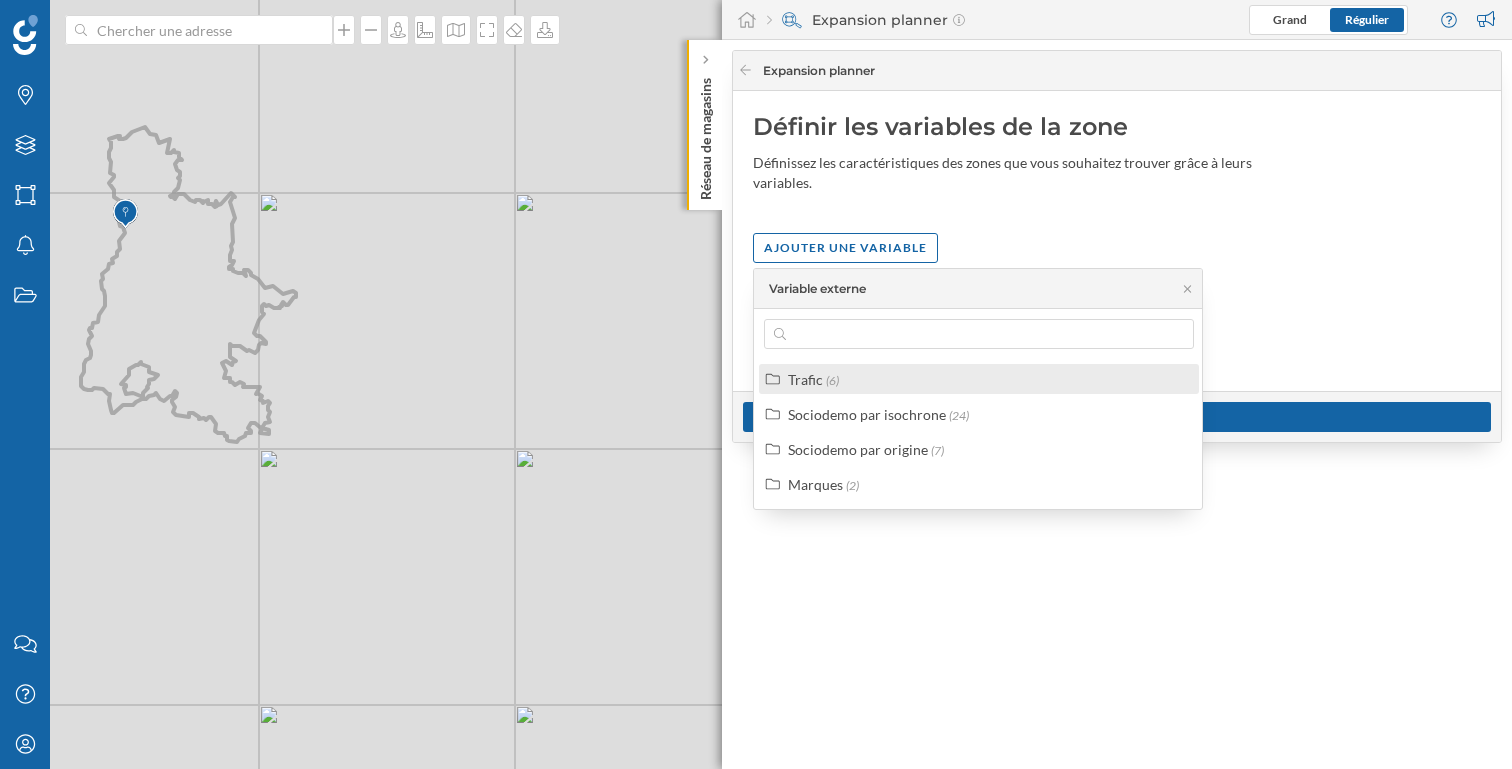 click on "Trafic
(6)" at bounding box center [987, 379] 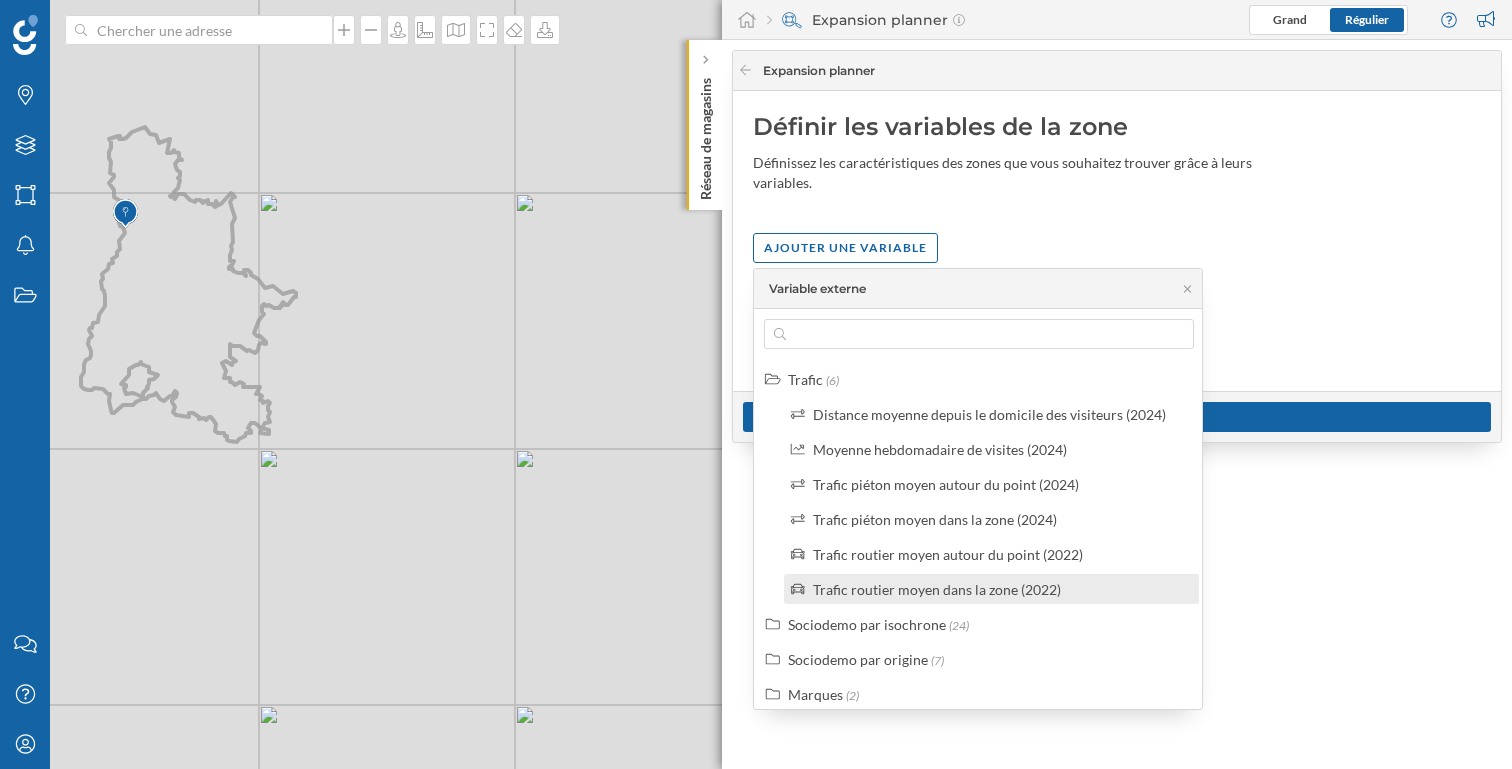 click on "Trafic routier moyen dans la zone (2022)" at bounding box center [937, 589] 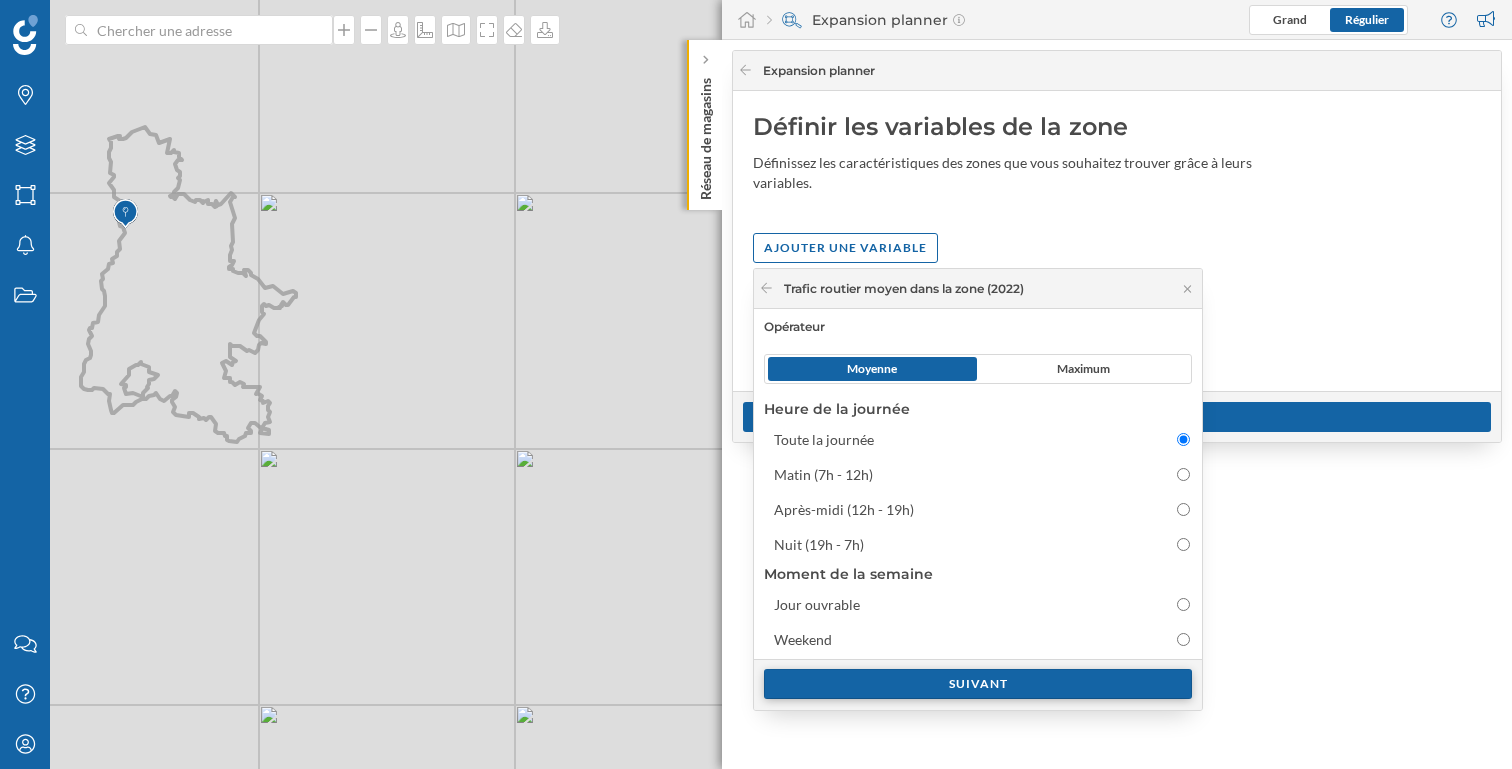 click on "Suivant" at bounding box center (978, 684) 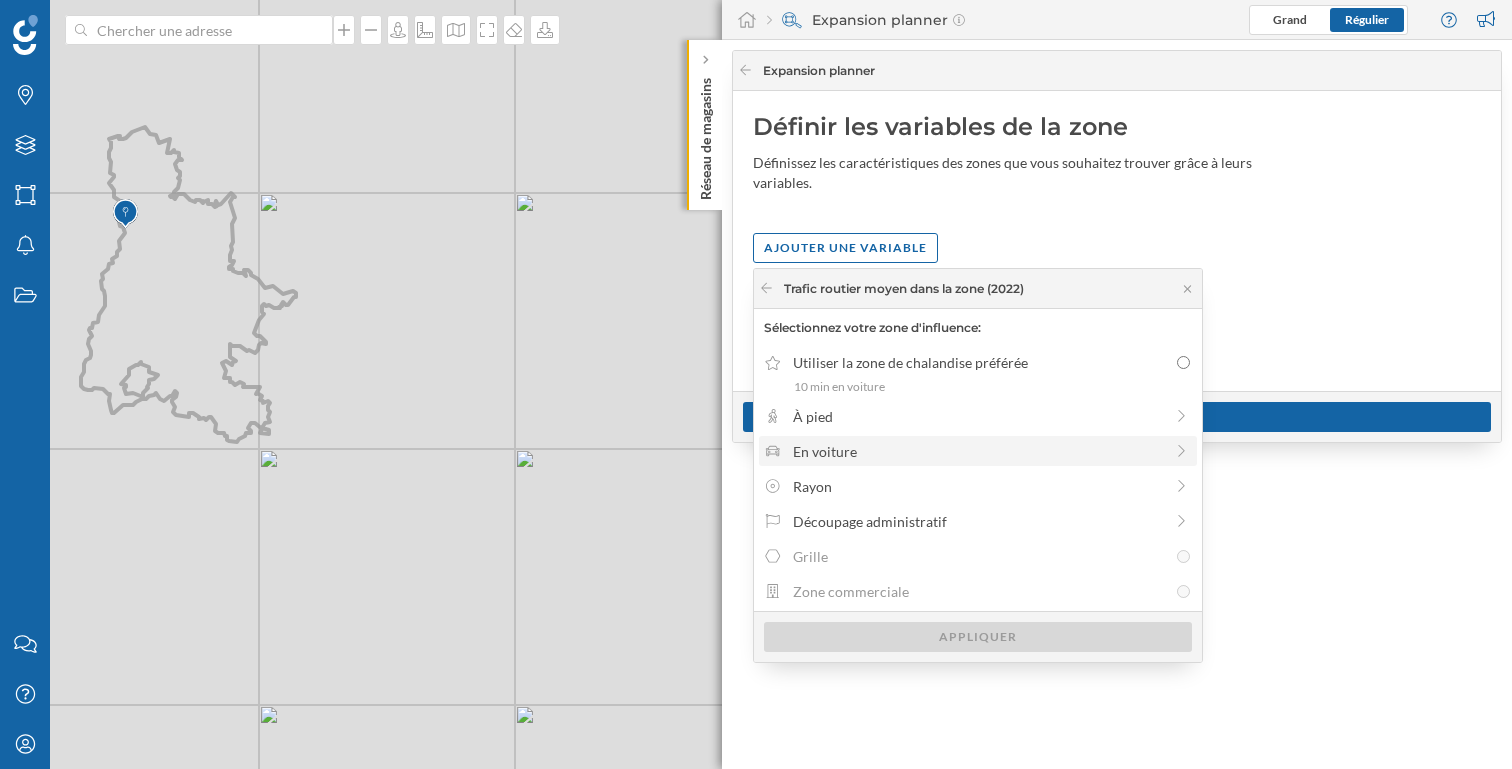 click on "En voiture" at bounding box center (978, 451) 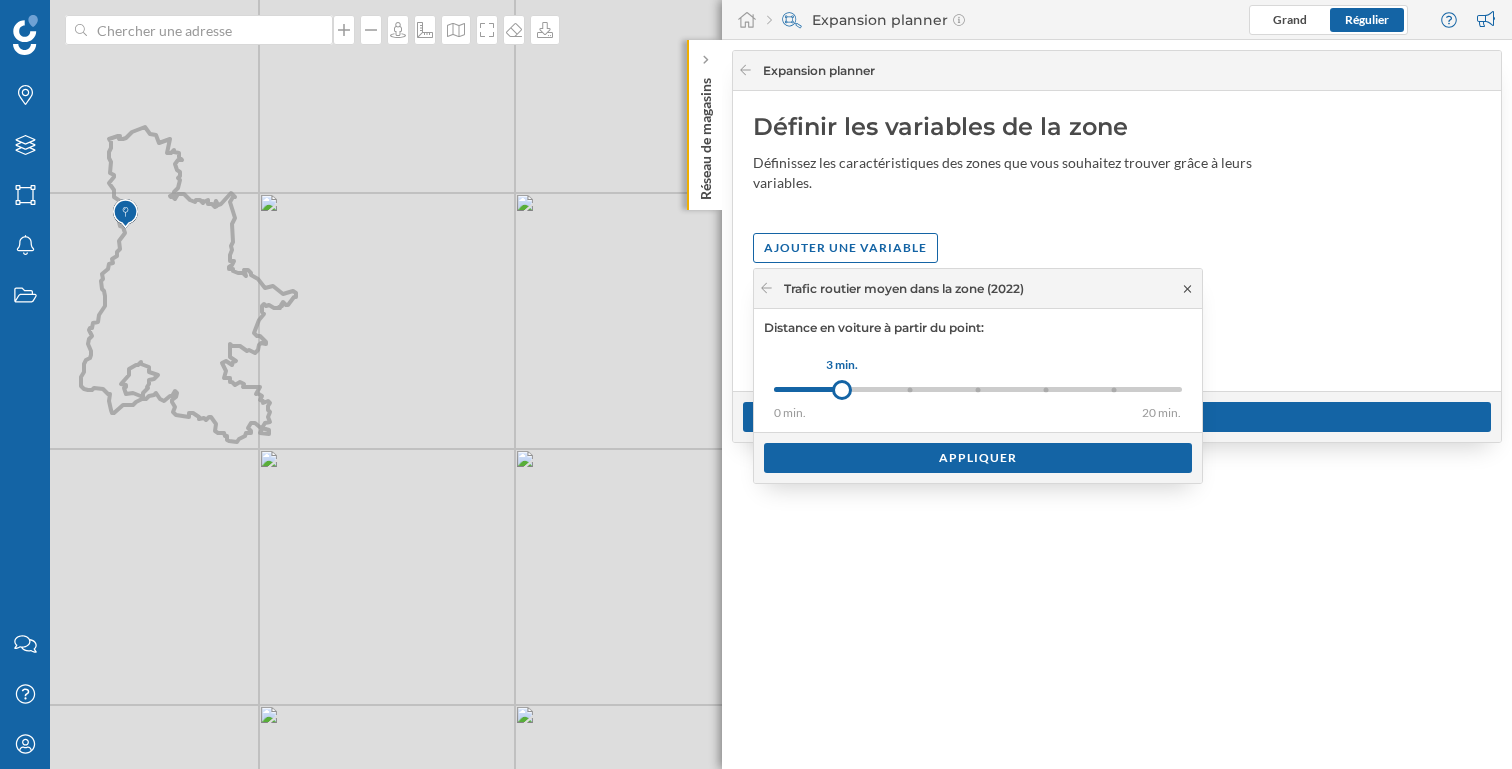 click 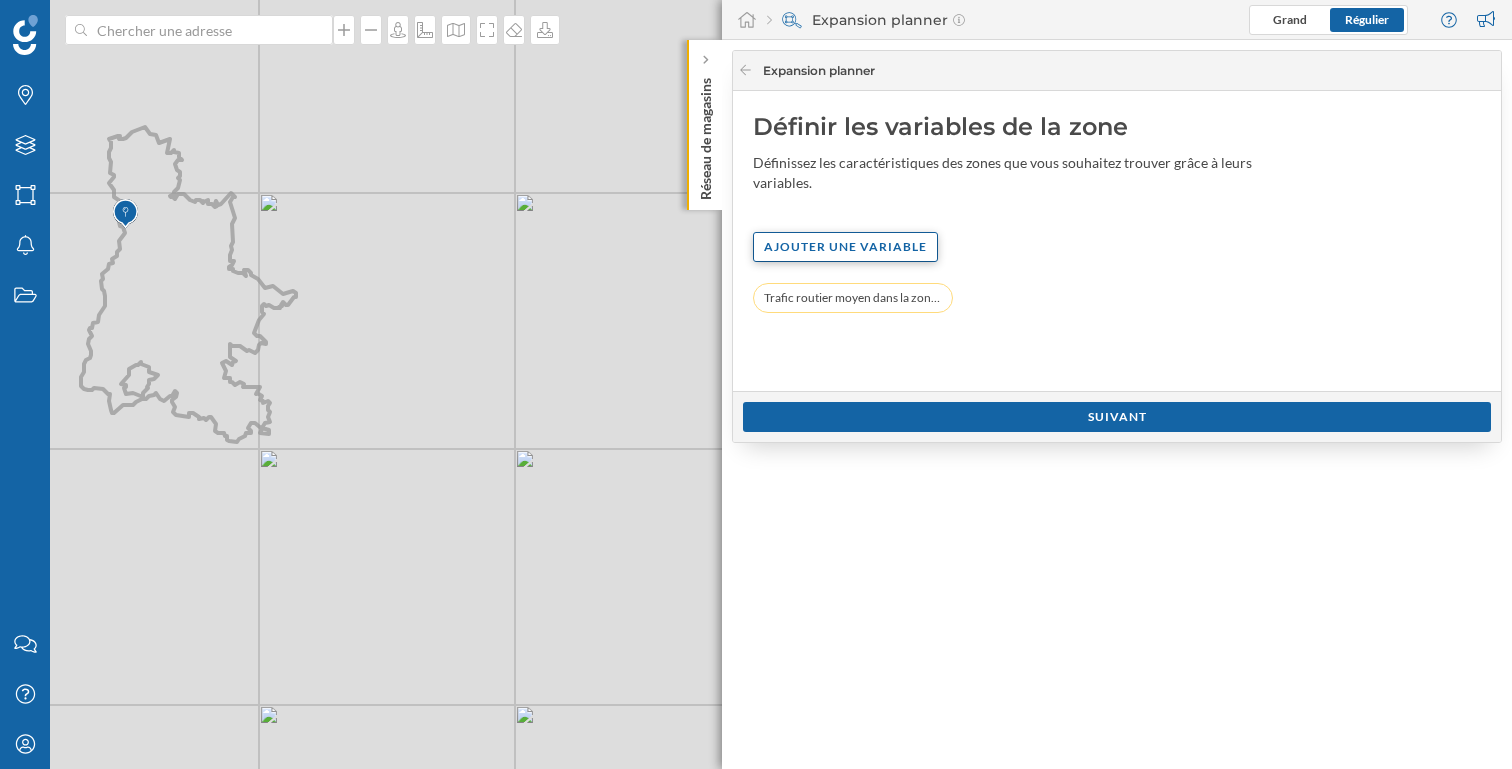 click on "Ajouter une variable" at bounding box center (845, 247) 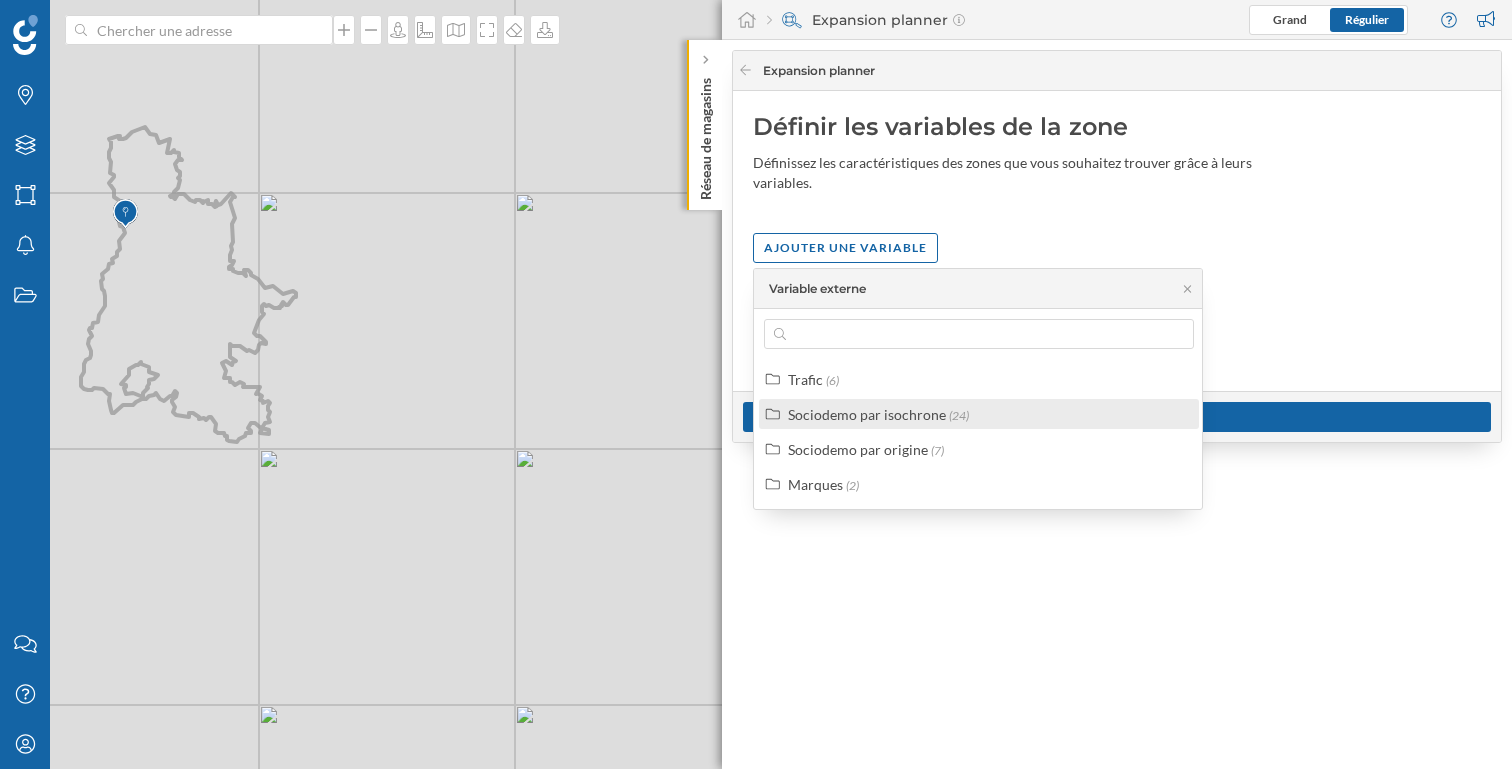 click on "Sociodemo par isochrone" at bounding box center [867, 414] 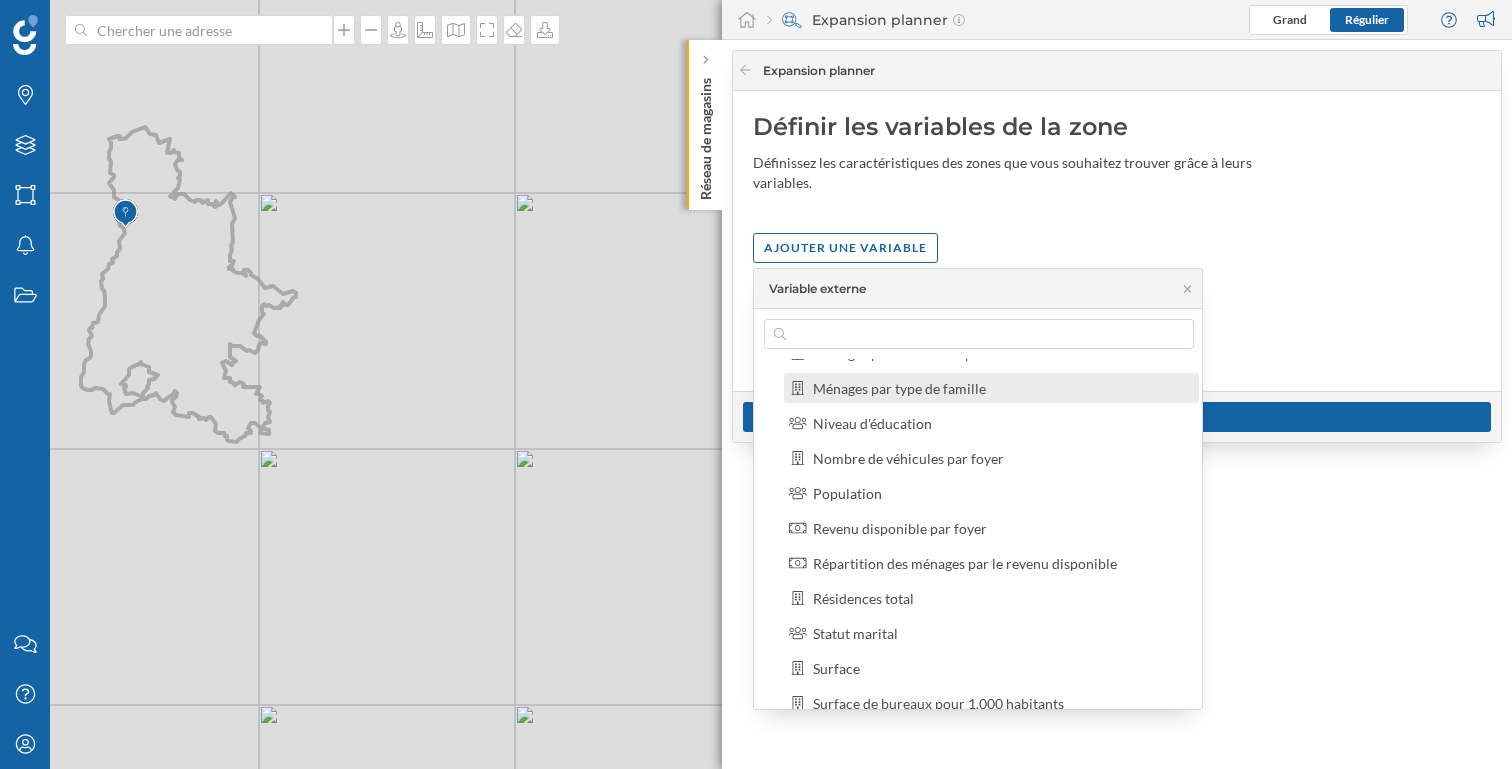scroll, scrollTop: 242, scrollLeft: 0, axis: vertical 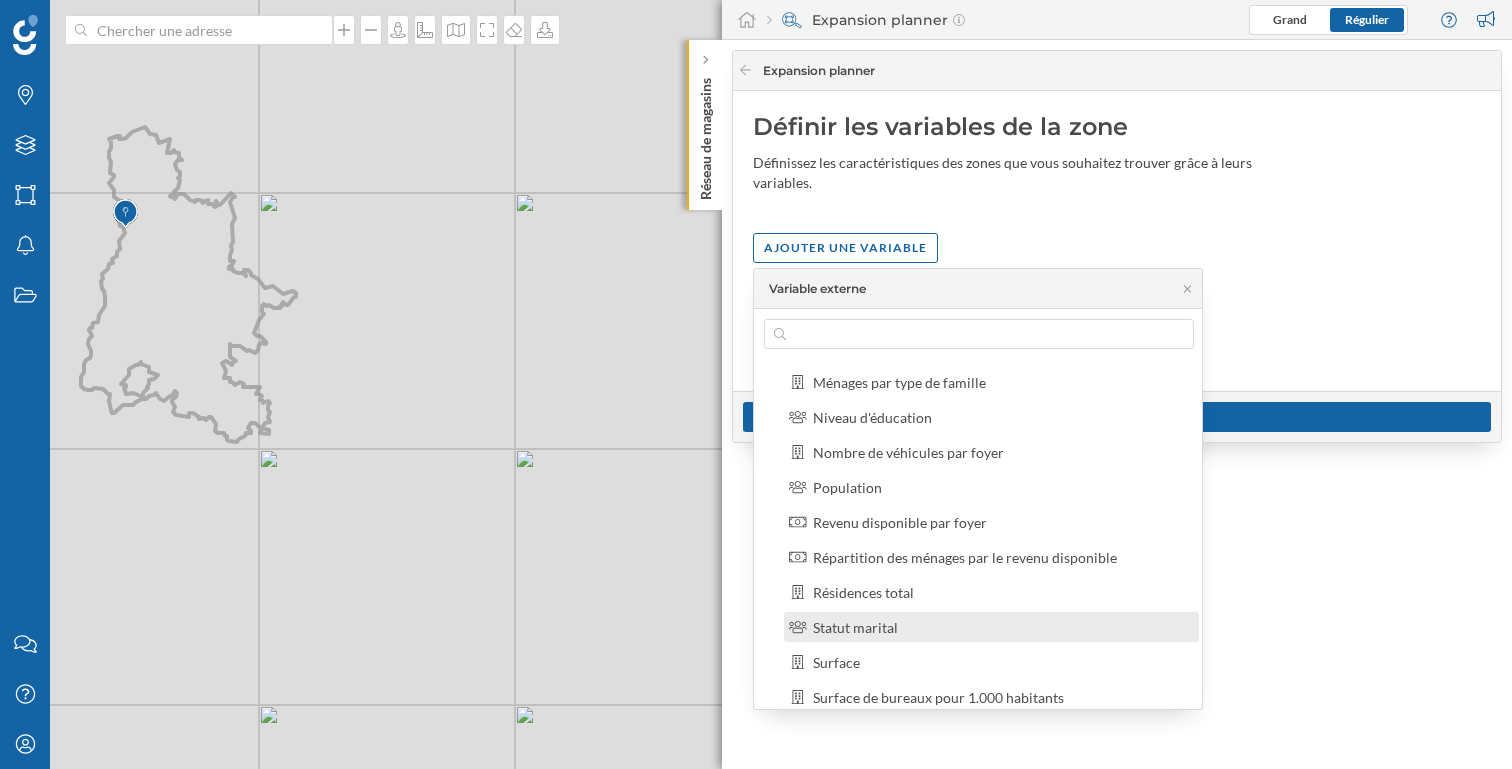 click on "Statut marital" at bounding box center [1000, 627] 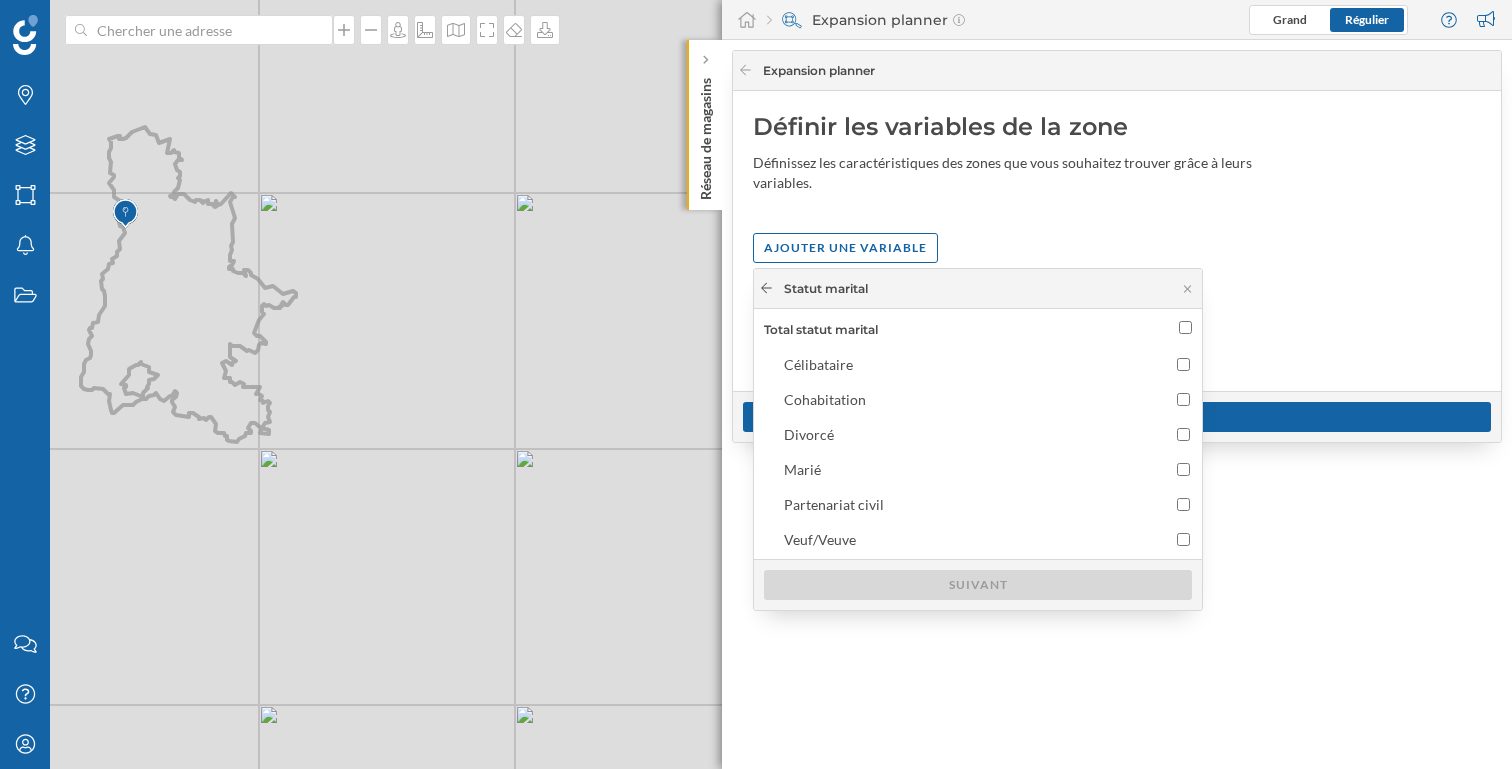 click 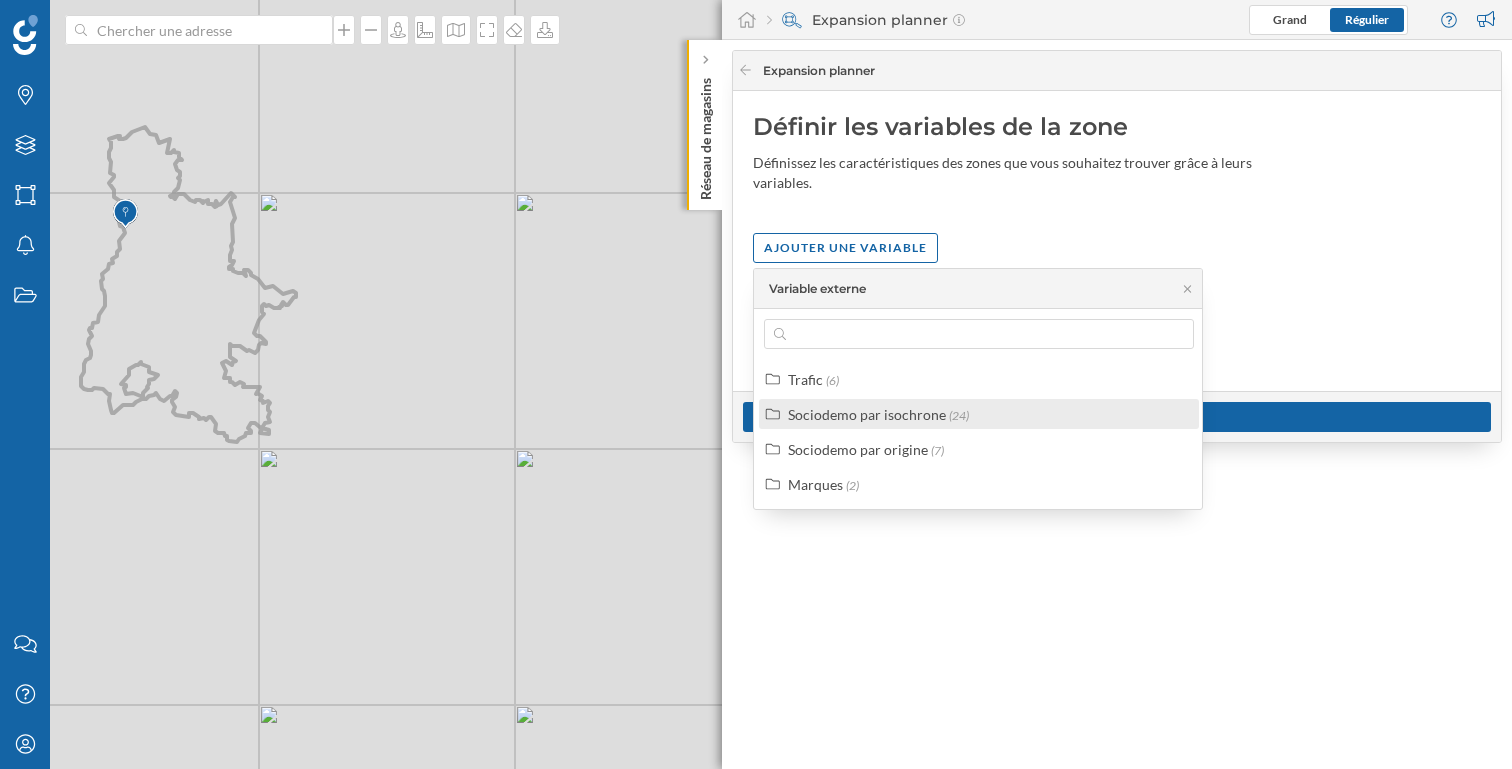 click on "Sociodemo par isochrone" at bounding box center (867, 414) 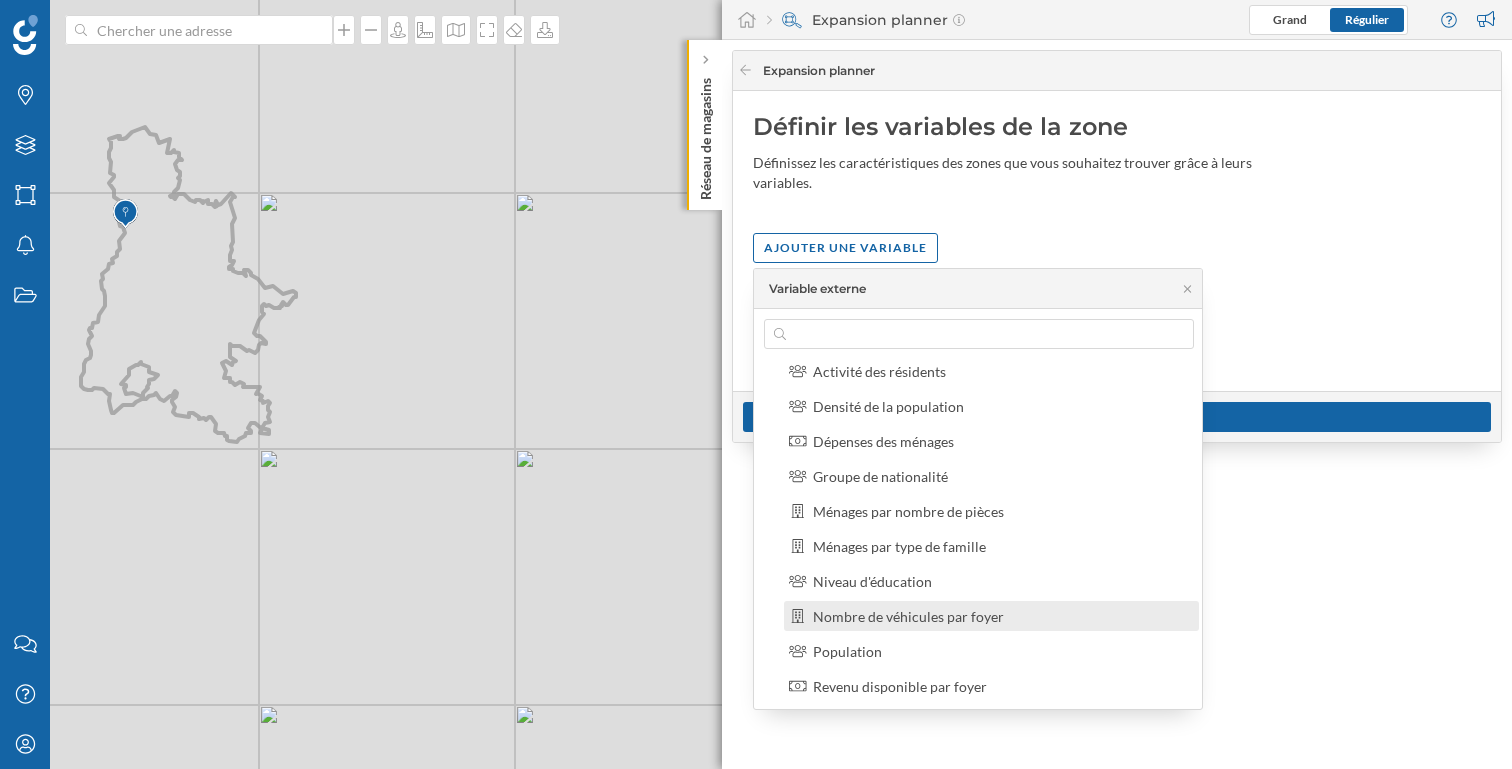 scroll, scrollTop: 77, scrollLeft: 0, axis: vertical 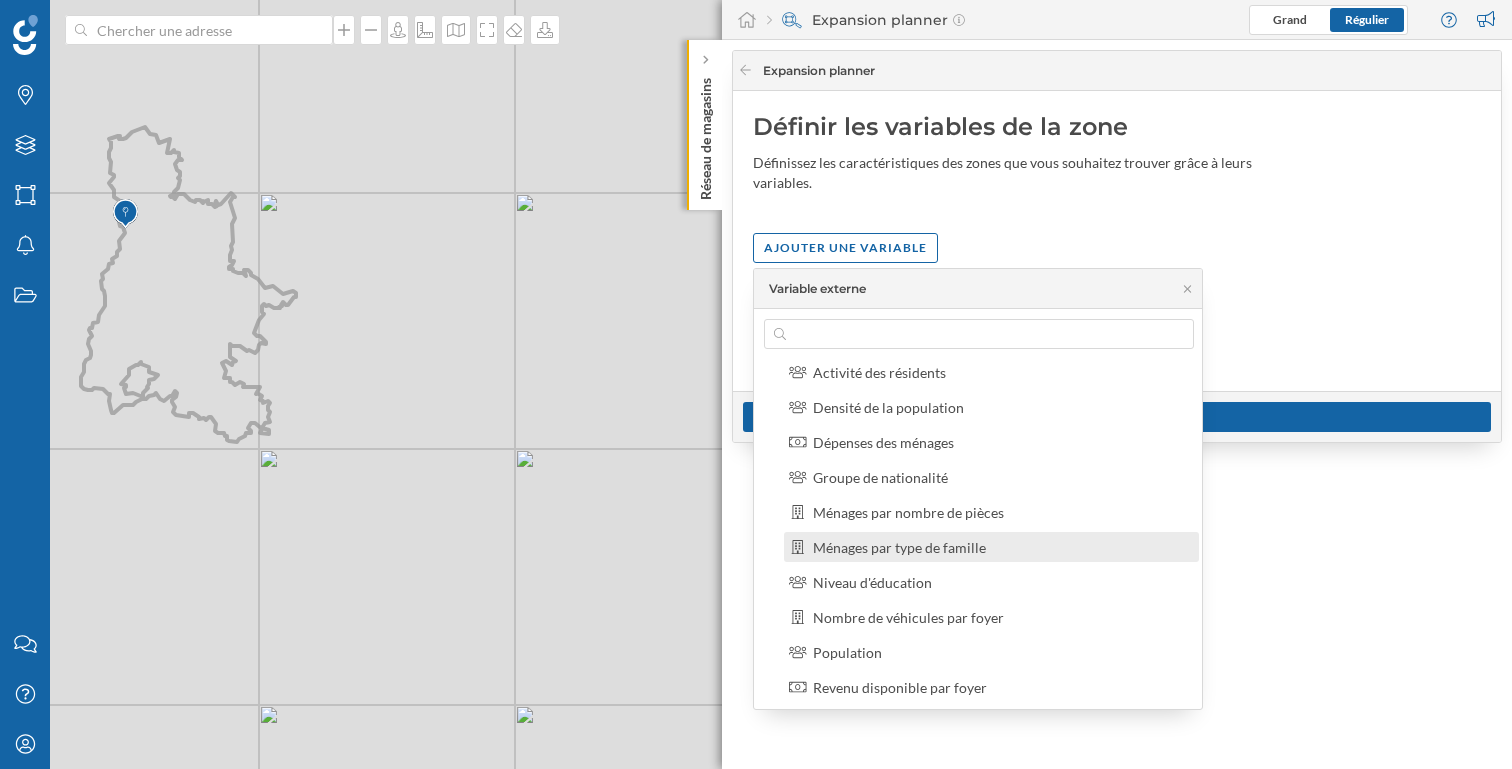 click on "Ménages par type de famille" at bounding box center (899, 547) 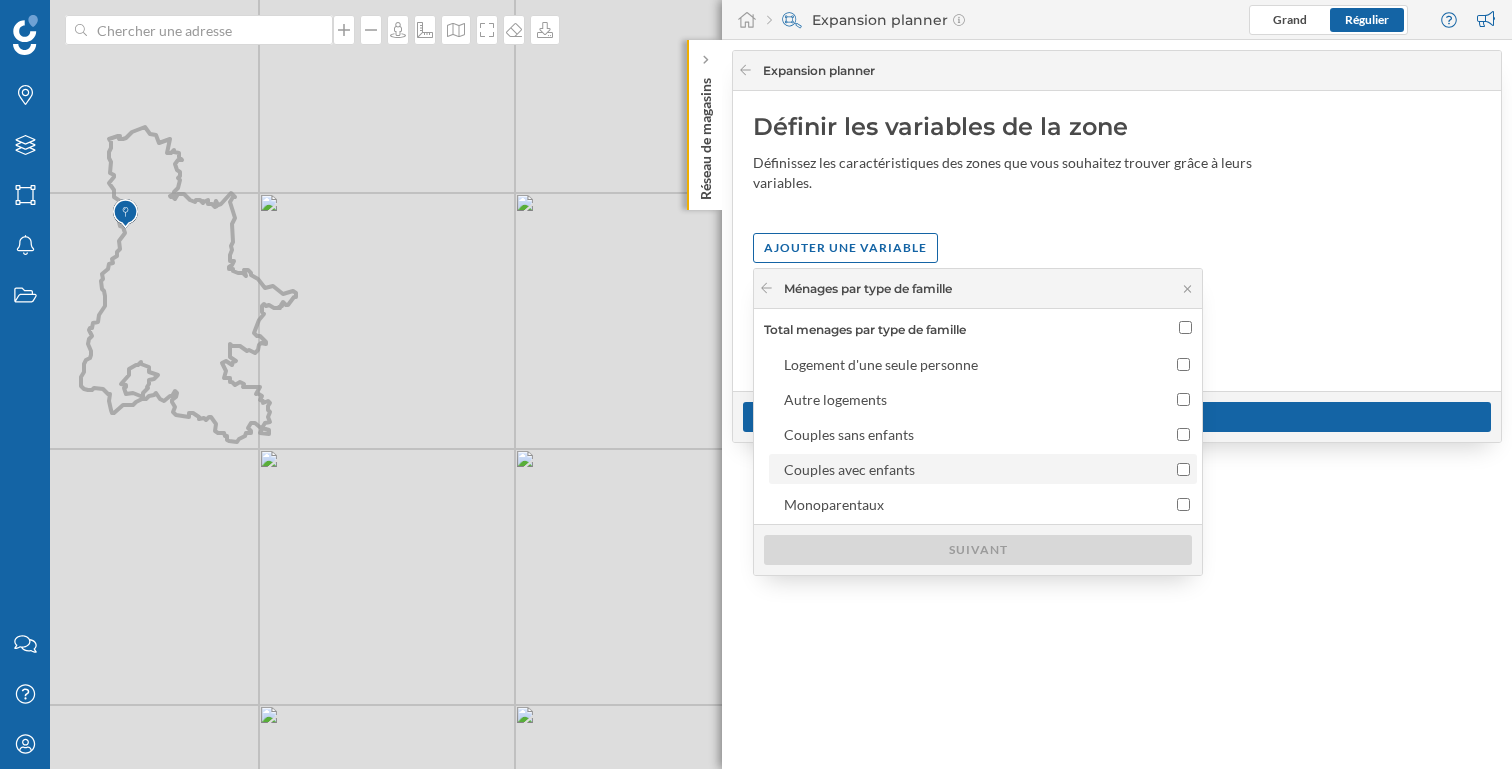 click on "Couples avec enfants" at bounding box center [983, 469] 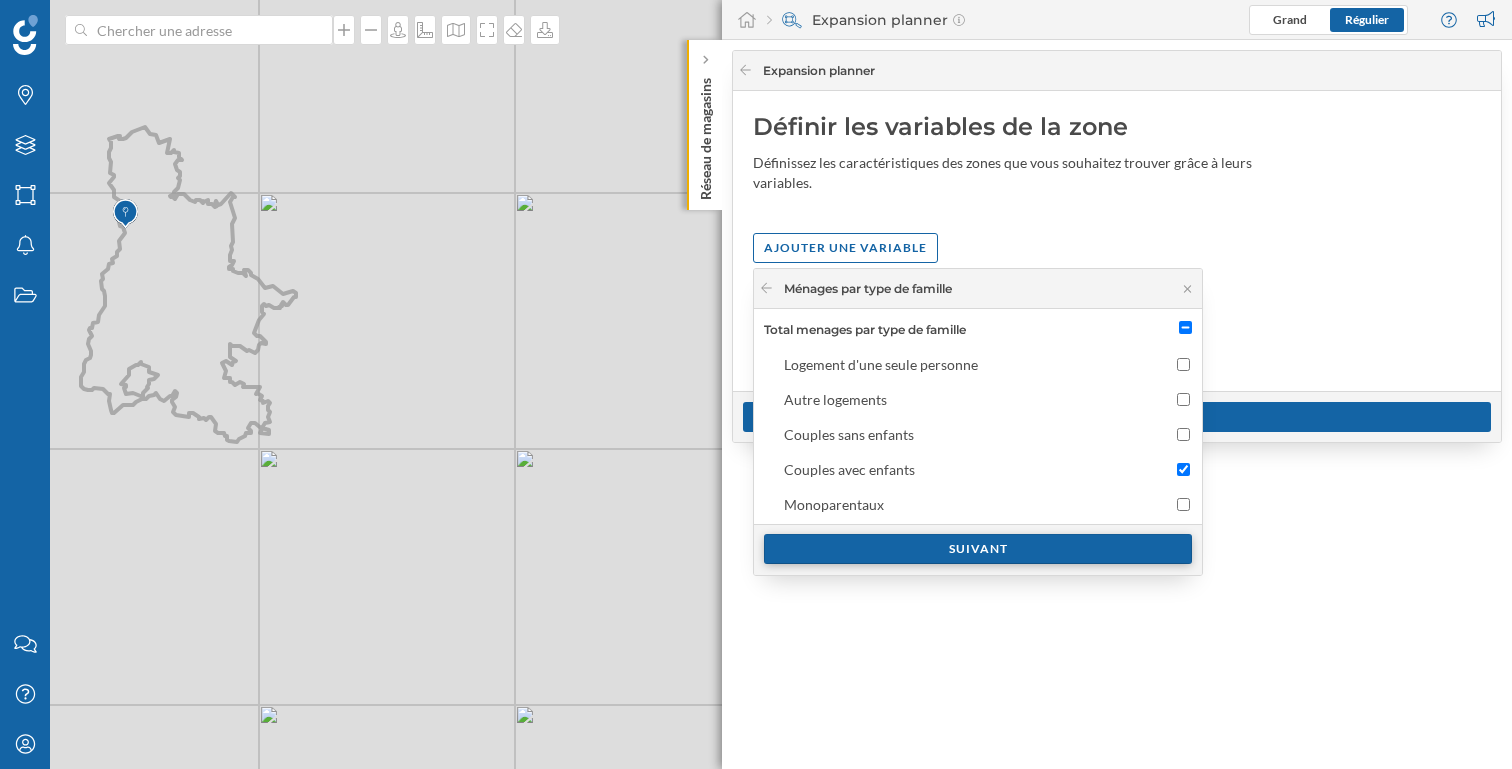 click on "Suivant" at bounding box center [978, 549] 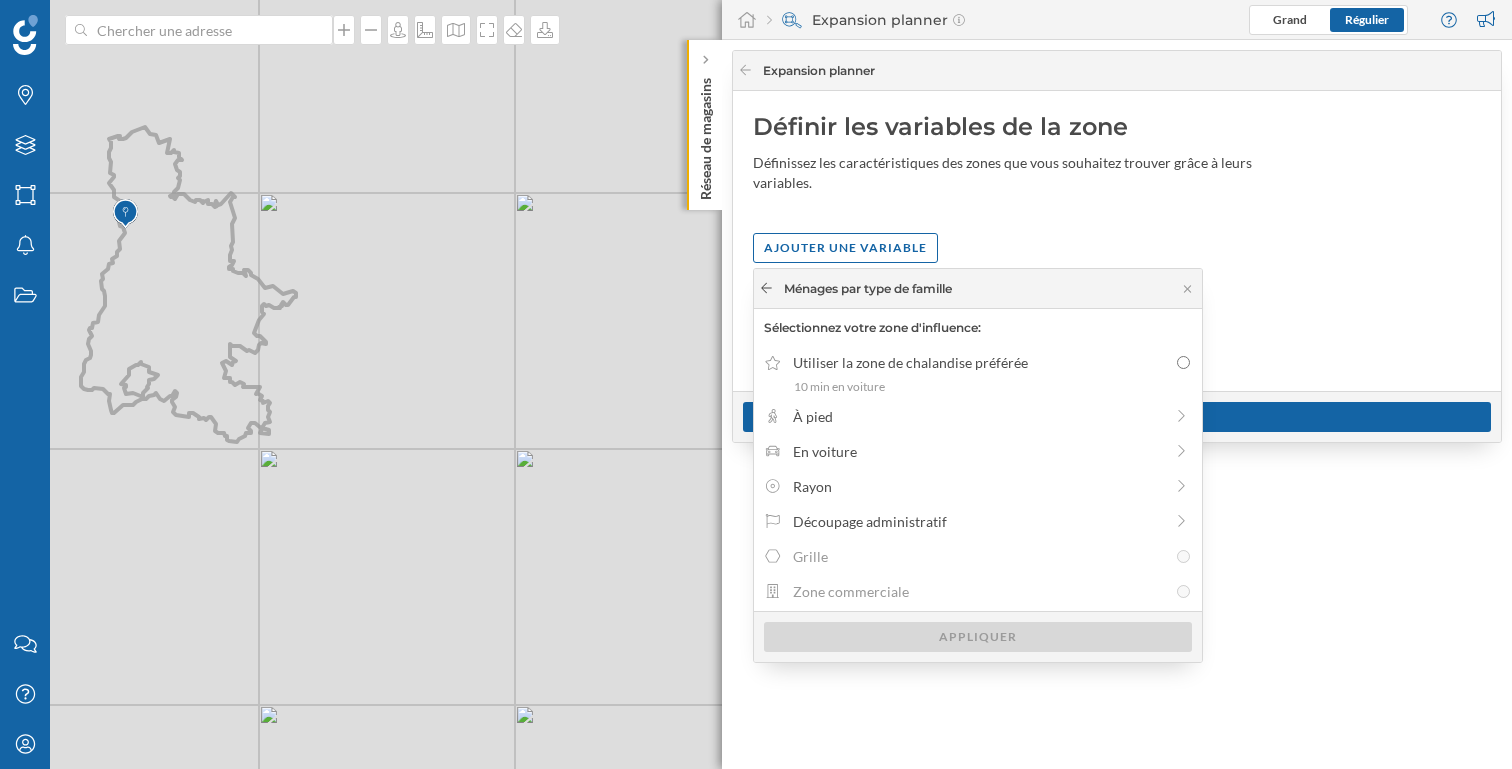 click 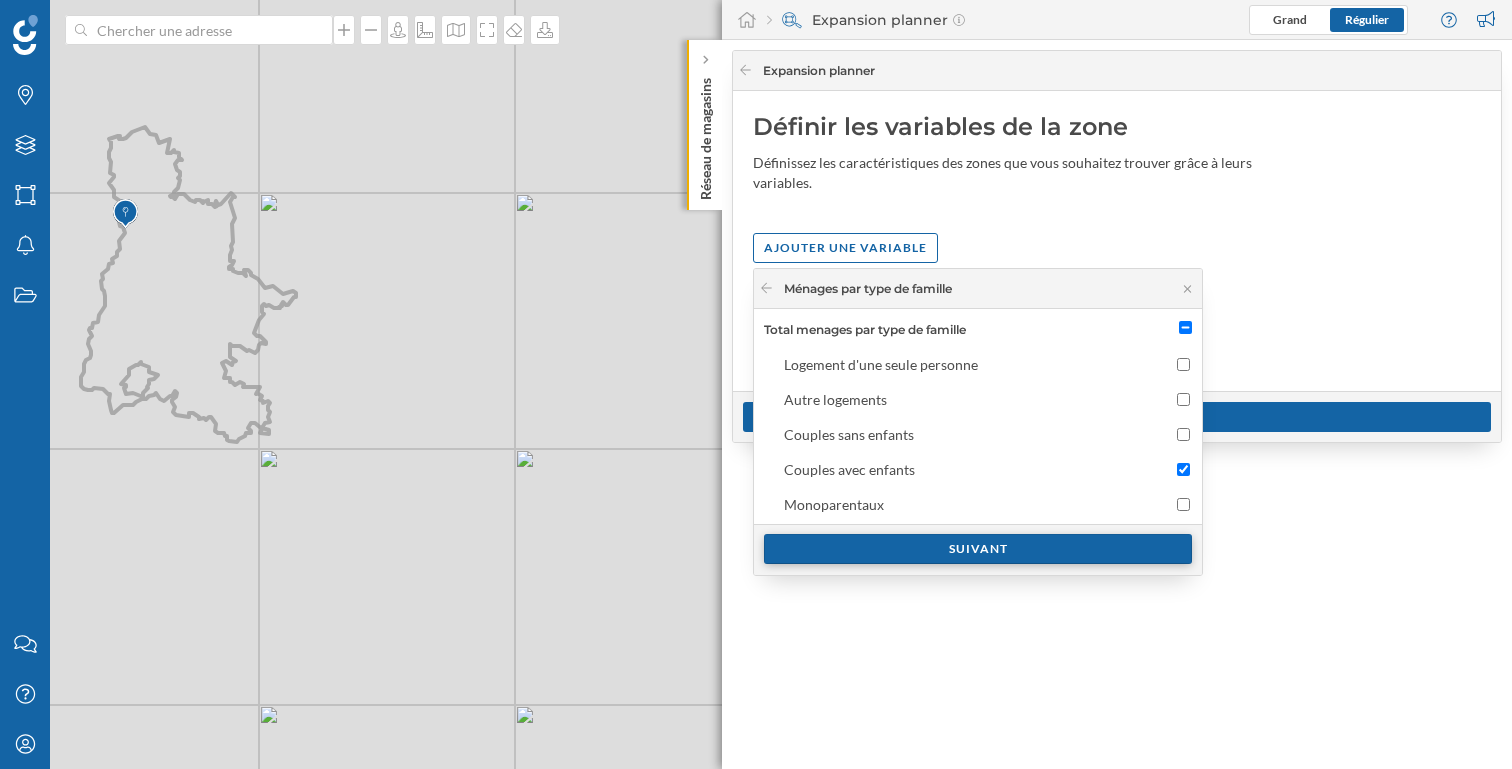 click on "Suivant" at bounding box center [978, 549] 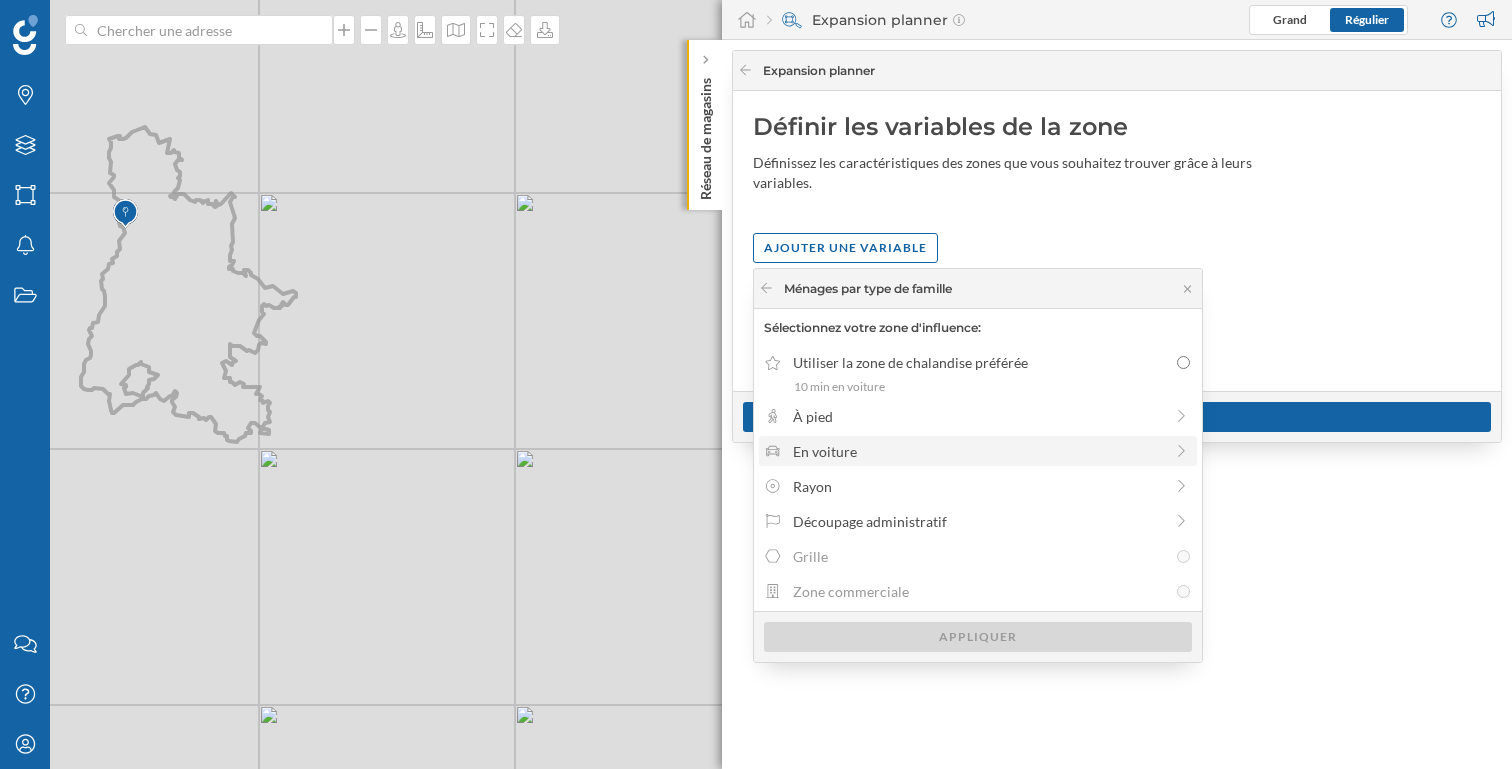 click on "En voiture" at bounding box center [978, 451] 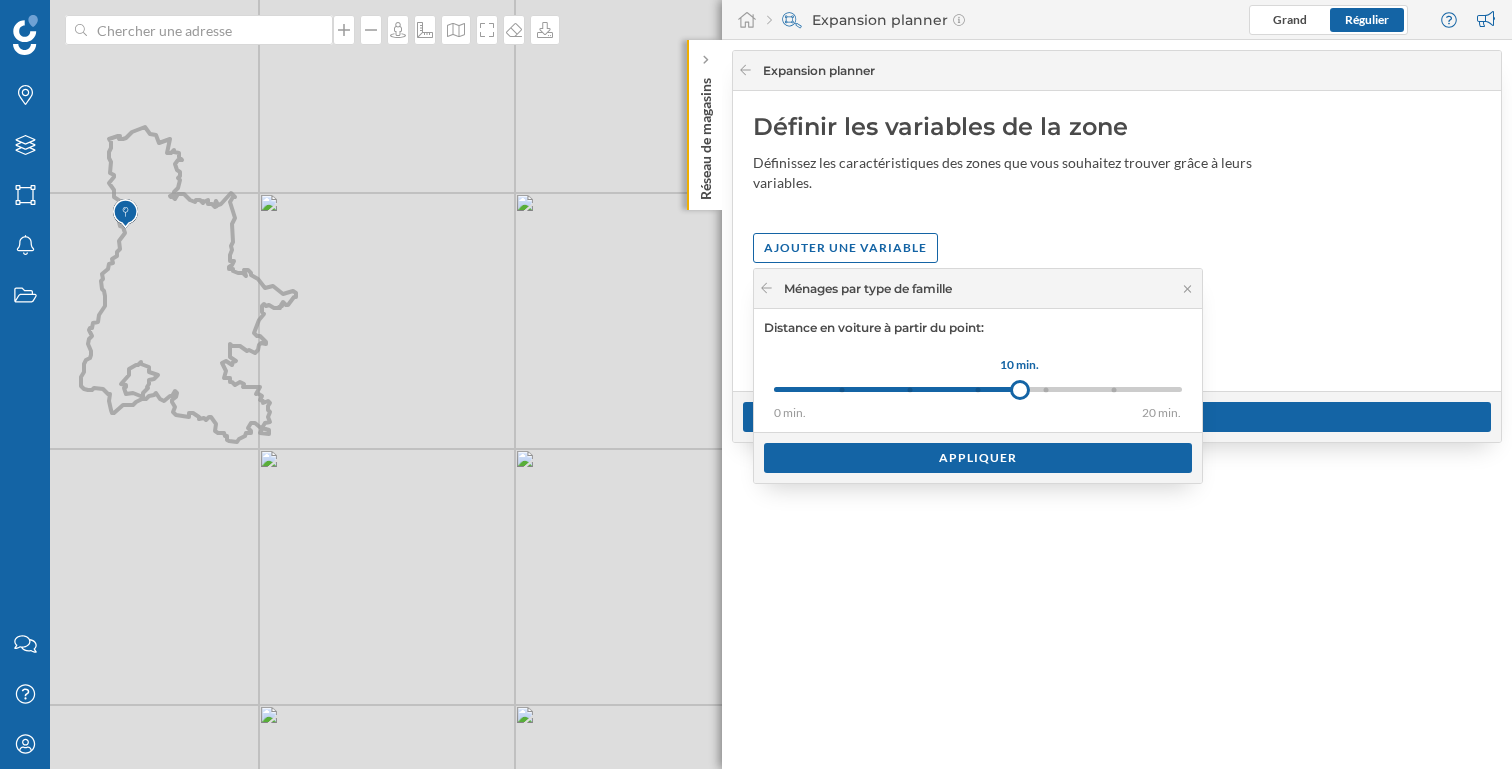 drag, startPoint x: 846, startPoint y: 390, endPoint x: 1020, endPoint y: 398, distance: 174.1838 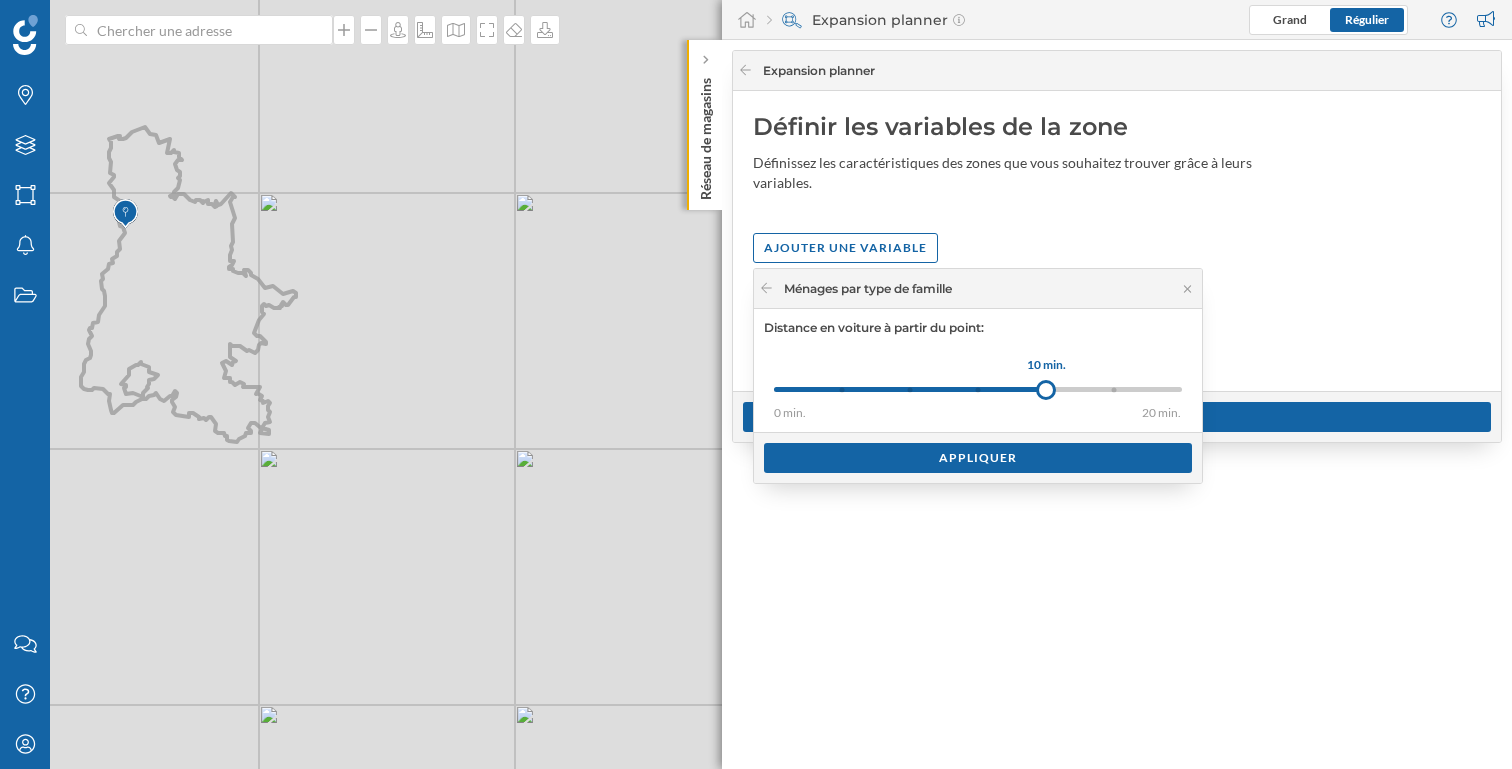 click on "Définir les variables de la zone
Définissez les caractéristiques des zones que vous souhaitez trouver grâce à leurs variables.
Ajouter une variable
Trafic routier moyen dans la zone (2022): Toute la journée (Moyenne): 15 320 - 20 720 (3 min en voiture)" at bounding box center (1117, 241) 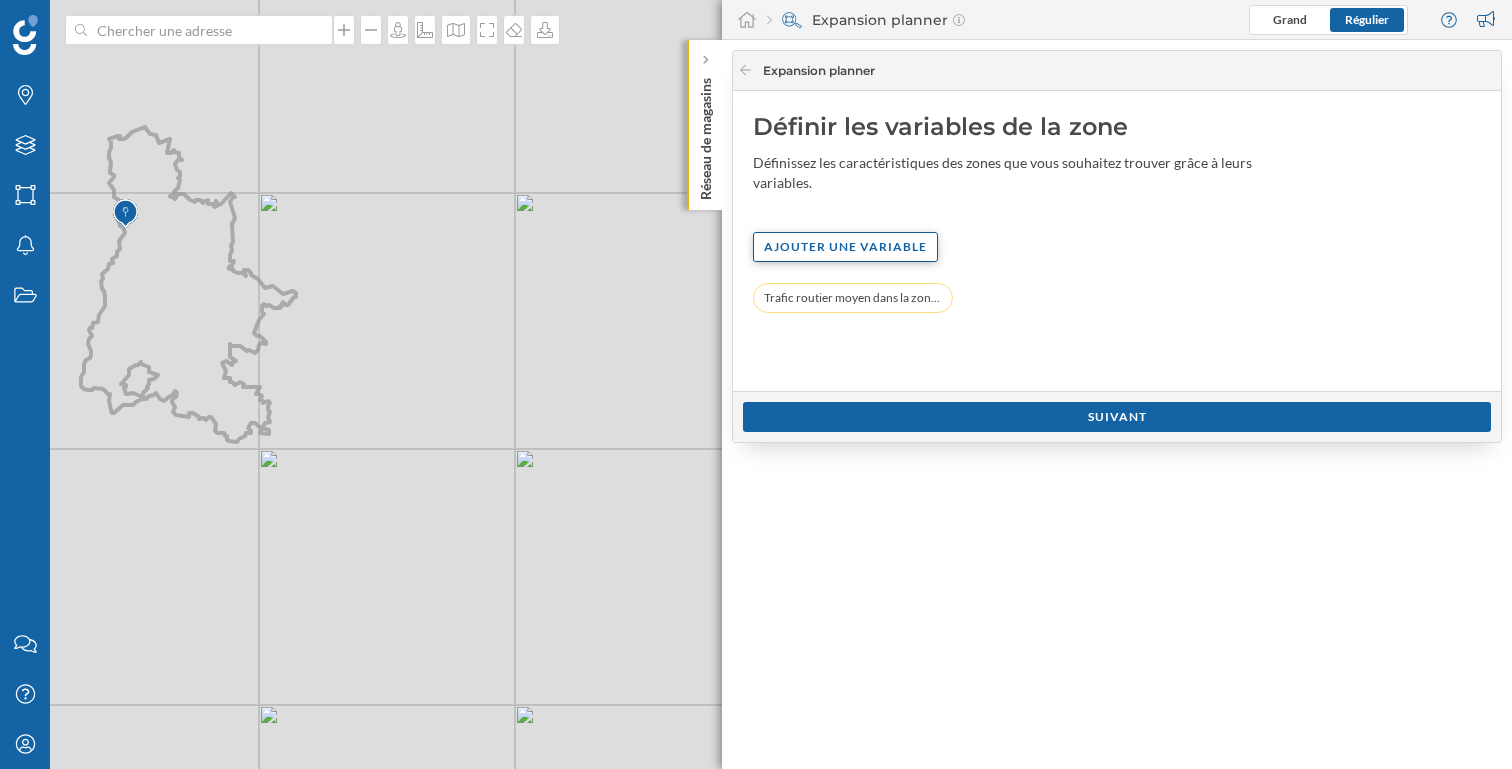 click on "Ajouter une variable" at bounding box center [845, 247] 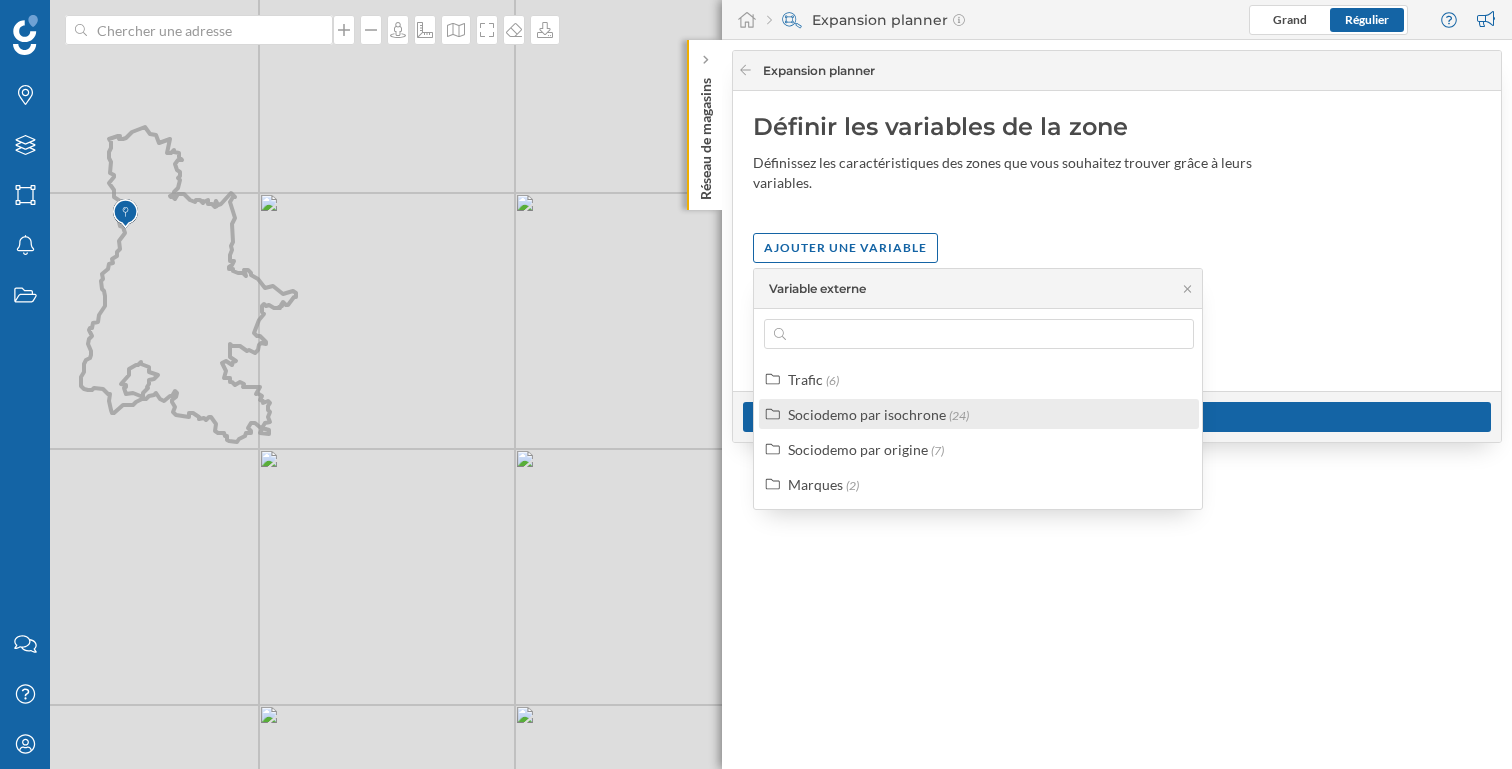 click on "Sociodemo par isochrone" at bounding box center [867, 414] 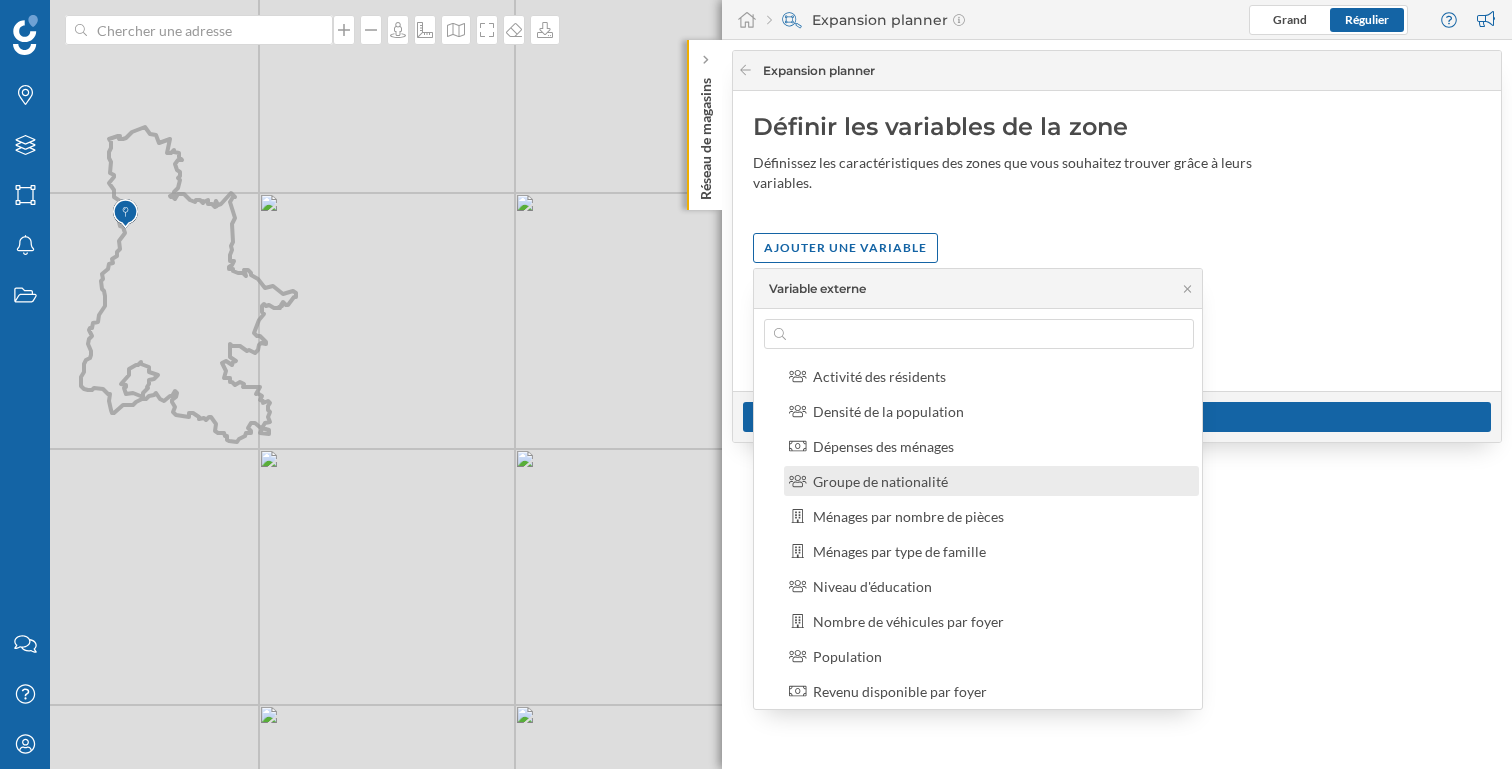 scroll, scrollTop: 80, scrollLeft: 0, axis: vertical 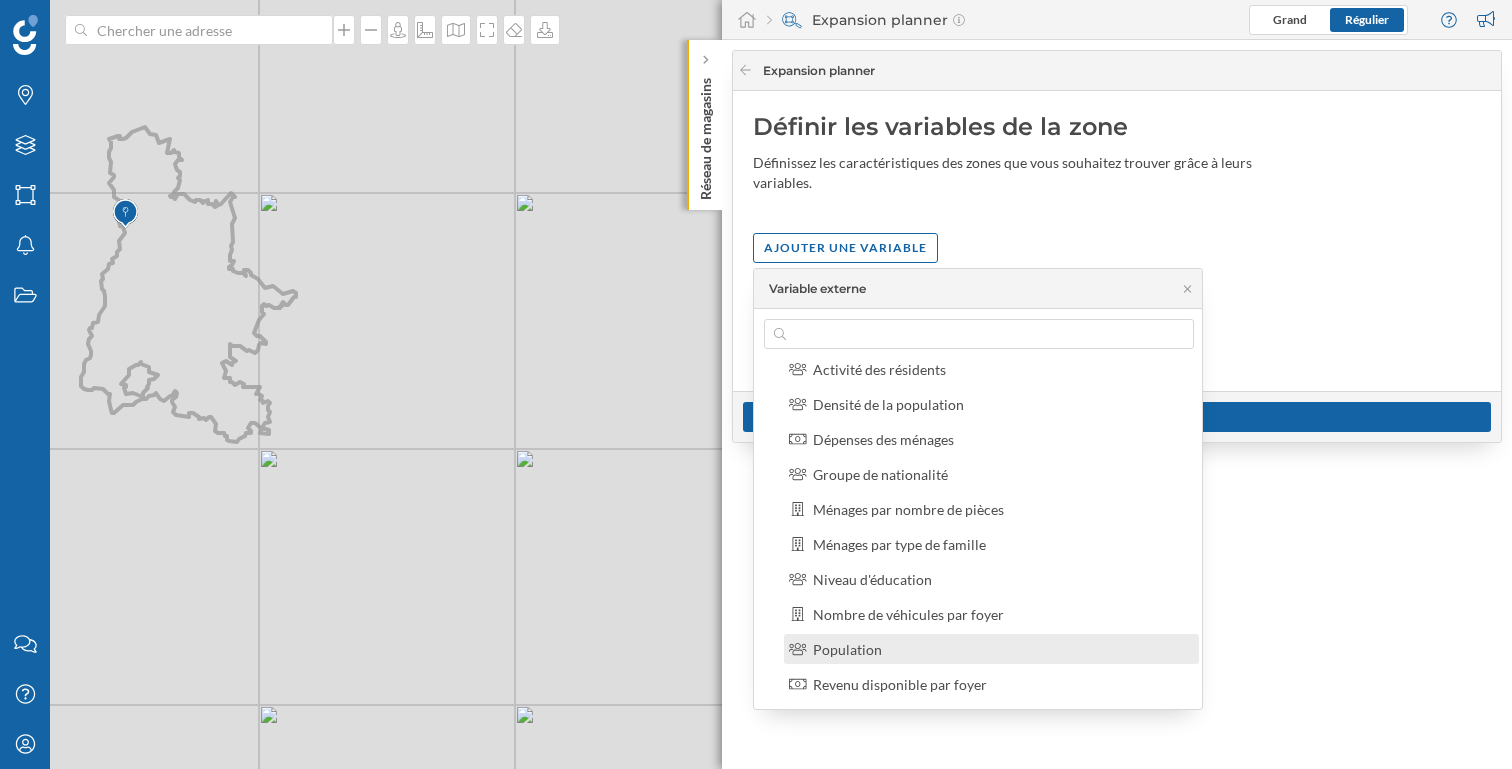 click on "Population" at bounding box center (847, 649) 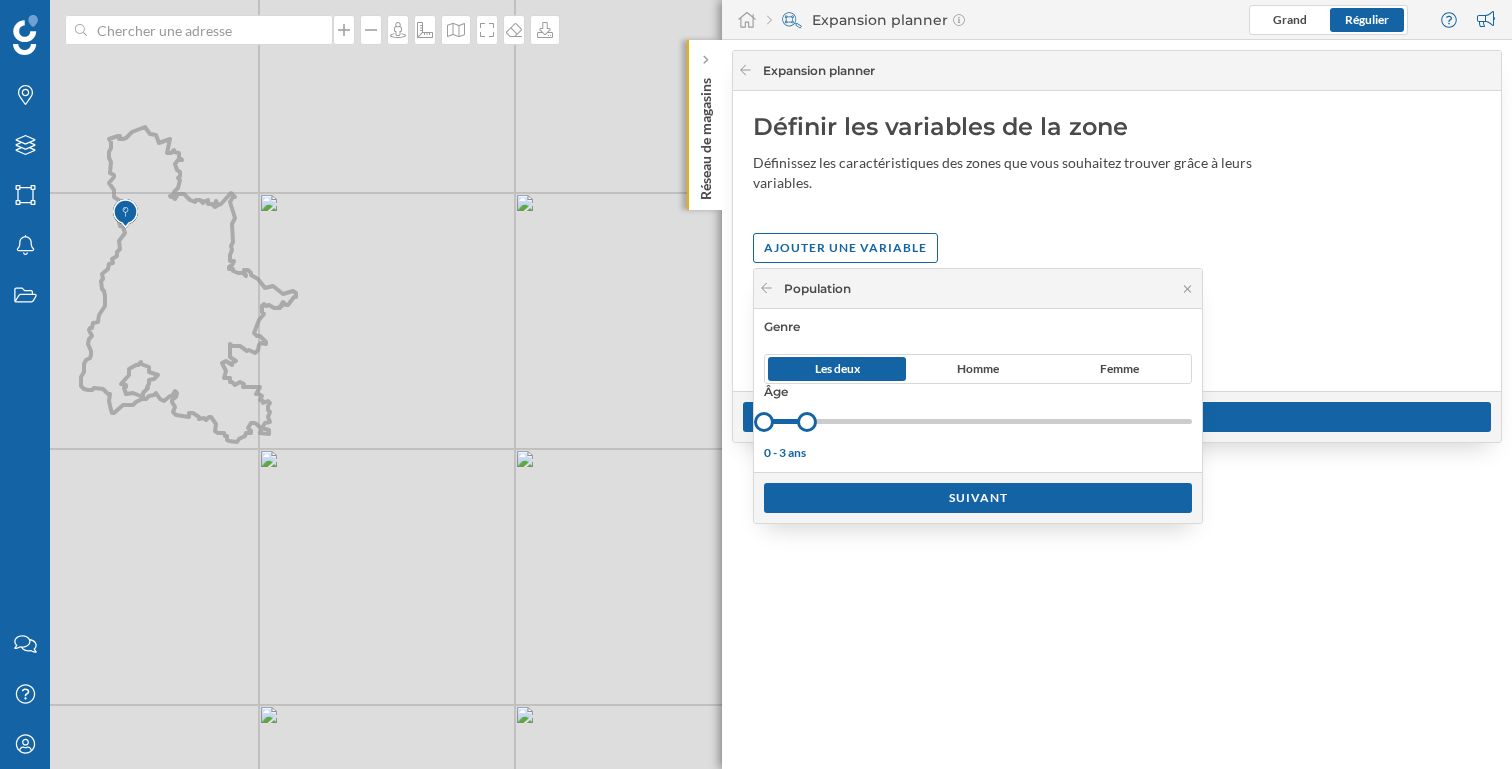 drag, startPoint x: 1192, startPoint y: 422, endPoint x: 757, endPoint y: 433, distance: 435.13907 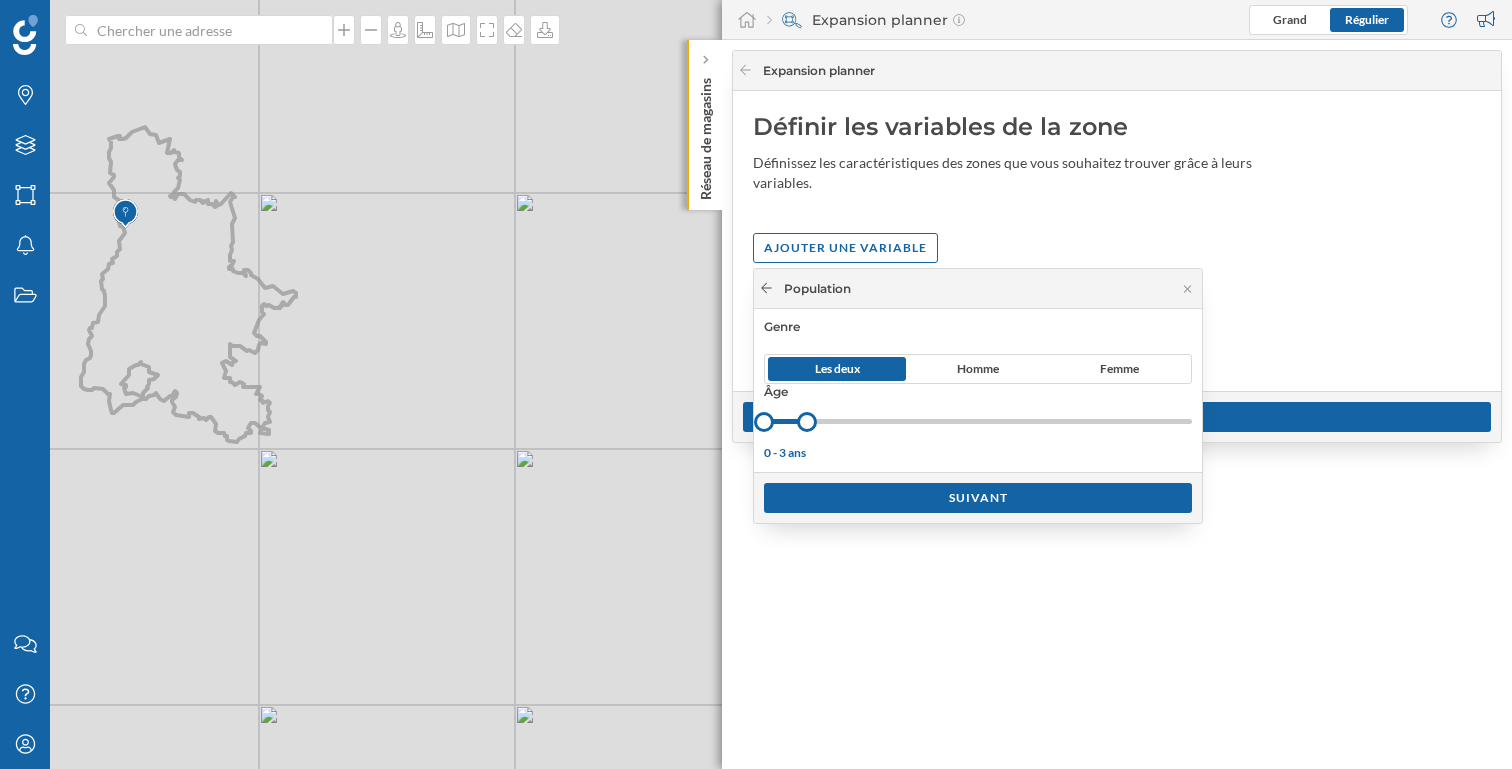 click 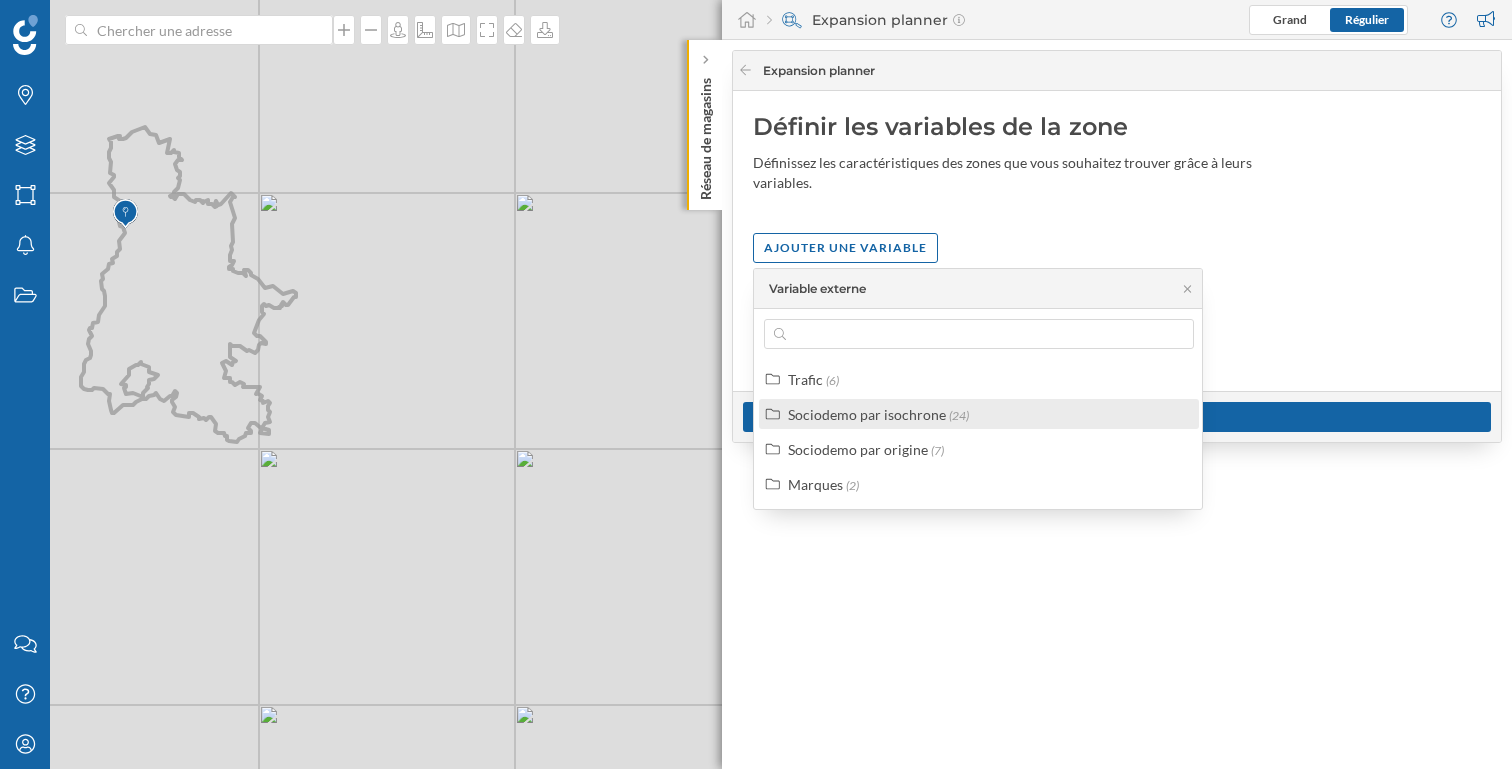 click on "Sociodemo par isochrone" at bounding box center (867, 414) 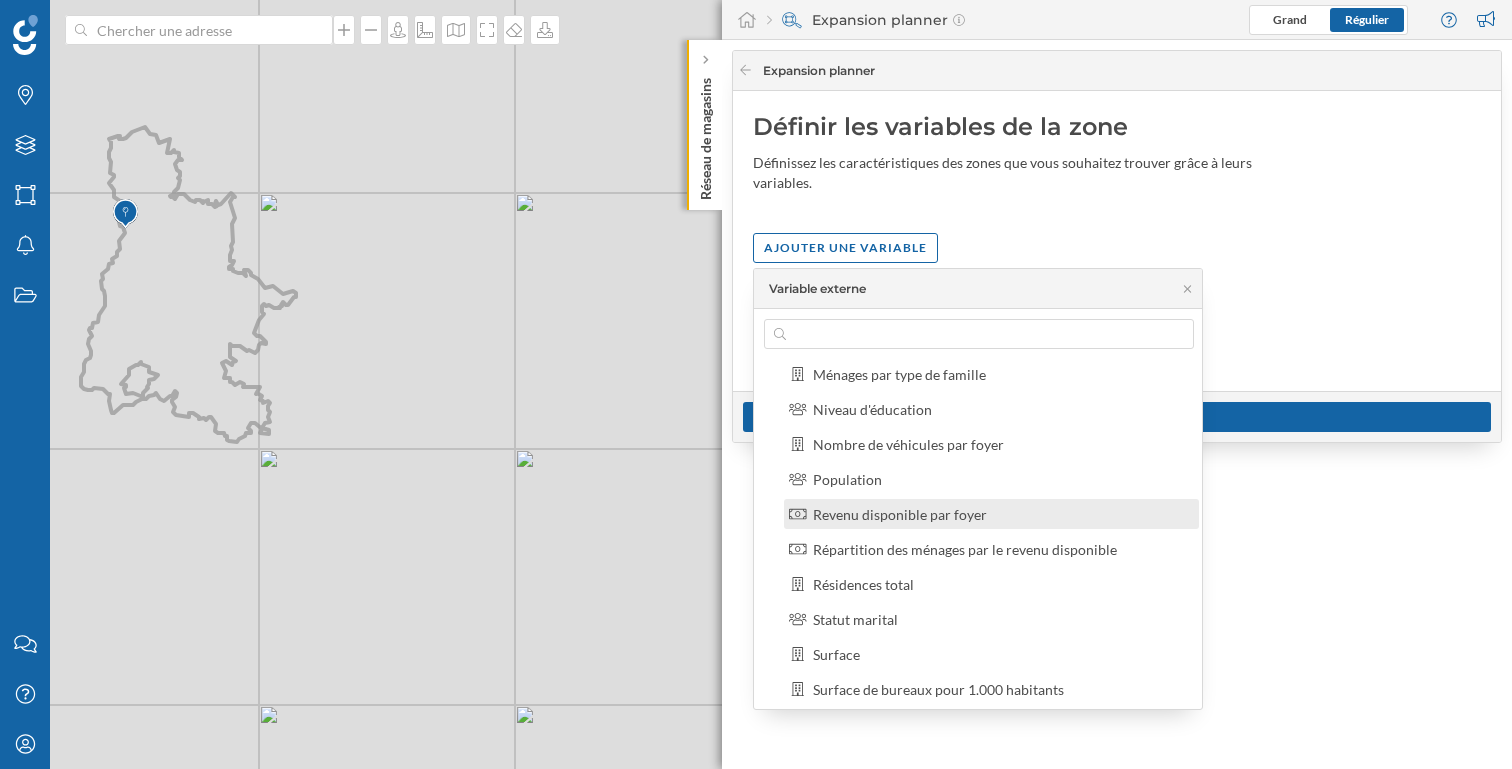scroll, scrollTop: 252, scrollLeft: 0, axis: vertical 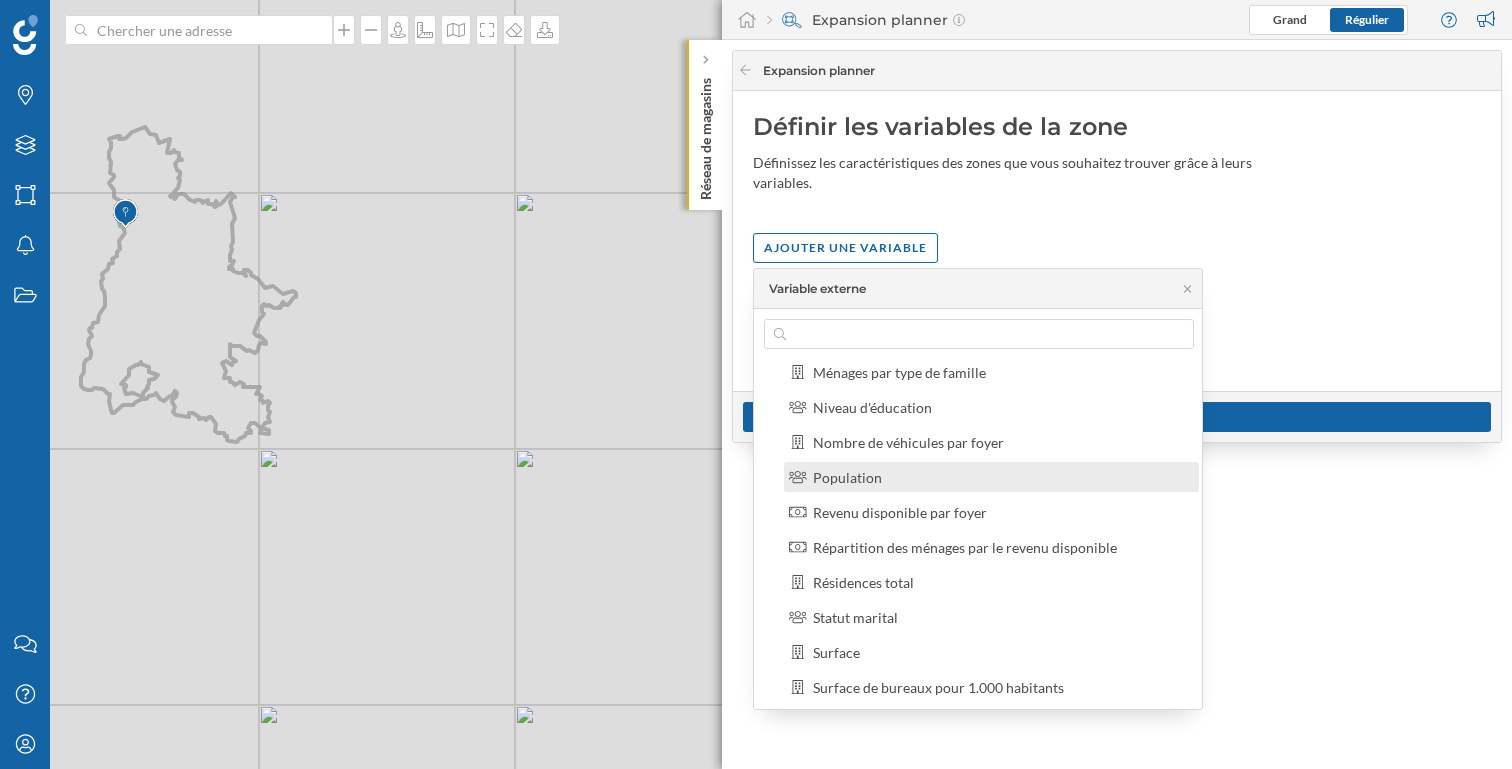 click on "Population" at bounding box center (1000, 477) 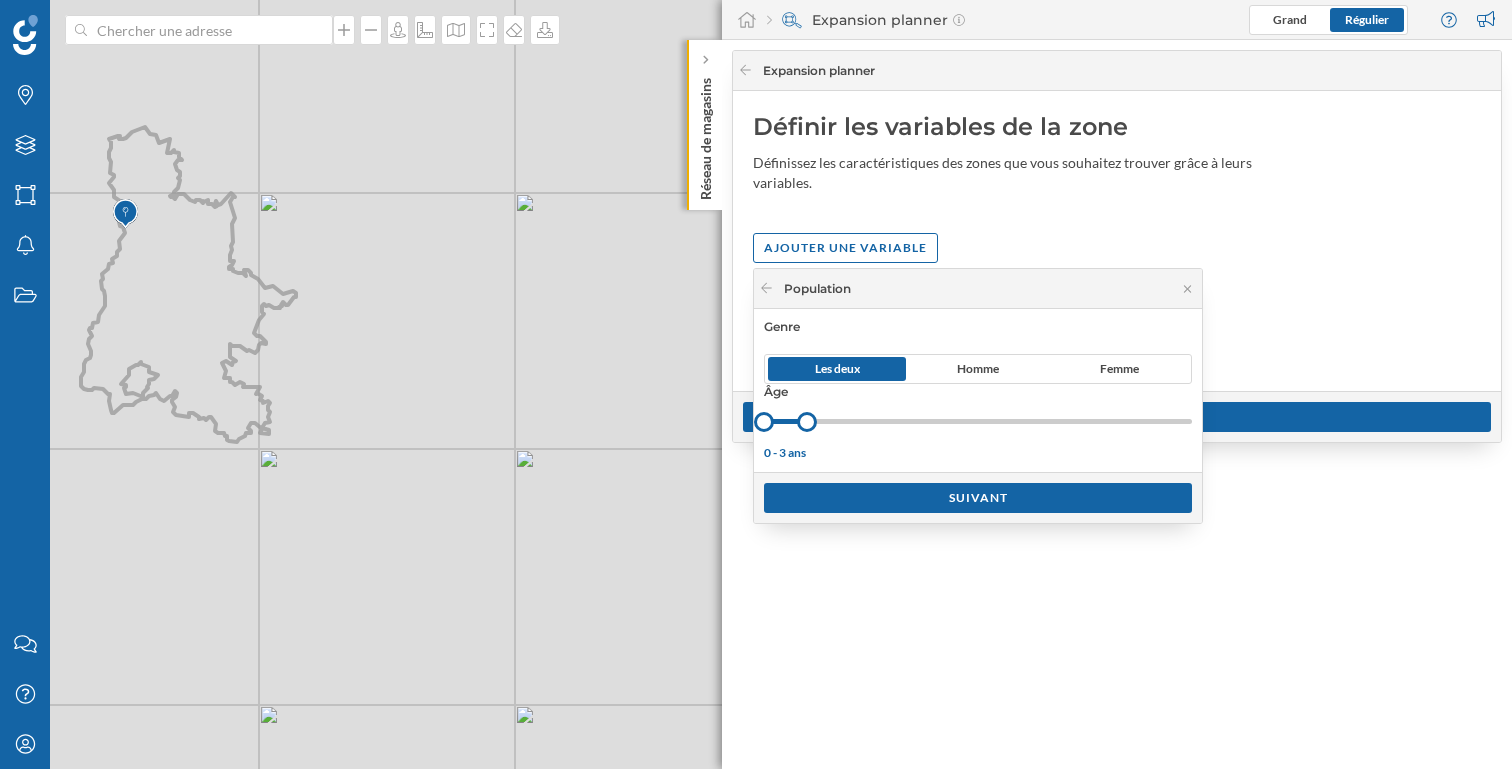 drag, startPoint x: 1194, startPoint y: 422, endPoint x: 786, endPoint y: 428, distance: 408.04413 